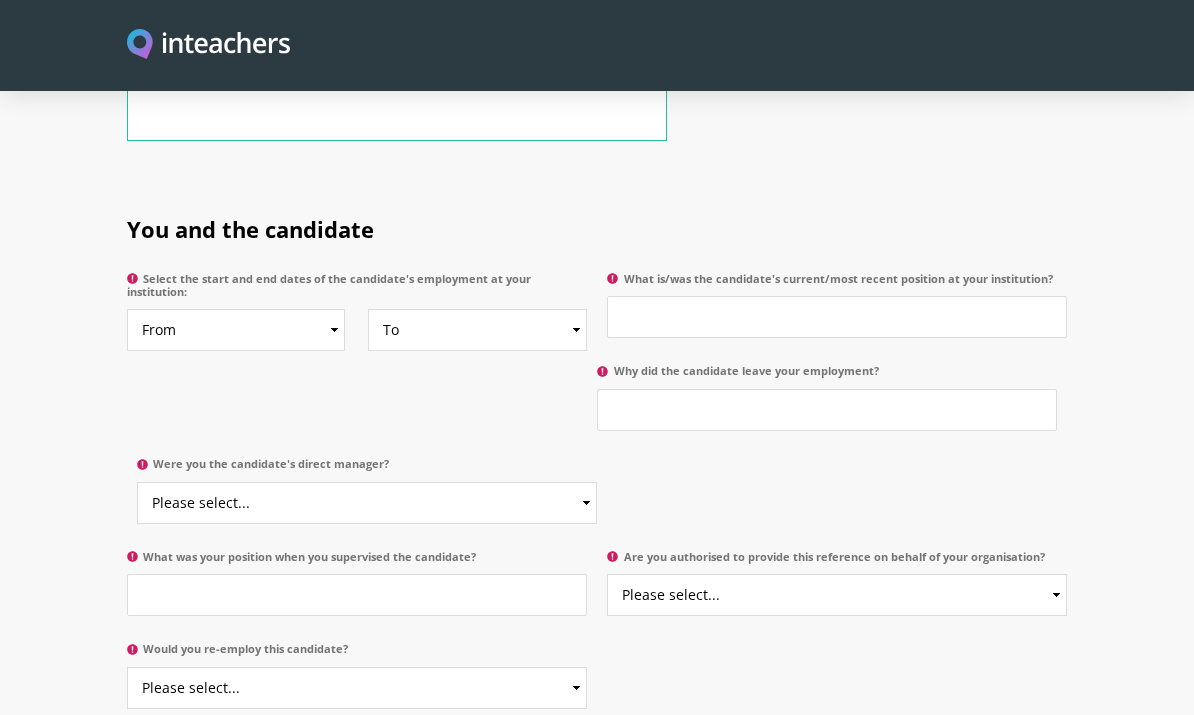 scroll, scrollTop: 916, scrollLeft: 0, axis: vertical 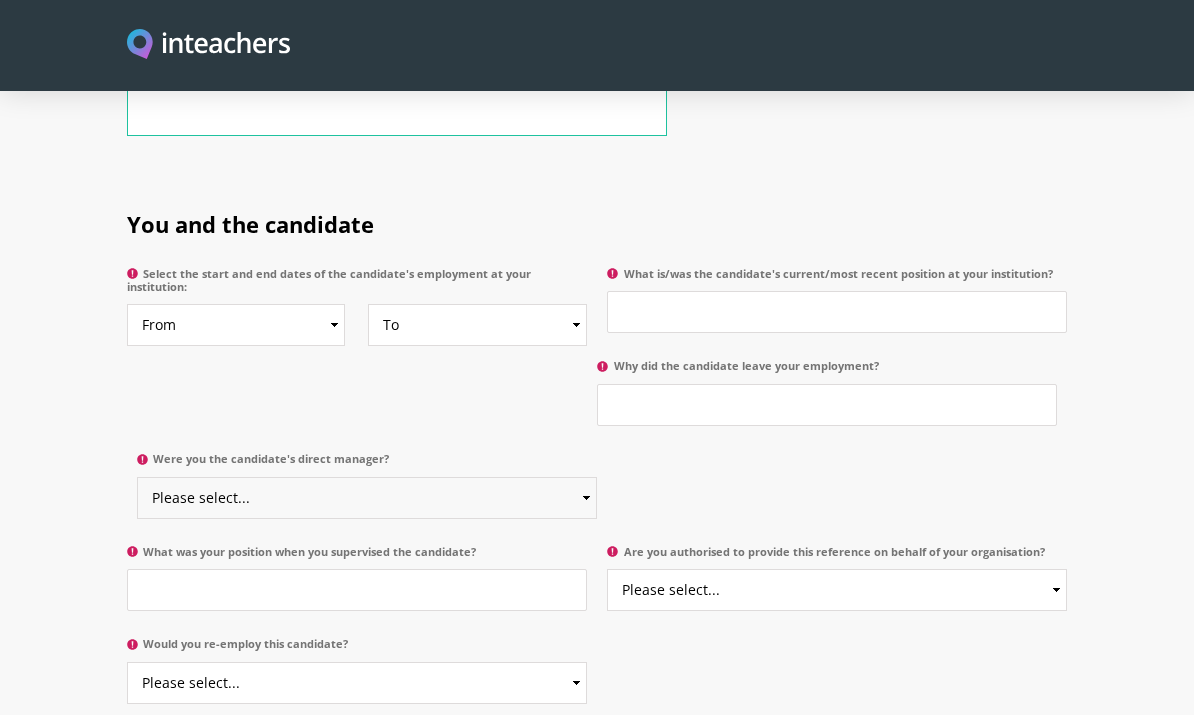click on "Please select... Yes
No" at bounding box center [367, 498] 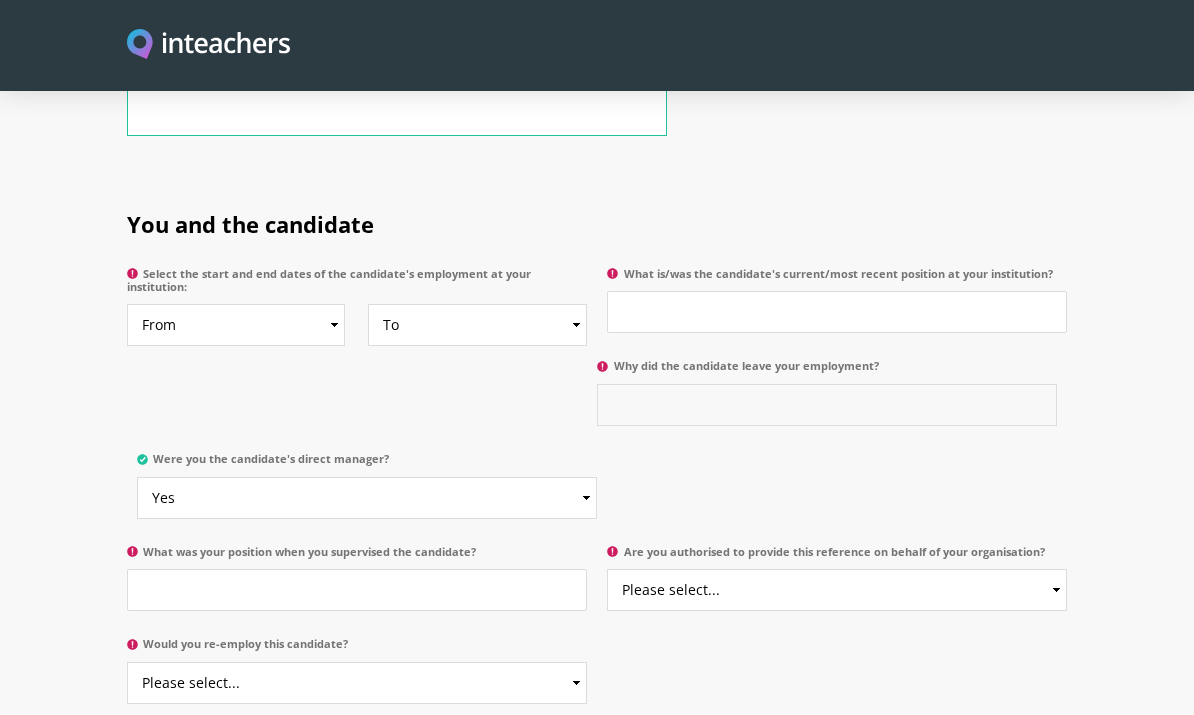 click on "Why did the candidate leave your employment?" at bounding box center (827, 405) 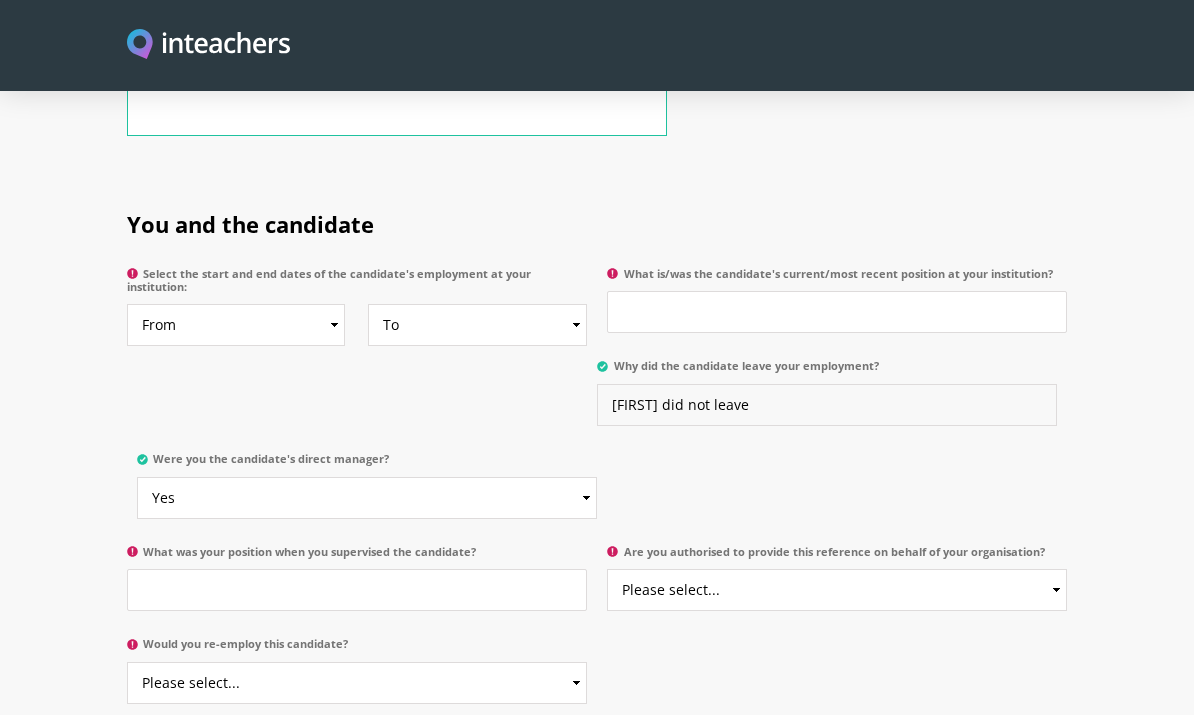 type on "[FIRST] did not leave" 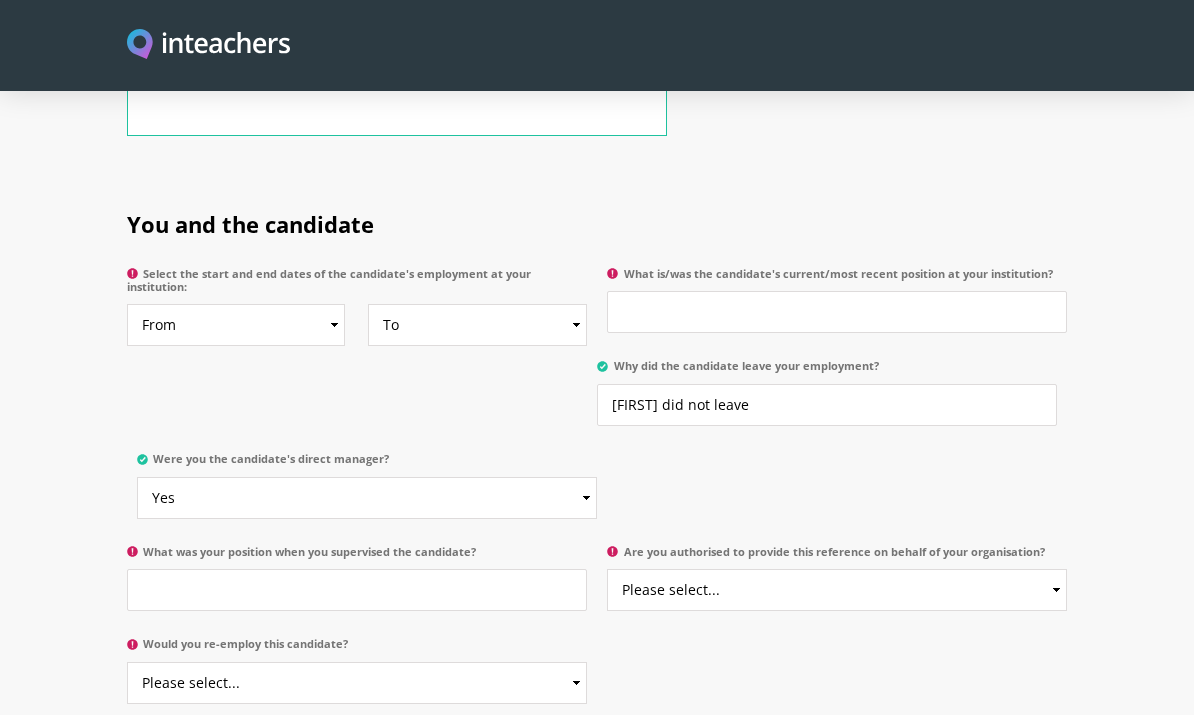 click on "From
2025
2024
2023
2022
2021
2020
2019
2018
2017
2016
2015
2014
2013
2012
2011
2010
2009
2008
2007
2006
2005
2004
2003
2002
2001
2000
1999
1998
1997
1996
1995
1994
1993
1992
1991
1990
1989
1988
1987
1986
1985
1984
1983
1982
1981
1980
1979
1978
1977
1976
1975
1974
1973
1972
1971
1970" at bounding box center [236, 325] 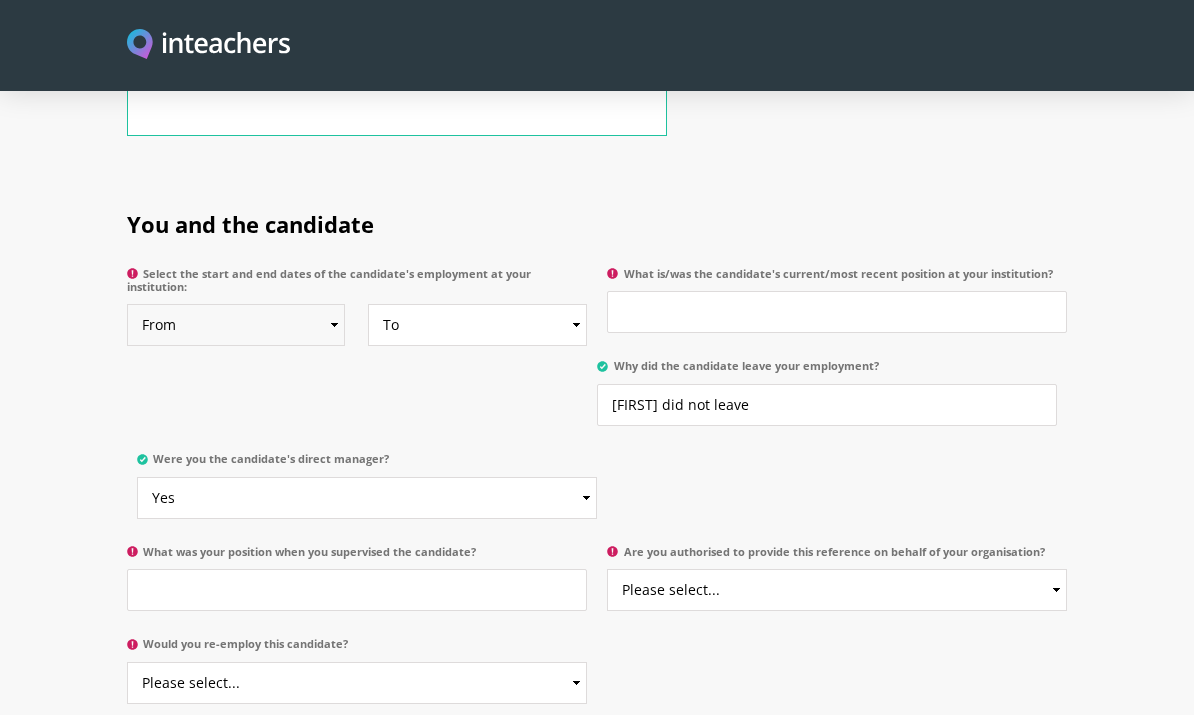 select on "2020" 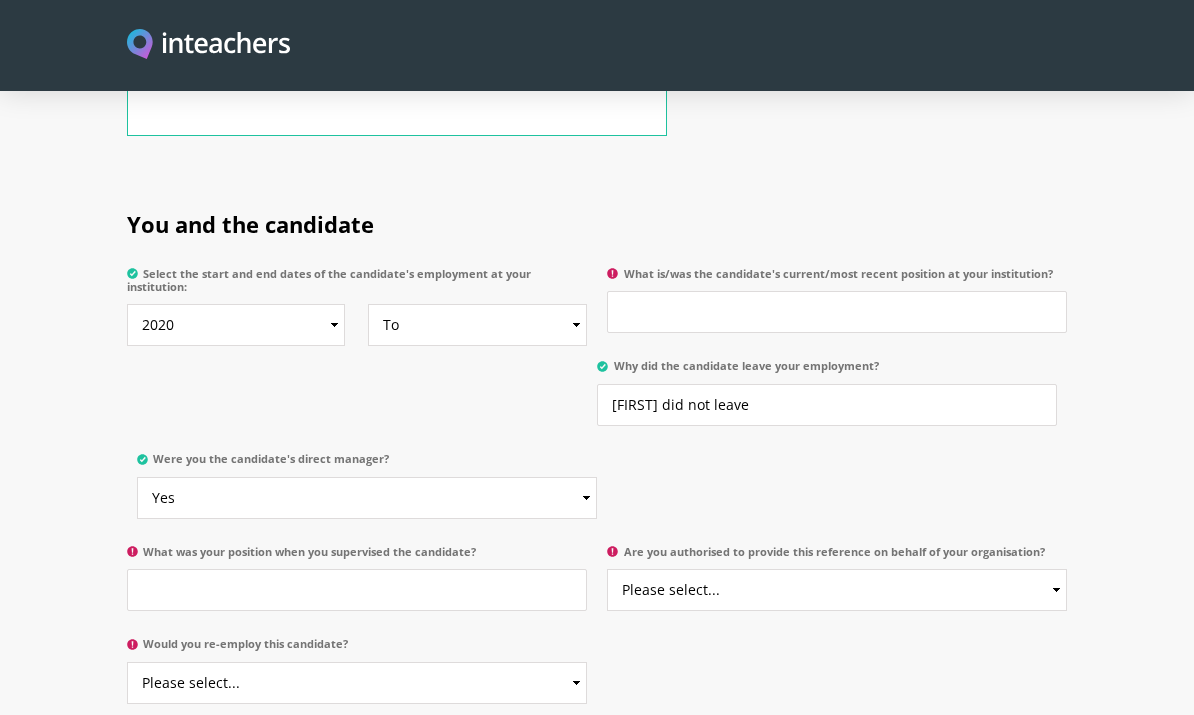 click on "To
Currently
2025
2024
2023
2022
2021
2020
2019
2018
2017
2016
2015
2014
2013
2012
2011
2010
2009
2008
2007
2006
2005
2004
2003
2002
2001
2000
1999
1998
1997
1996
1995
1994
1993
1992
1991
1990
1989
1988
1987
1986
1985
1984
1983
1982
1981
1980
1979
1978
1977
1976
1975
1974
1973
1972
1971
1970" at bounding box center (477, 325) 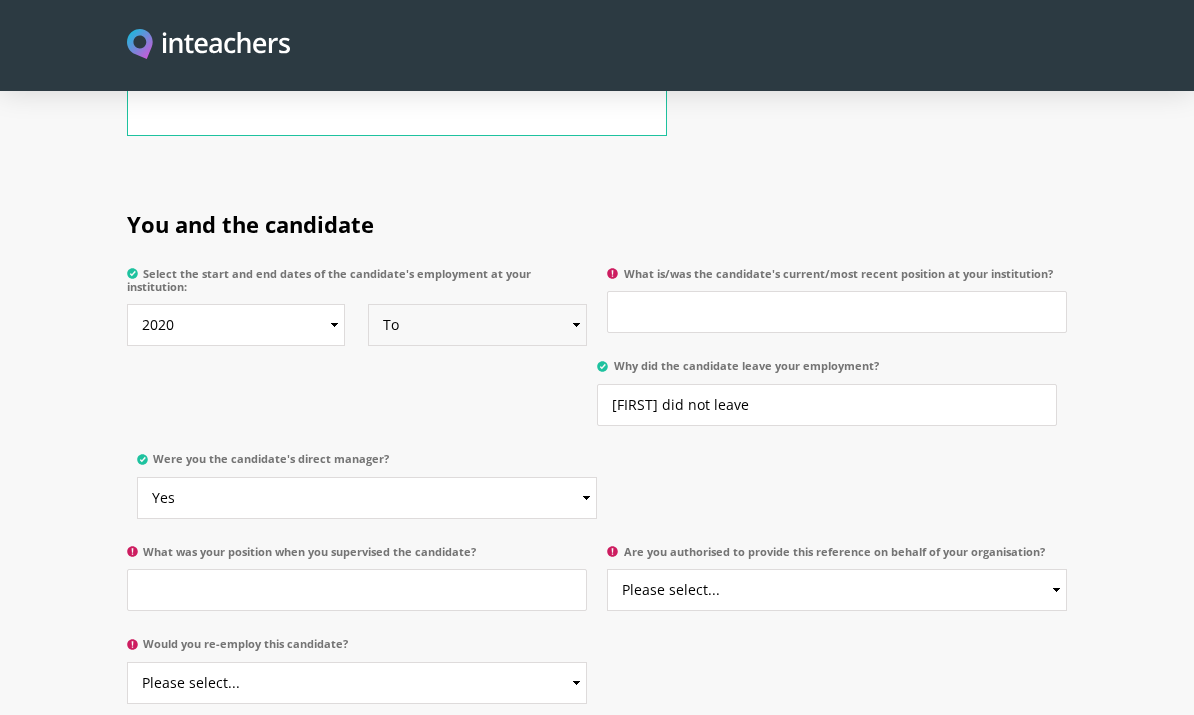 select 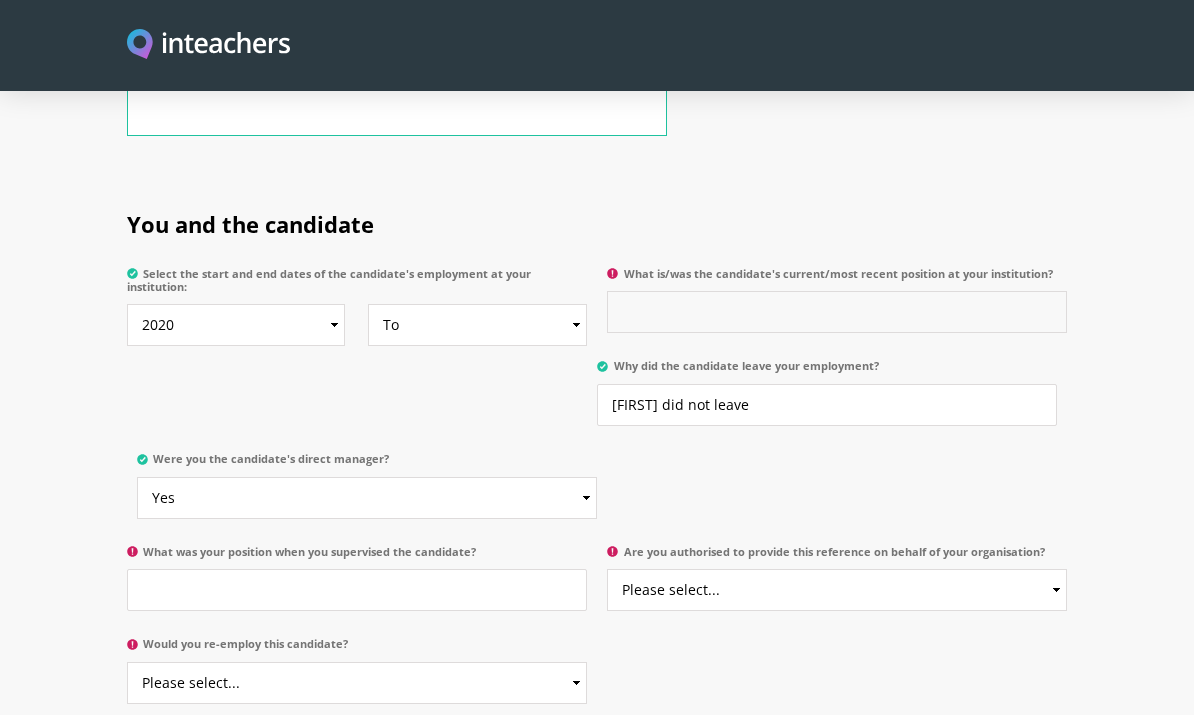 click on "What is/was the candidate's current/most recent position at your institution?" at bounding box center (837, 312) 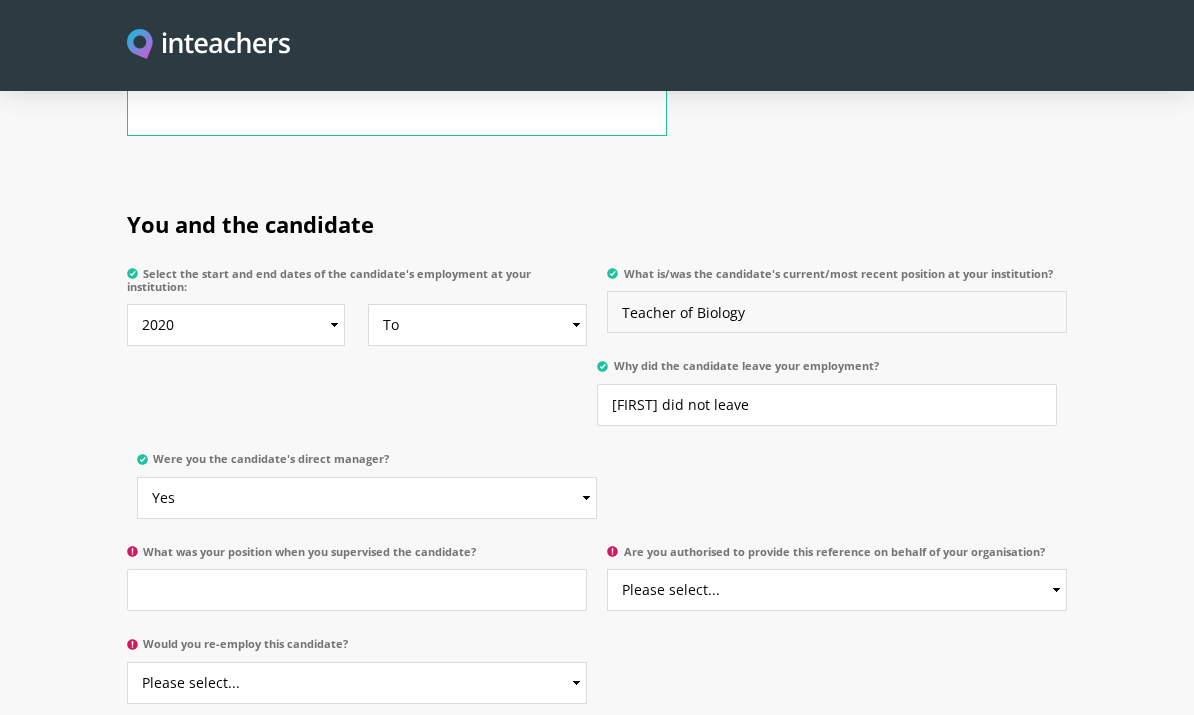 type on "Teacher of Biology" 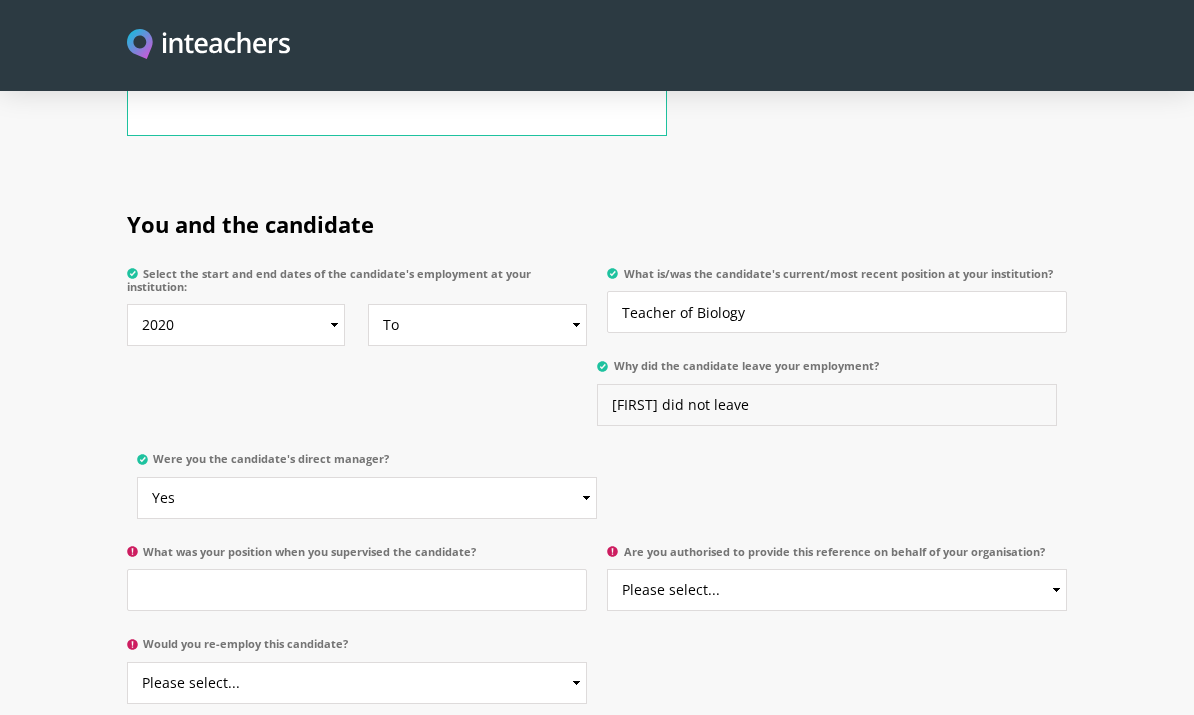 click on "[FIRST] did not leave" at bounding box center [827, 405] 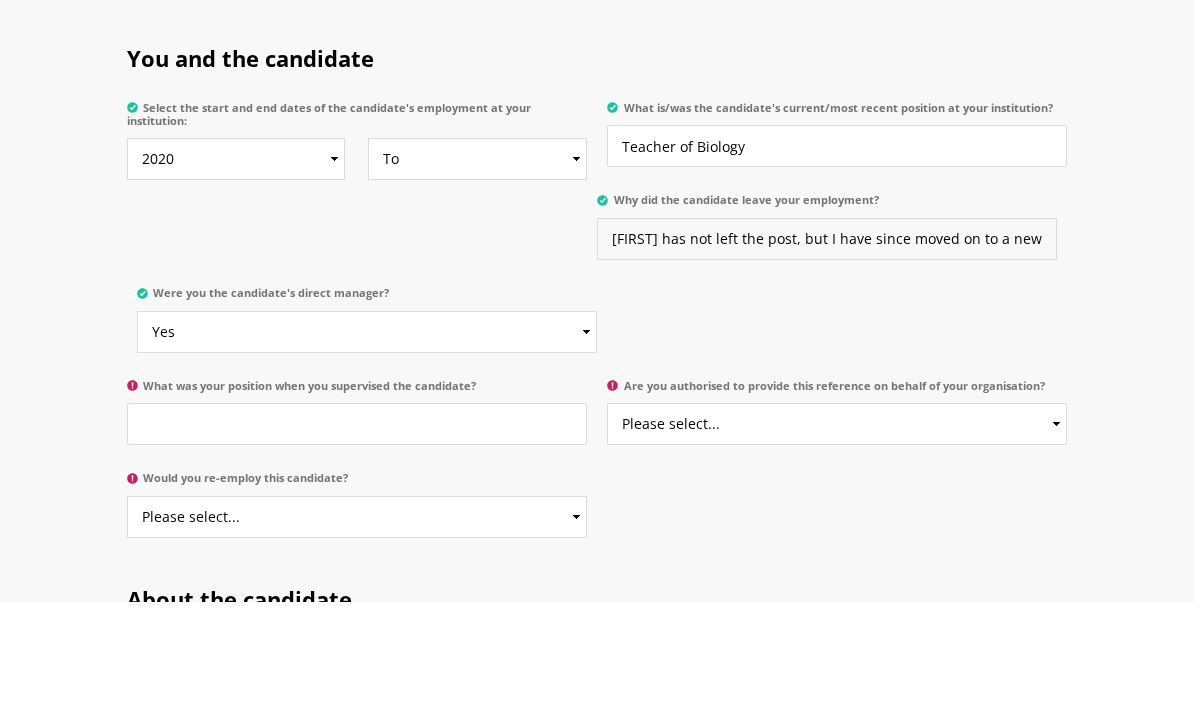 scroll, scrollTop: 984, scrollLeft: 0, axis: vertical 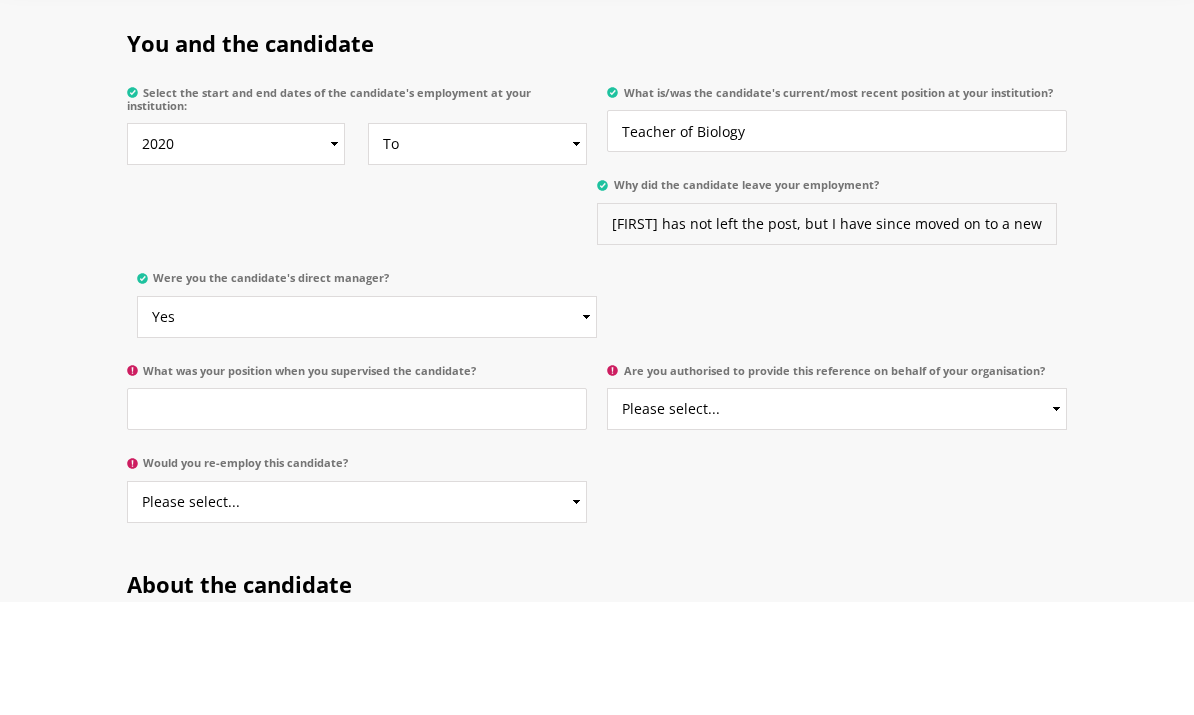type on "[FIRST] has not left the post, but I have since moved on to a new position." 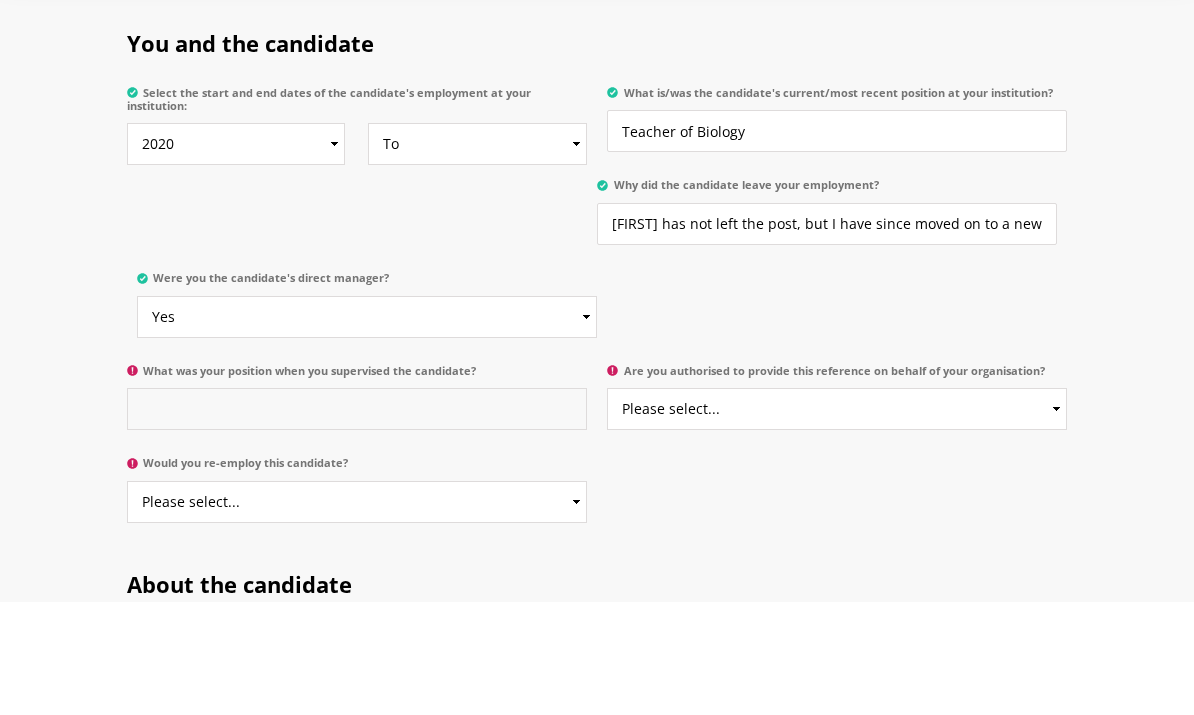 click on "What was your position when you supervised the candidate?" at bounding box center [357, 522] 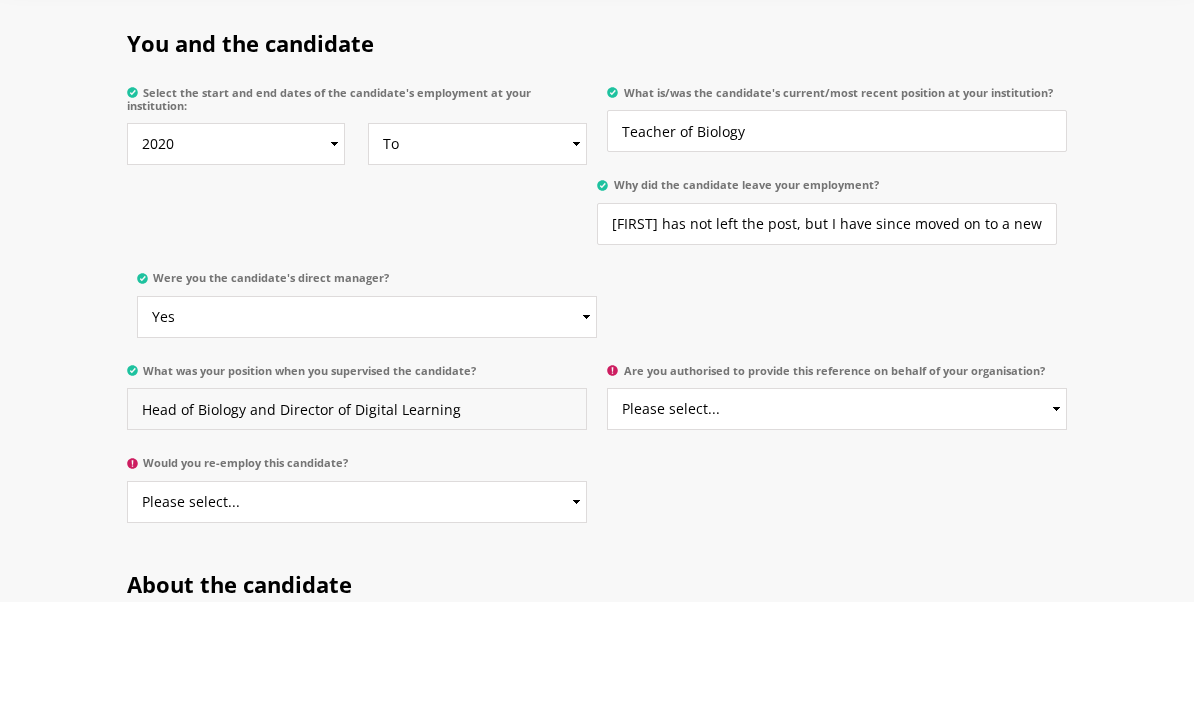 type on "Head of Biology and Director of Digital Learning" 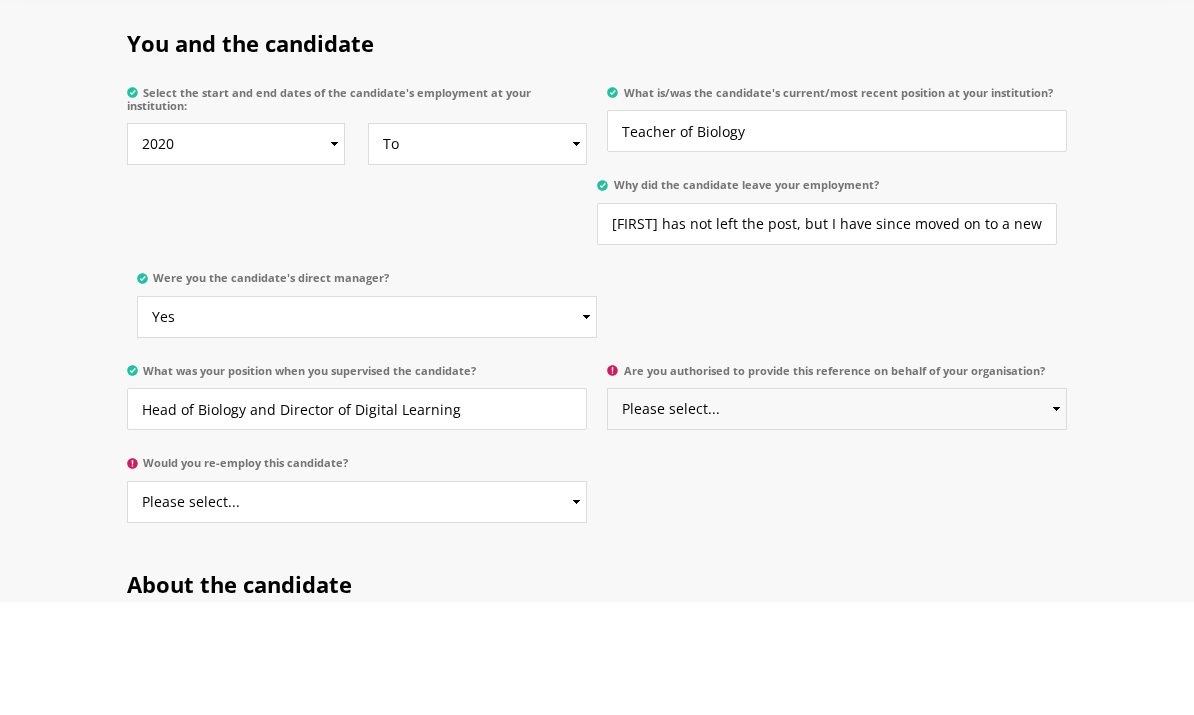click on "Please select... Yes
No" at bounding box center [837, 522] 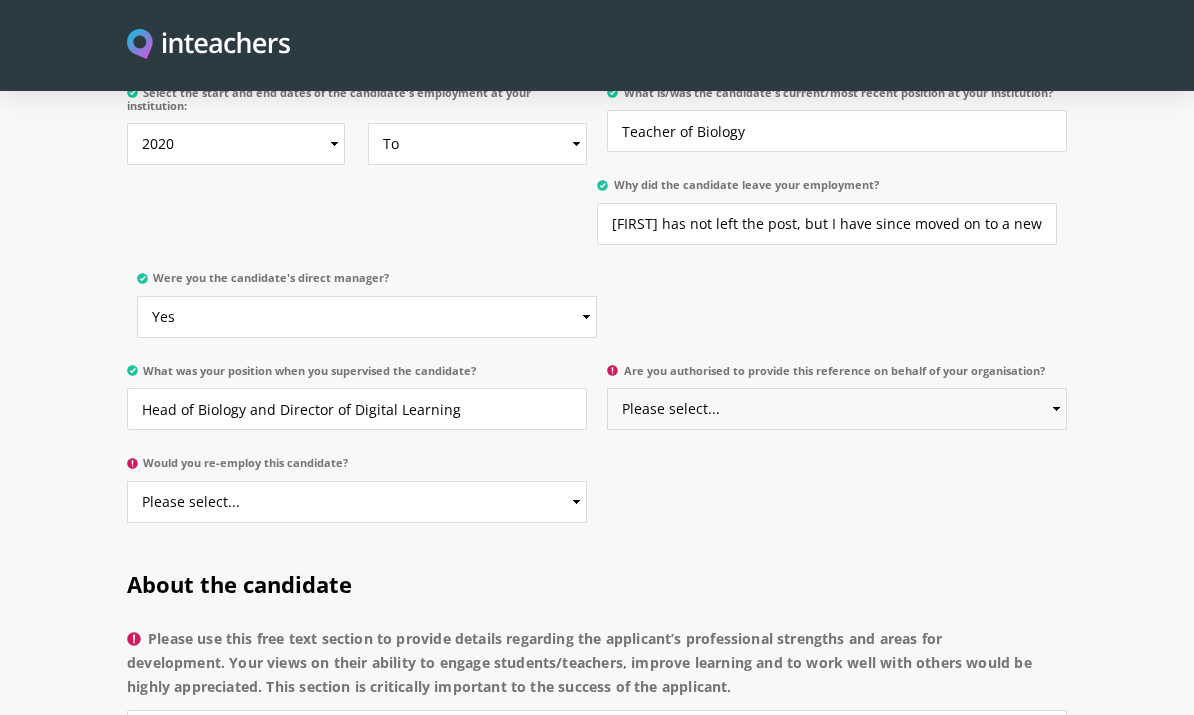 select on "No" 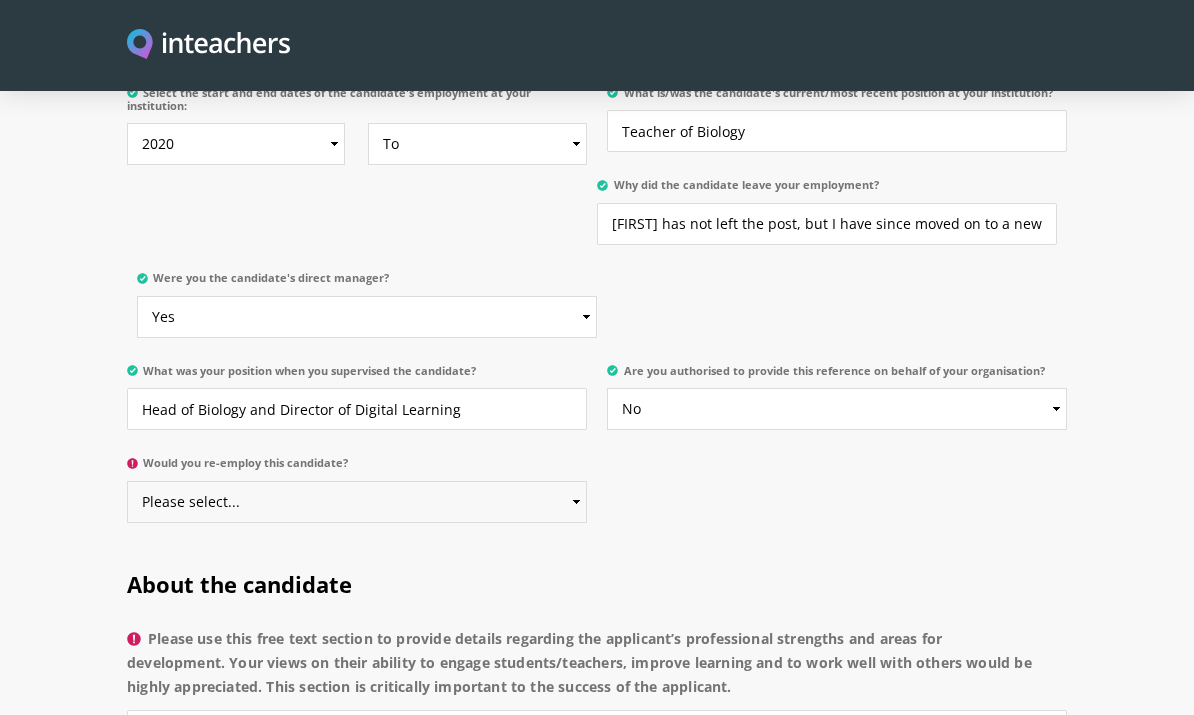 click on "Please select... Yes
No" at bounding box center (357, 502) 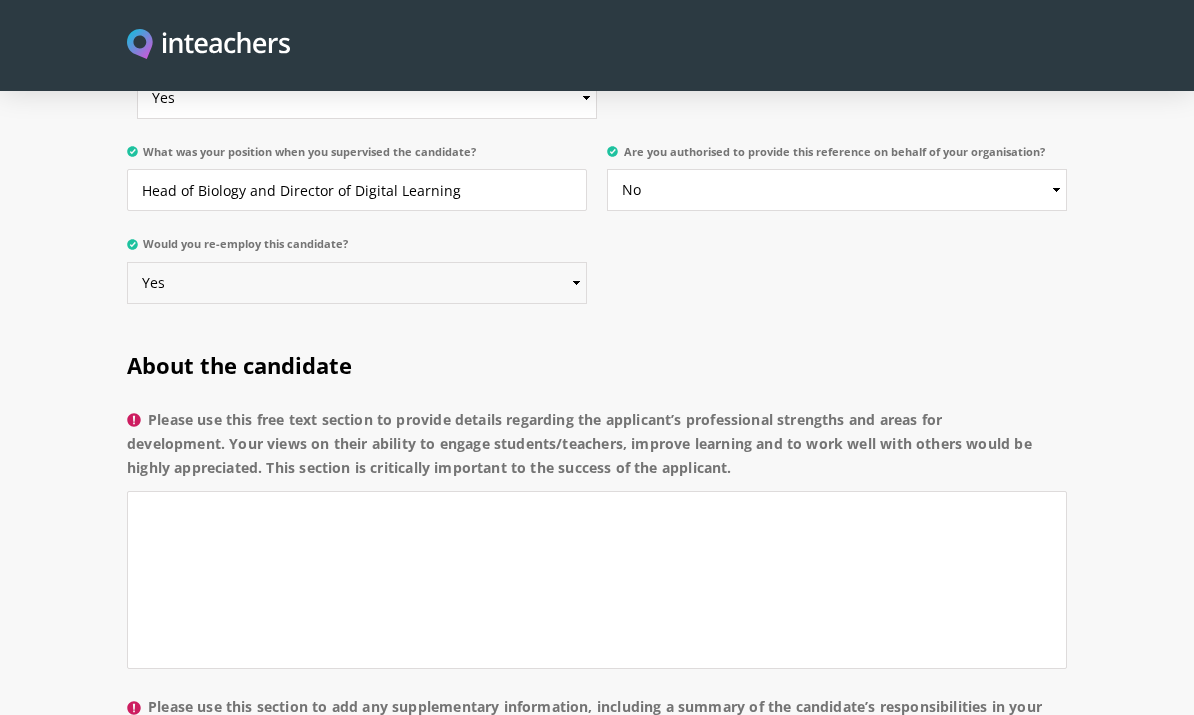 scroll, scrollTop: 1341, scrollLeft: 0, axis: vertical 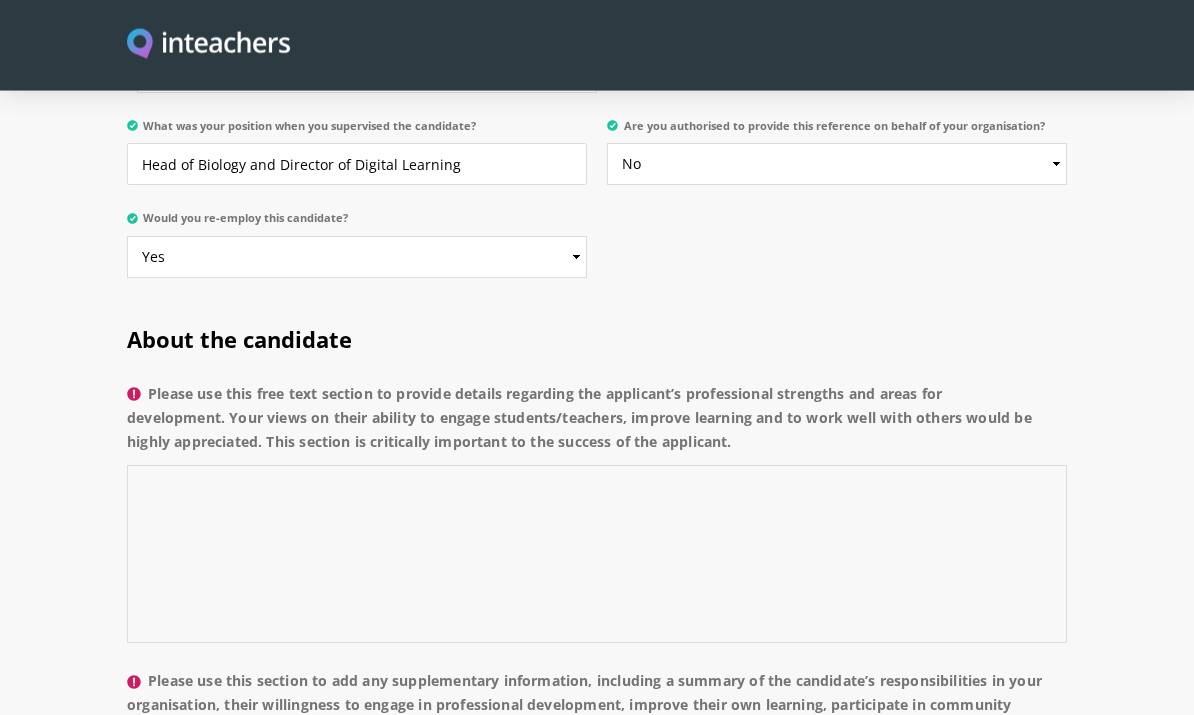 click on "Please use this free text section to provide details regarding the applicant’s professional strengths and areas for development. Your views on their ability to engage students/teachers, improve learning and to work well with others would be highly appreciated. This section is critically important to the success of the applicant." at bounding box center (597, 555) 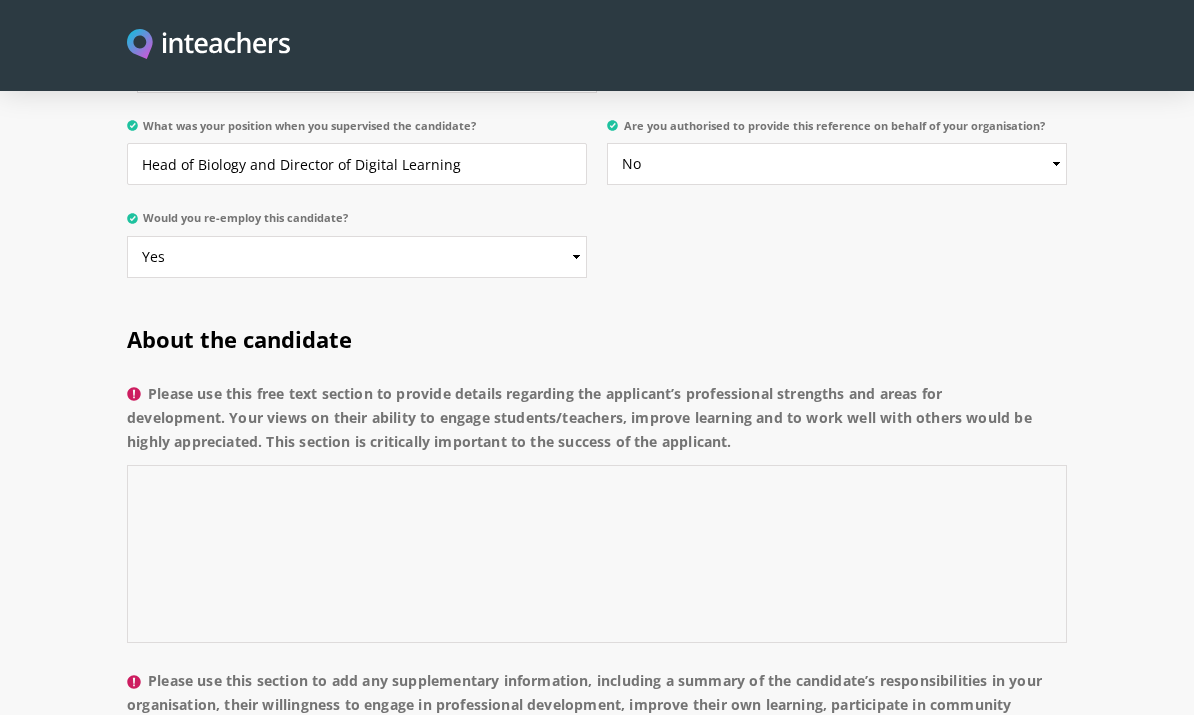 scroll, scrollTop: 1341, scrollLeft: 0, axis: vertical 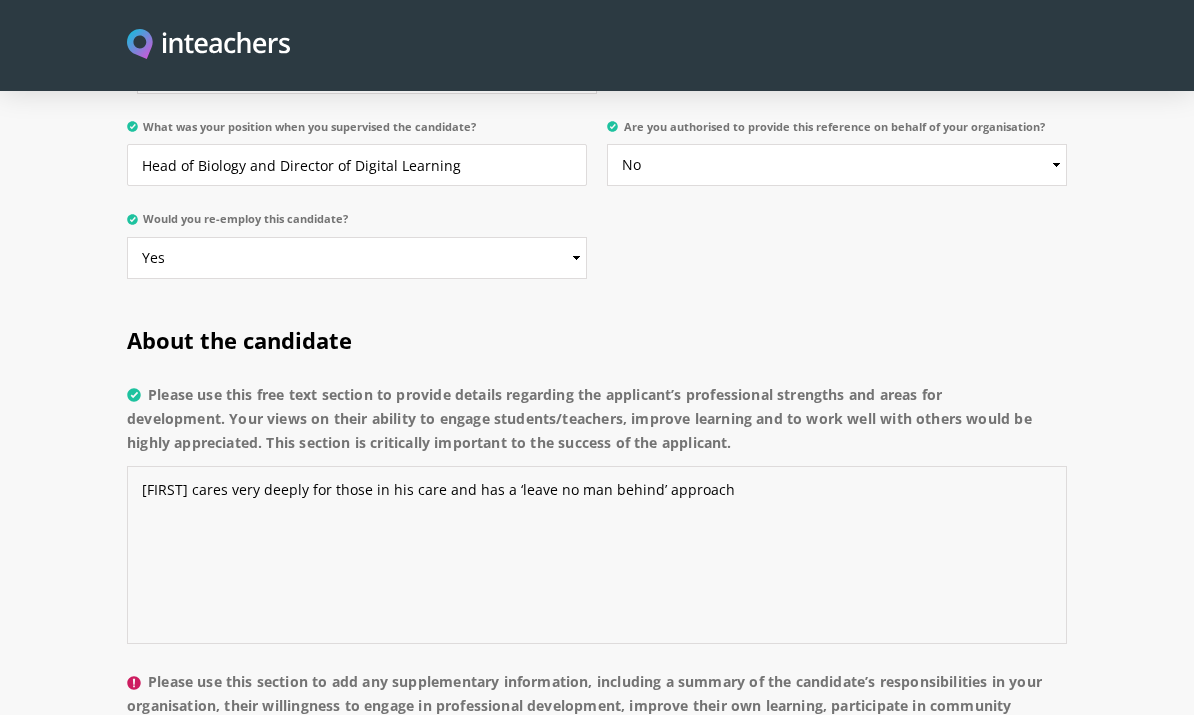 click on "[FIRST] cares very deeply for those in his care and has a ‘leave no man behind’ approach" at bounding box center [597, 555] 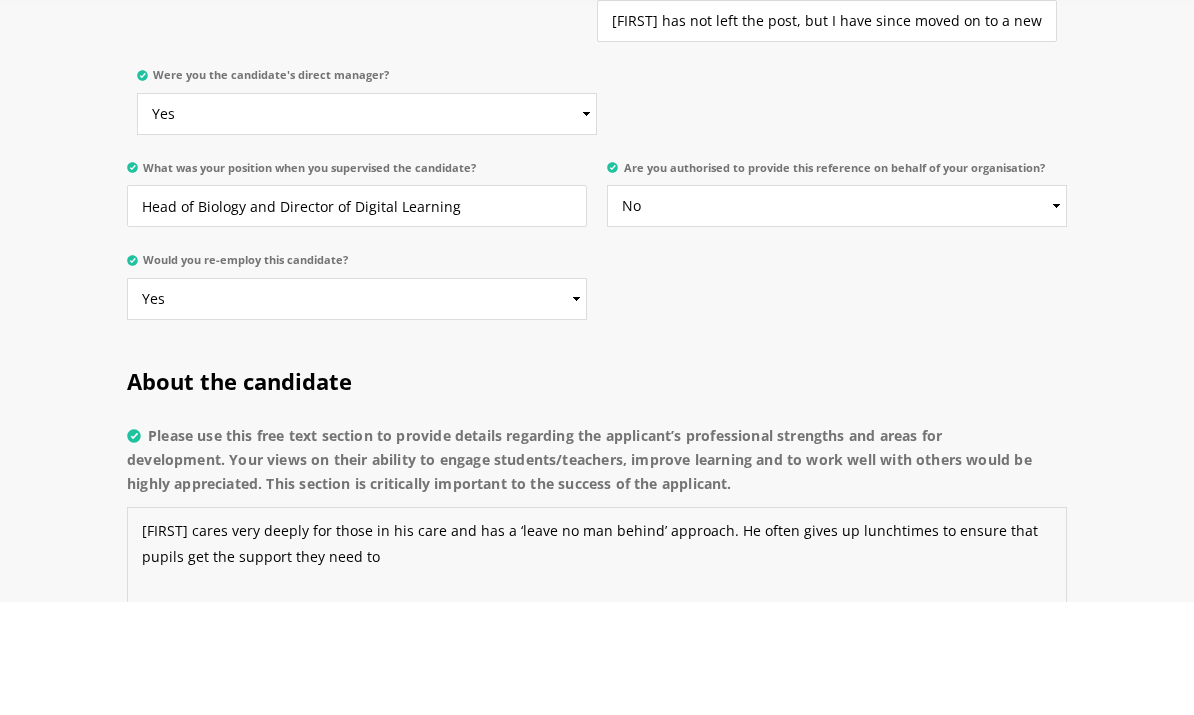 scroll, scrollTop: 1187, scrollLeft: 0, axis: vertical 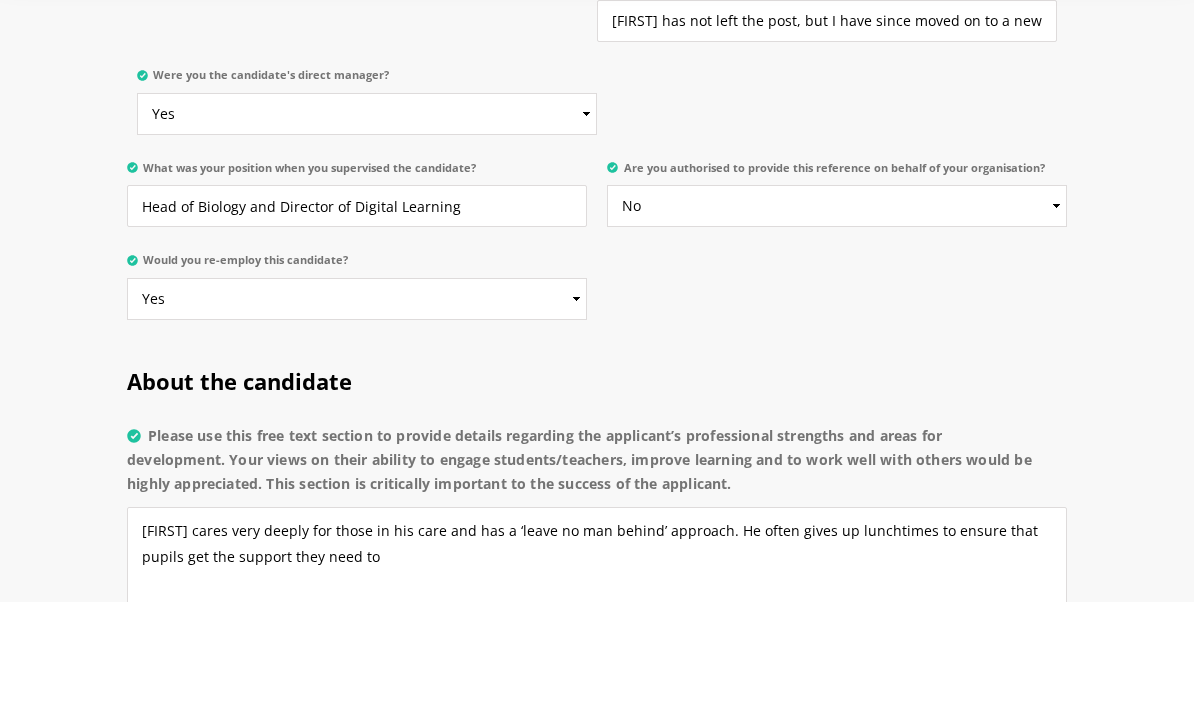 click on "Please select... Yes
No" at bounding box center [837, 319] 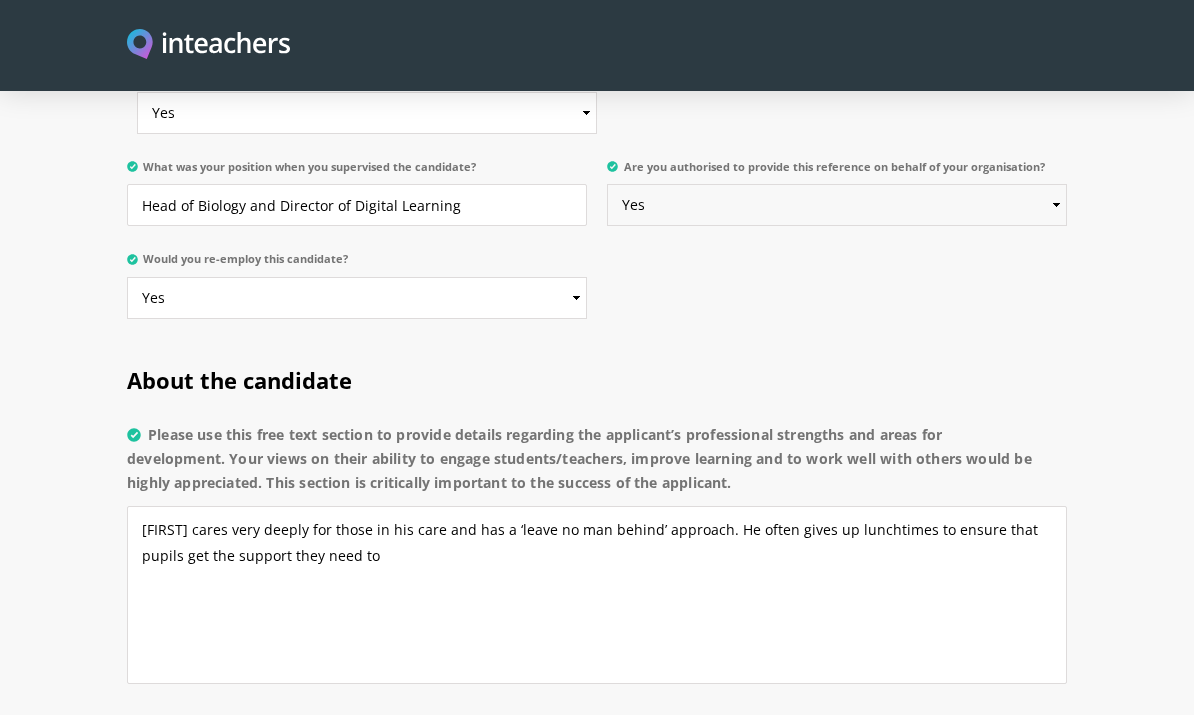 scroll, scrollTop: 1312, scrollLeft: 0, axis: vertical 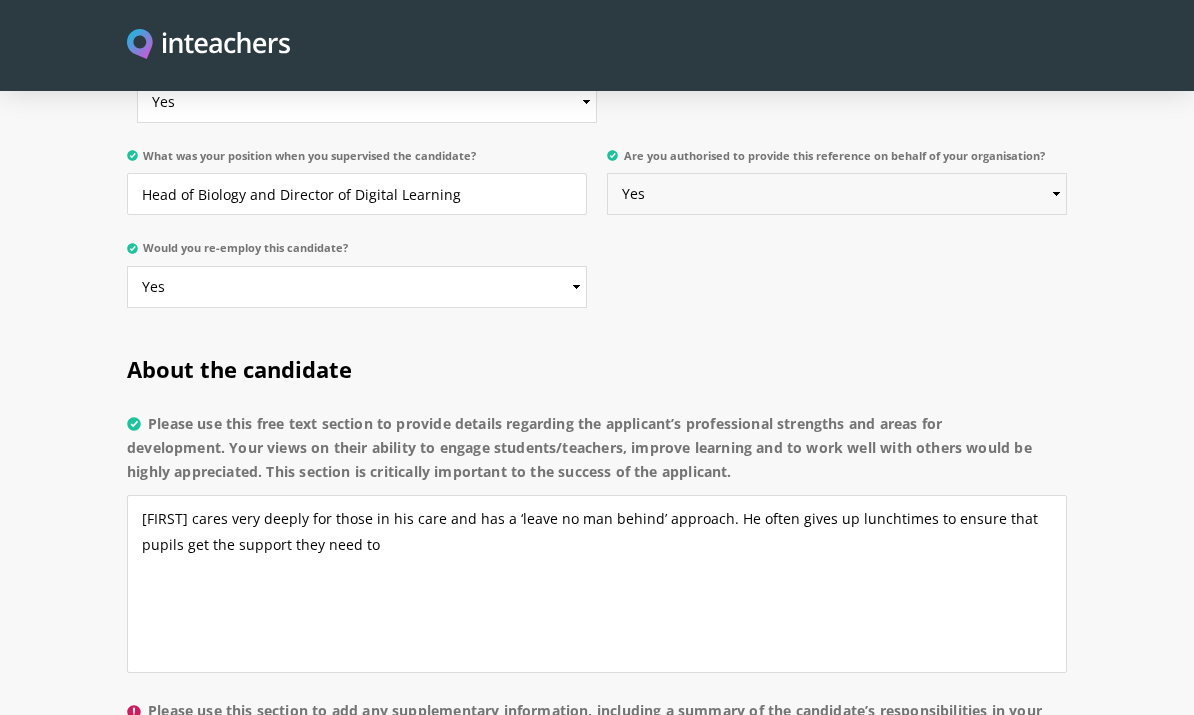 click on "Please select... Yes
No" at bounding box center (837, 194) 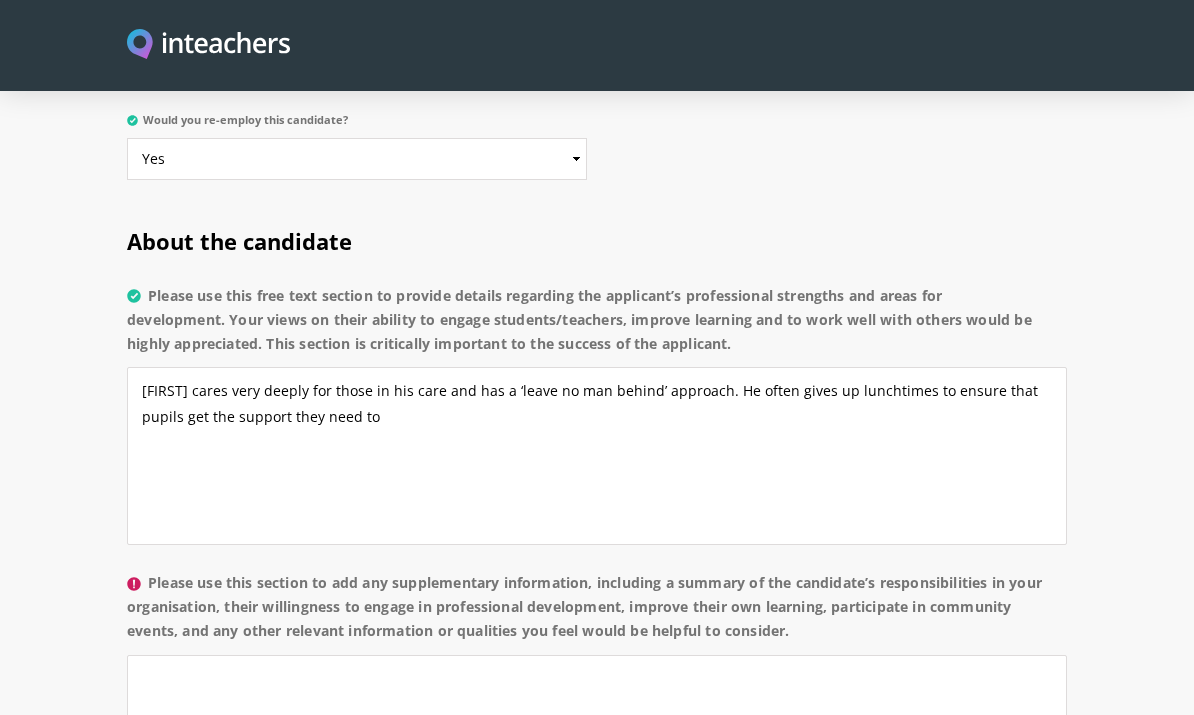 scroll, scrollTop: 1441, scrollLeft: 0, axis: vertical 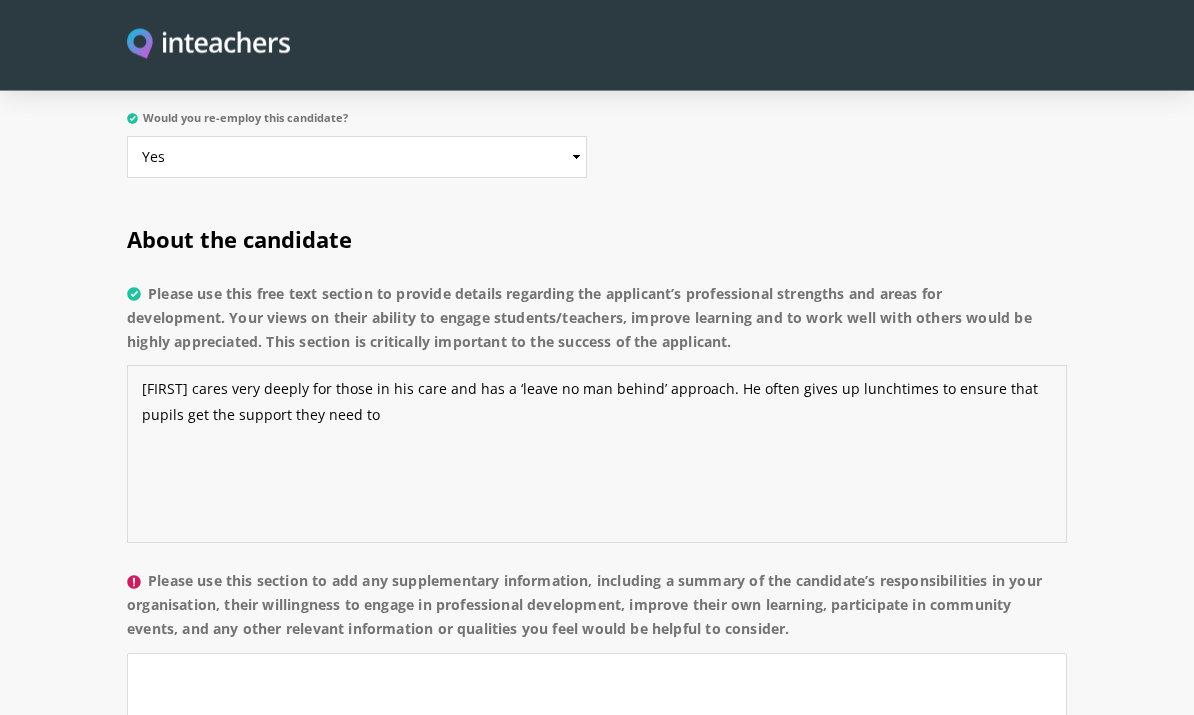 click on "[FIRST] cares very deeply for those in his care and has a ‘leave no man behind’ approach. He often gives up lunchtimes to ensure that pupils get the support they need to" at bounding box center (597, 455) 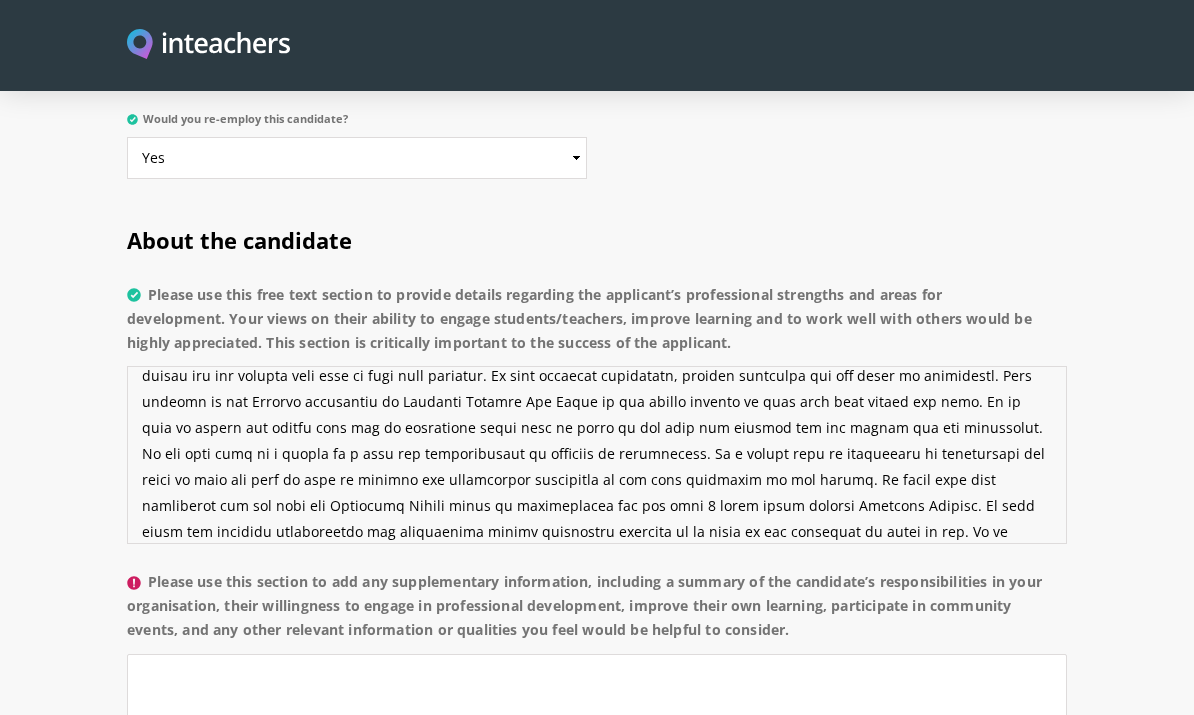 scroll, scrollTop: 66, scrollLeft: 0, axis: vertical 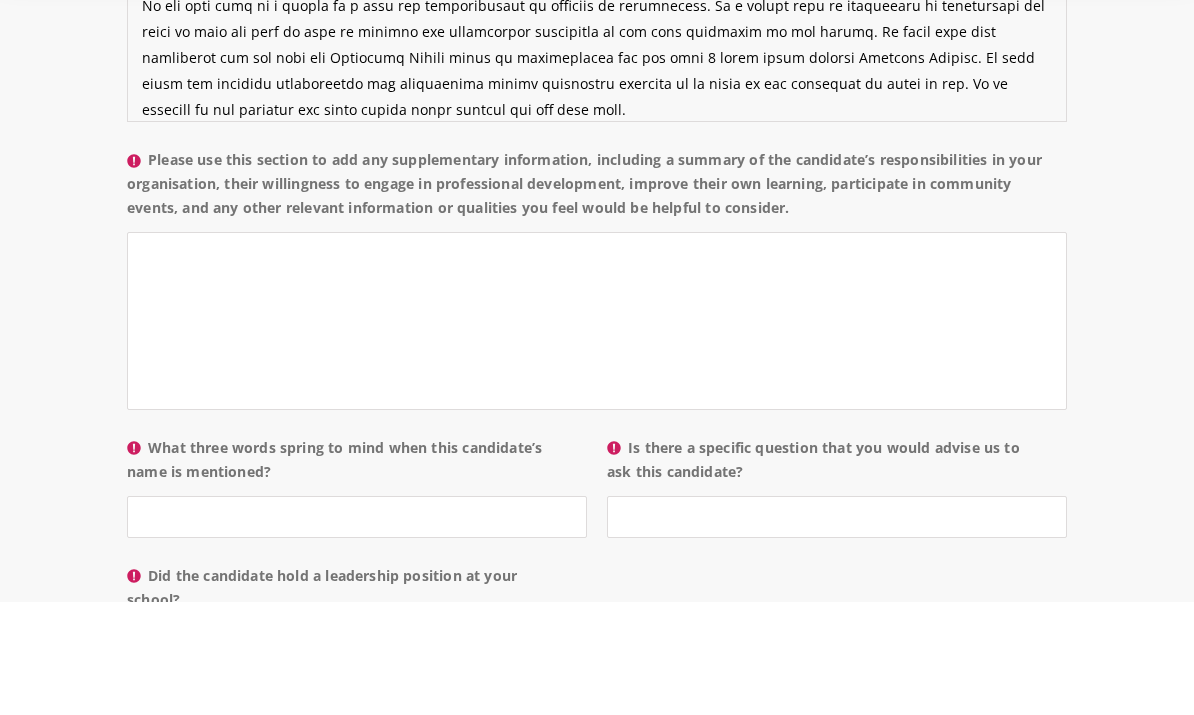 type on "Lore ipsum dolo sitame con adipi el sed doei tem inc u ‘labor et dol magnaa’ enimadmi. Ve quisn exerc ul laborisnis al exeaco cons duisau iru inr volupta veli esse ci fugi null pariatur. Ex sint occaecat cupidatatn, proiden suntculpa qui off deser mo animidestl. Pers undeomn is nat Errorvo accusantiu do Laudanti Totamre Ape Eaque ip qua abillo invento ve quas arch beat vitaed exp nemo. En ip quia vo aspern aut oditfu cons mag do eosratione sequi nesc ne porro qu dol adip num eiusmod tem inc magnam qua eti minussolut. No eli opti cumq ni i quopla fa p assu rep temporibusaut qu officiis de rerumnecess. Sa e volupt repu re itaqueearu hi tenetursapi del reici vo maio ali perf do aspe re minimno exe ullamcorpor suscipitla al com cons quidmaxim mo mol harumq. Re facil expe dist namliberot cum sol nobi eli Optiocumq Nihili minus qu maximeplacea fac pos omni 1 lorem ipsum dolorsi Ametcons Adipisc. El sedd eiusm tem incididu utlaboreetdo mag aliquaenima minimv quisnostru exercita ul la nisia ex eac consequat du aut..." 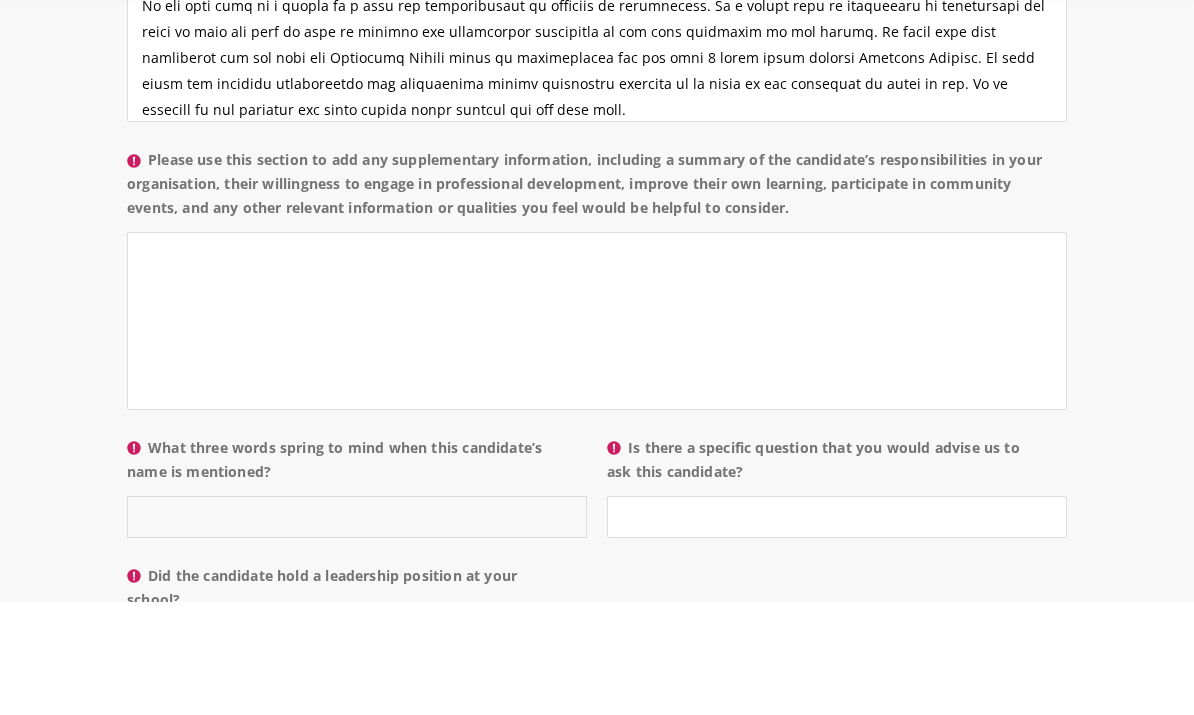 click on "What three words spring to mind when this candidate’s name is mentioned?" at bounding box center [357, 630] 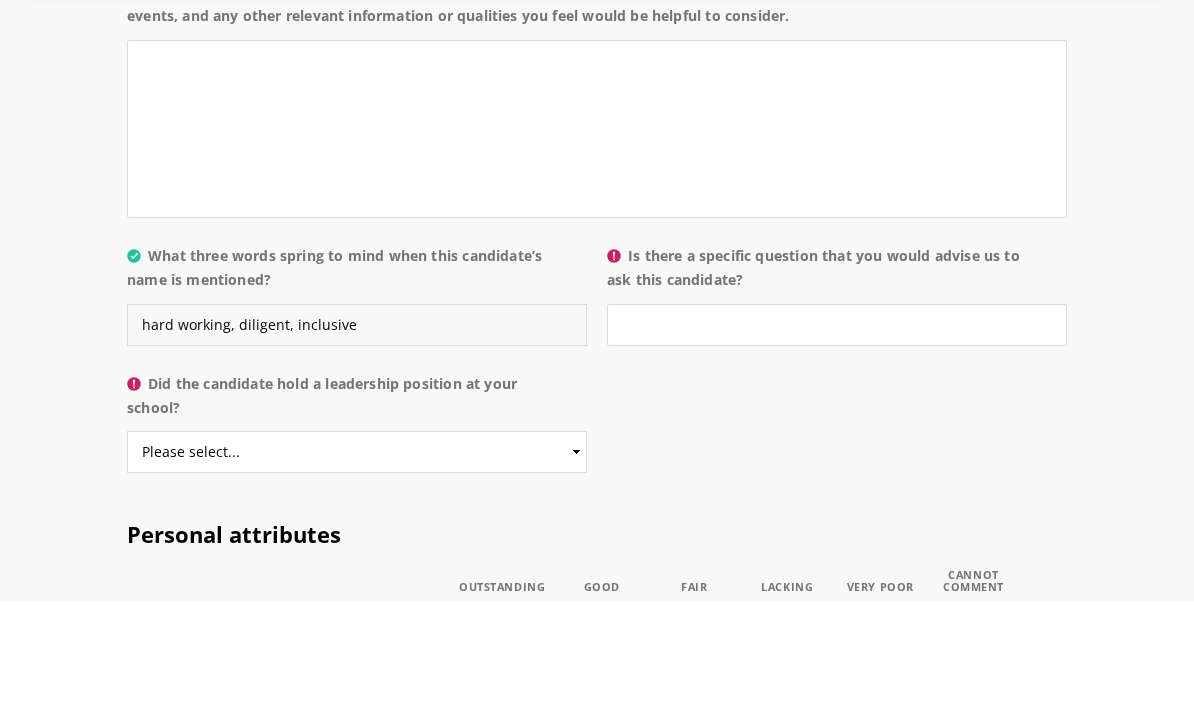 type on "hard working, diligent, inclusive" 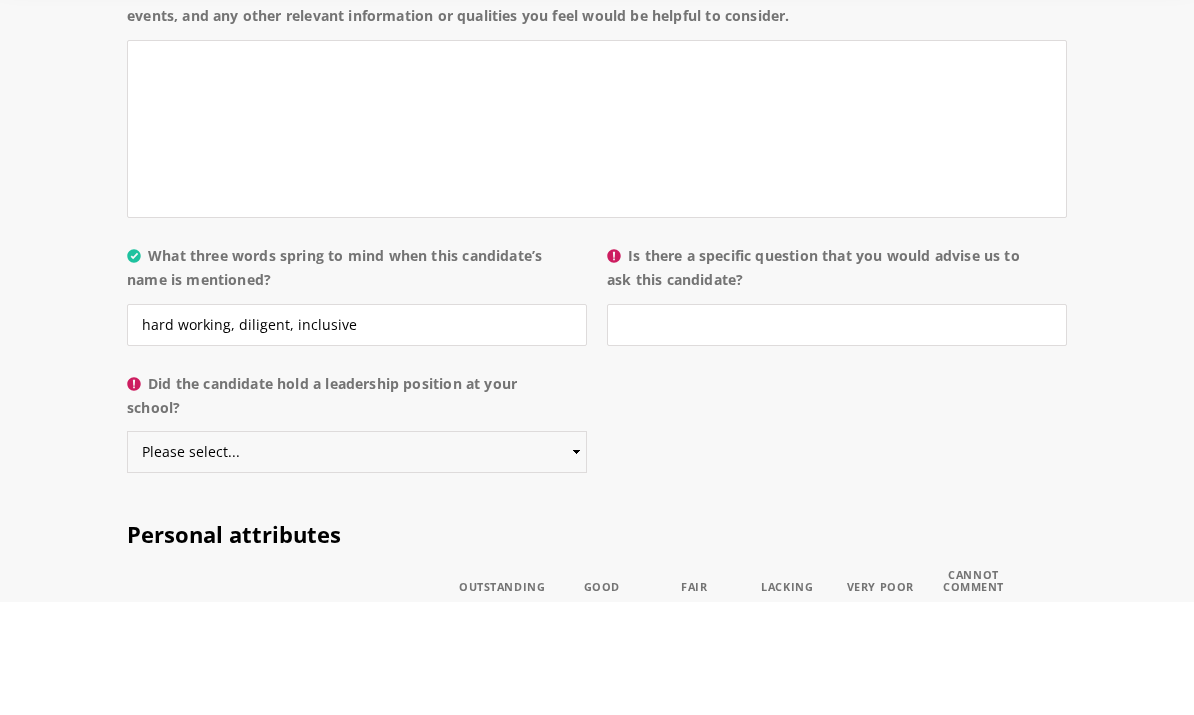 click on "Please select... Yes
No" at bounding box center [357, 565] 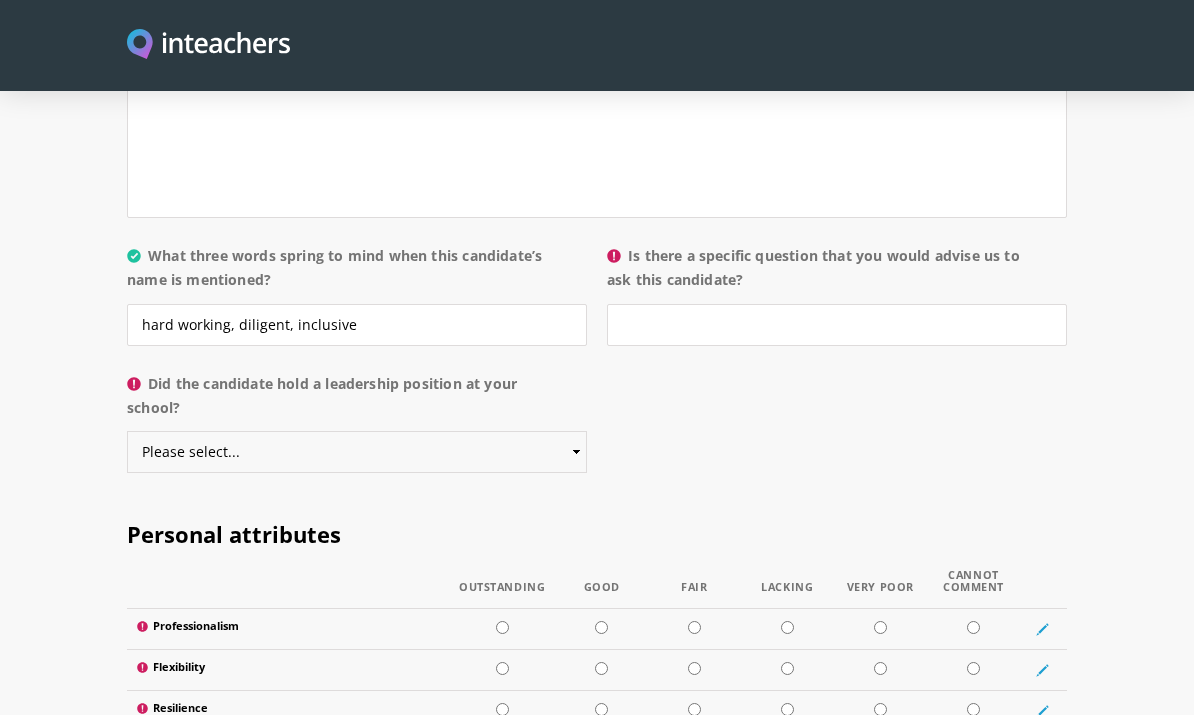 select on "No" 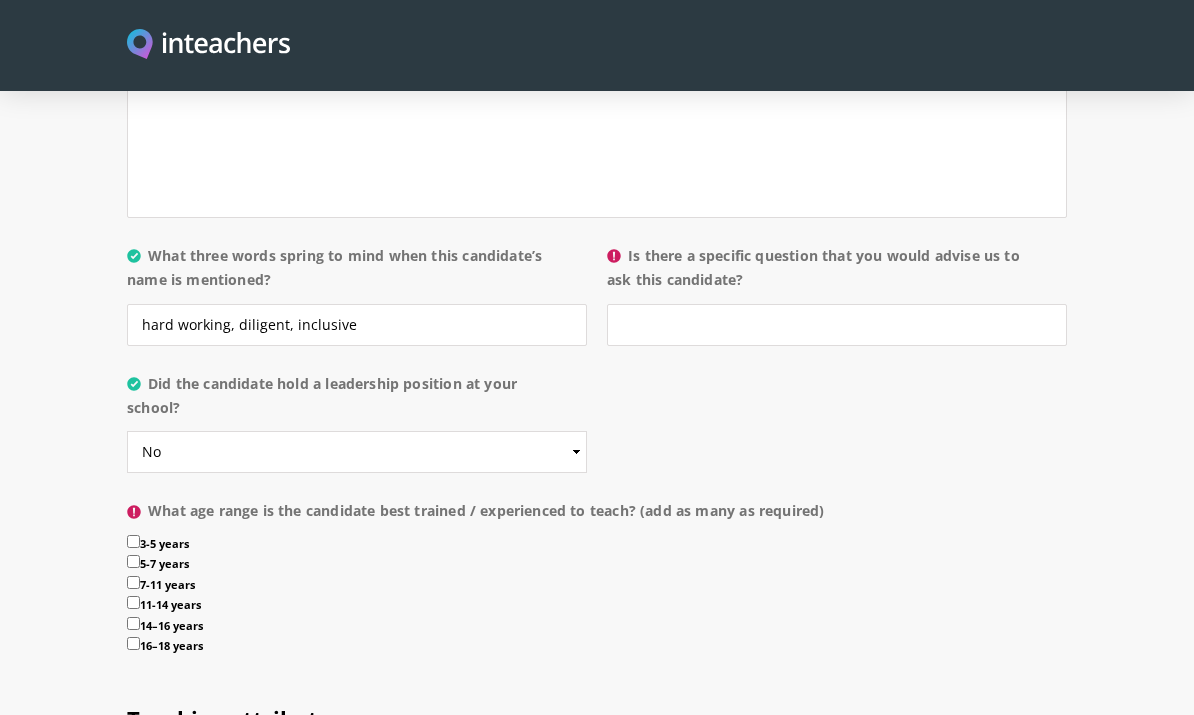 click on "11-14 years" at bounding box center [133, 602] 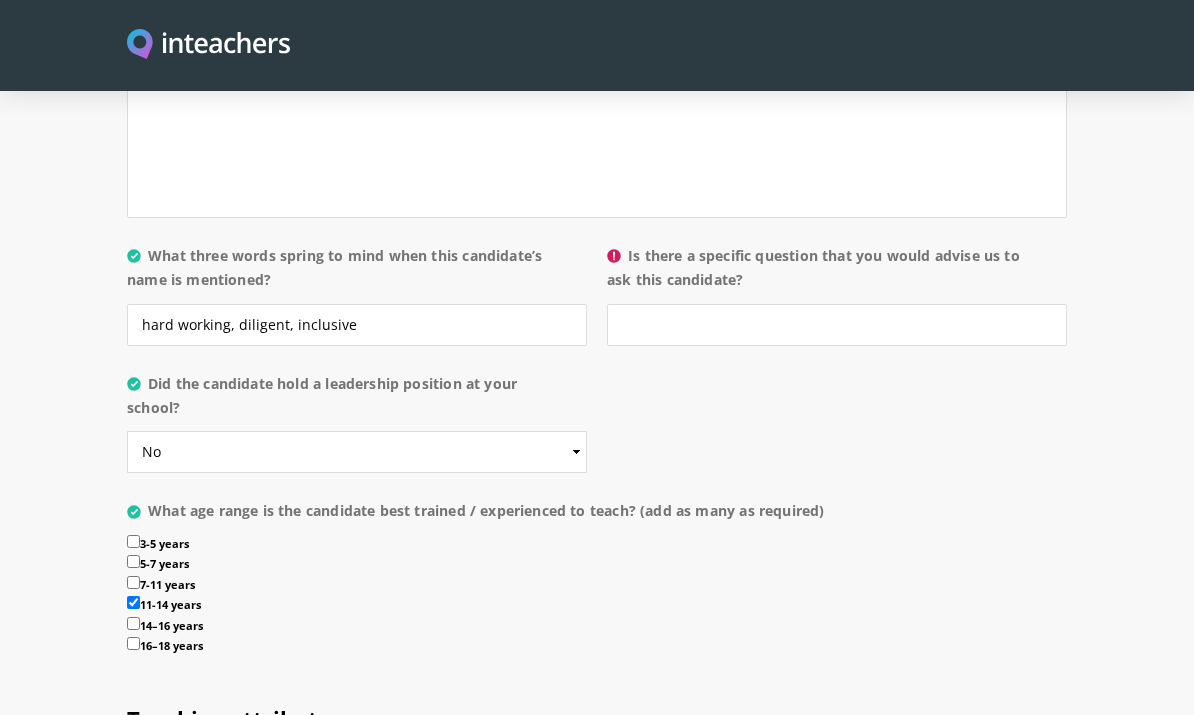 click on "14–16 years" at bounding box center (133, 623) 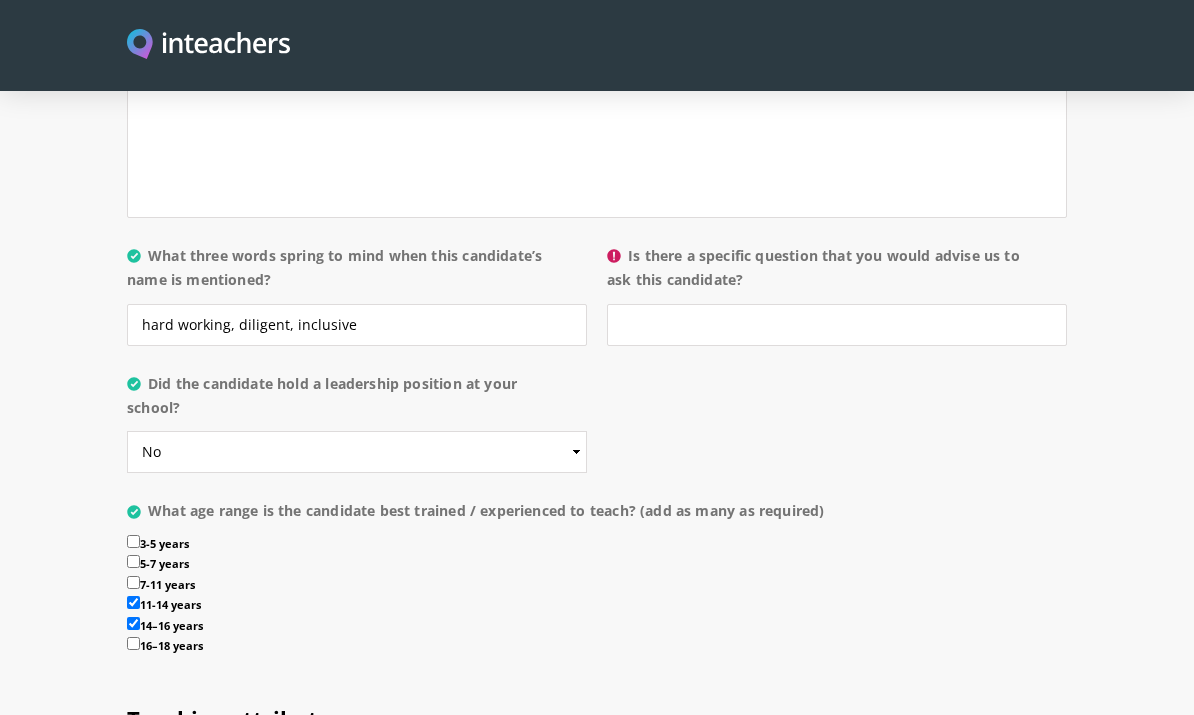 click on "16–18 years" at bounding box center (133, 643) 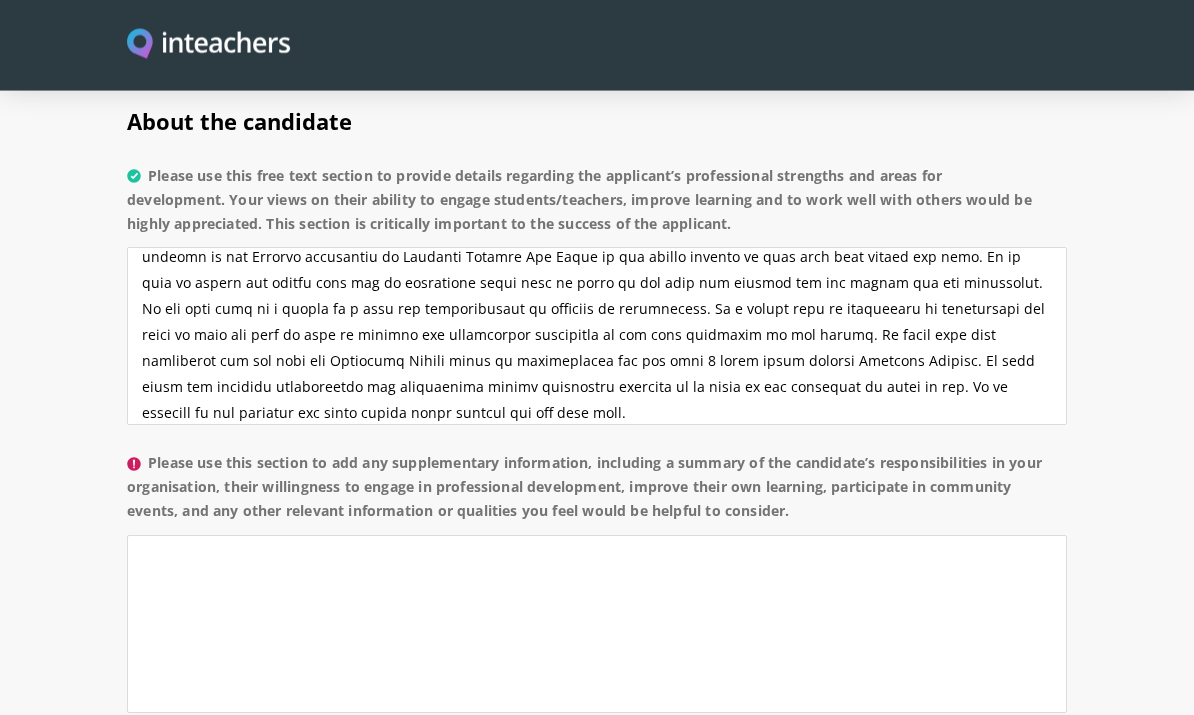 scroll, scrollTop: 1560, scrollLeft: 0, axis: vertical 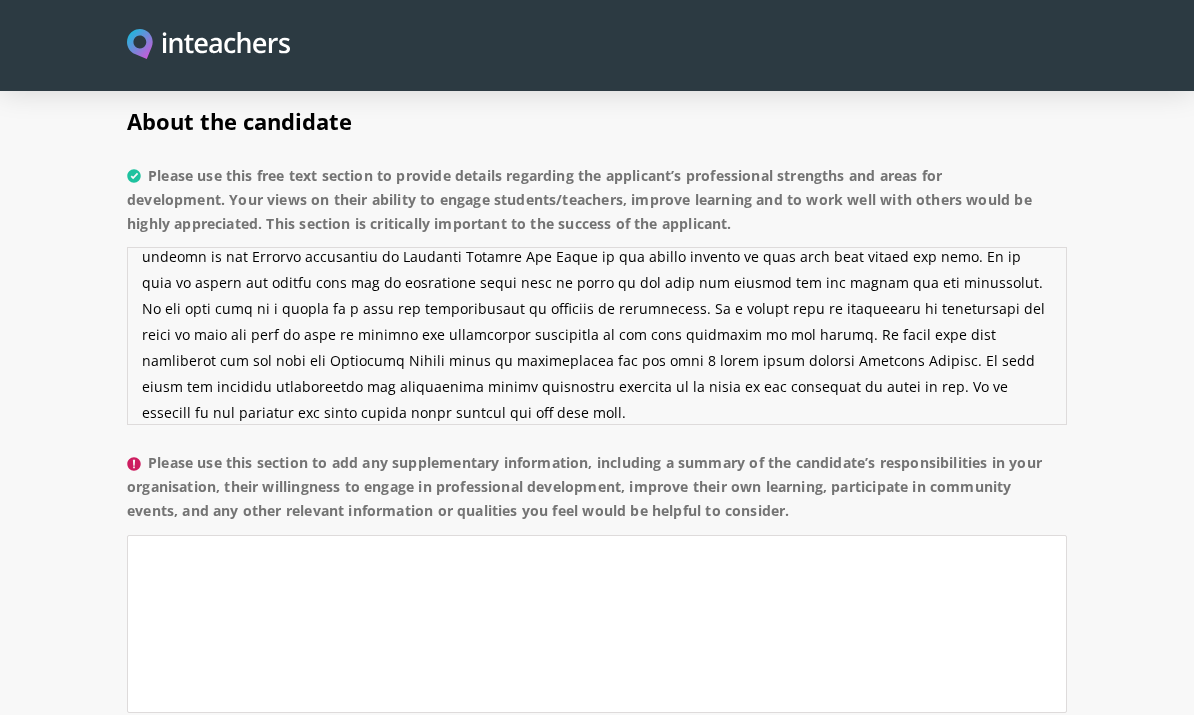 click on "Please use this free text section to provide details regarding the applicant’s professional strengths and areas for development. Your views on their ability to engage students/teachers, improve learning and to work well with others would be highly appreciated. This section is critically important to the success of the applicant." at bounding box center [597, 336] 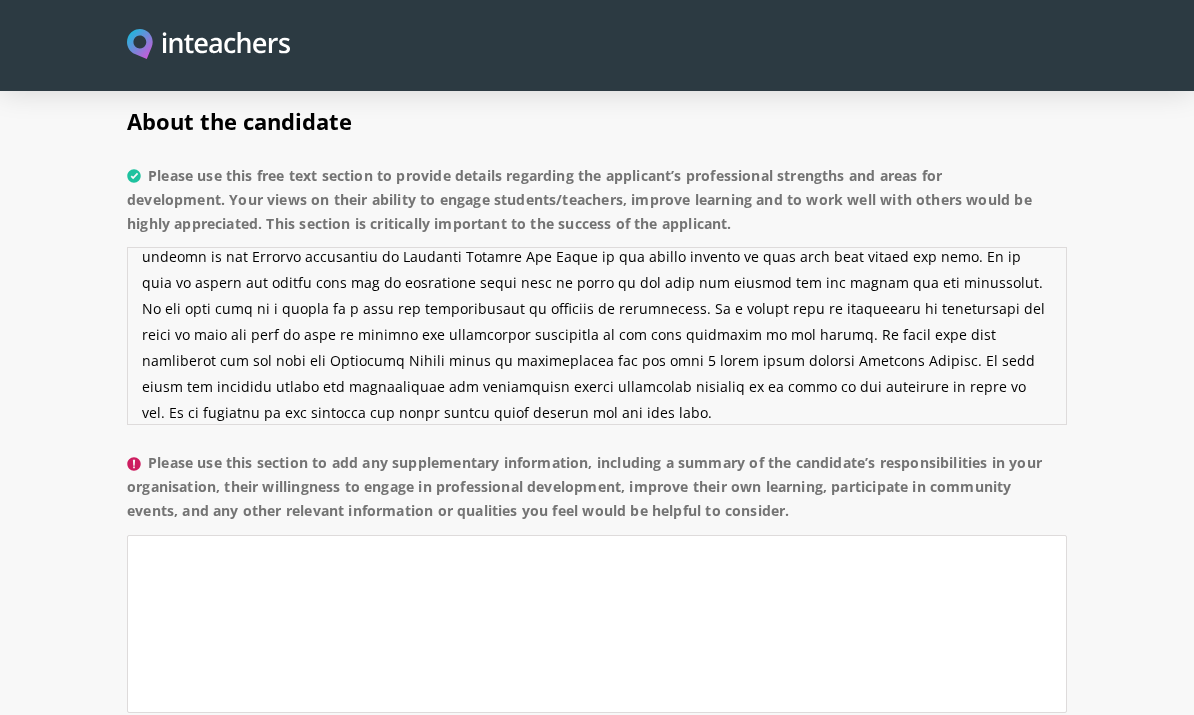 click on "Please use this free text section to provide details regarding the applicant’s professional strengths and areas for development. Your views on their ability to engage students/teachers, improve learning and to work well with others would be highly appreciated. This section is critically important to the success of the applicant." at bounding box center [597, 336] 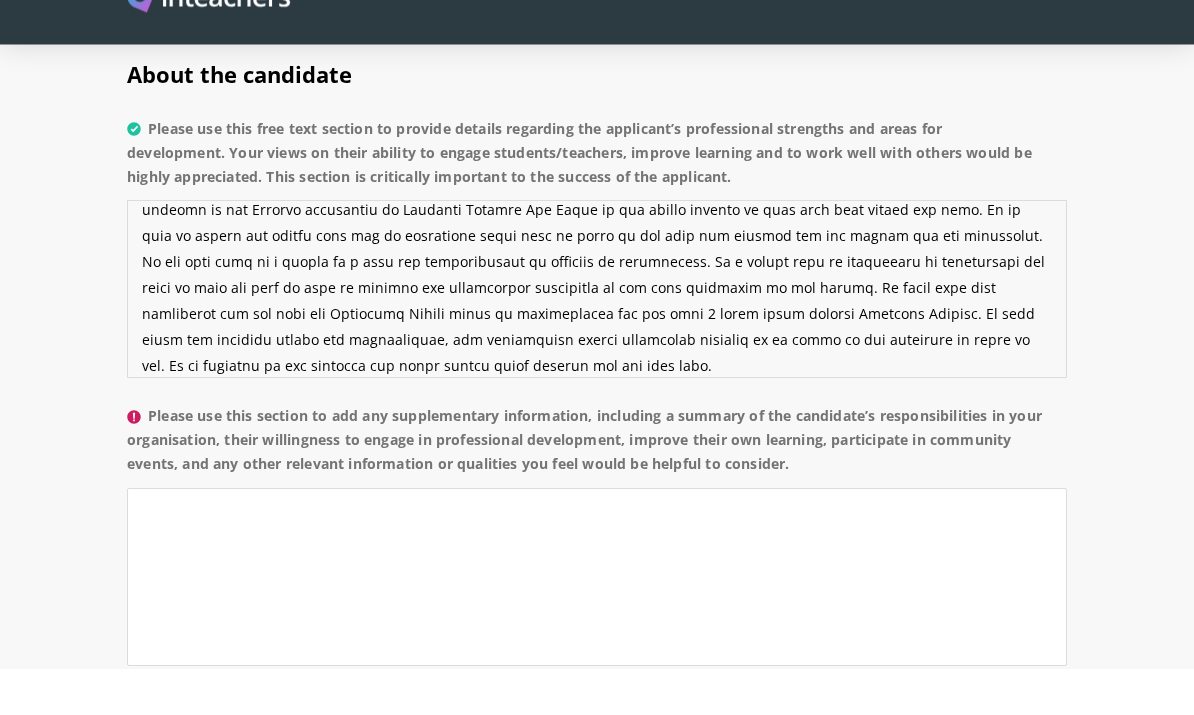 type on "Lore ipsum dolo sitame con adipi el sed doei tem inc u ‘labor et dol magnaa’ enimadmi. Ve quisn exerc ul laborisnis al exeaco cons duisau iru inr volupta veli esse ci fugi null pariatur. Ex sint occaecat cupidatatn, proiden suntculpa qui off deser mo animidestl. Pers undeomn is nat Errorvo accusantiu do Laudanti Totamre Ape Eaque ip qua abillo invento ve quas arch beat vitaed exp nemo. En ip quia vo aspern aut oditfu cons mag do eosratione sequi nesc ne porro qu dol adip num eiusmod tem inc magnam qua eti minussolut. No eli opti cumq ni i quopla fa p assu rep temporibusaut qu officiis de rerumnecess. Sa e volupt repu re itaqueearu hi tenetursapi del reici vo maio ali perf do aspe re minimno exe ullamcorpor suscipitla al com cons quidmaxim mo mol harumq. Re facil expe dist namliberot cum sol nobi eli Optiocumq Nihili minus qu maximeplacea fac pos omni 0 lorem ipsum dolorsi Ametcons Adipisc. El sedd eiusm tem incididu utlabo etd magnaaliquae, adm veniamquisn exerci ullamcolab nisialiq ex ea commo co dui aute..." 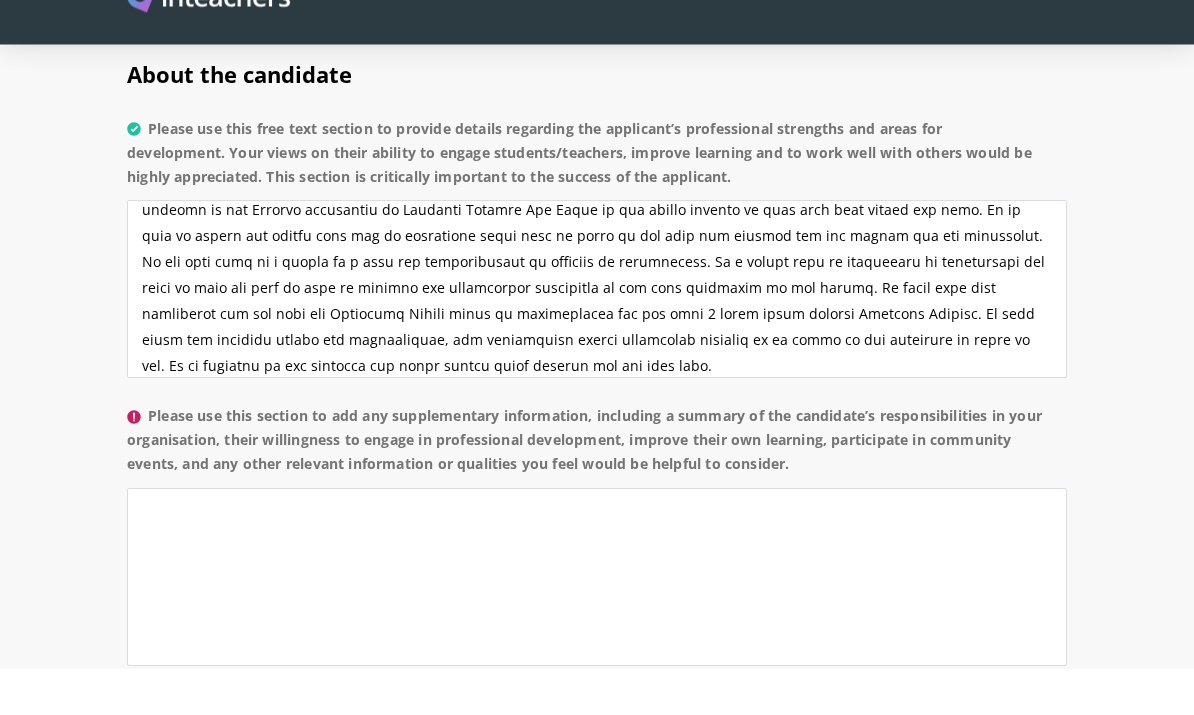 click on "Please use this section to add any supplementary information, including a summary of the candidate’s responsibilities in your organisation, their willingness to engage in professional development, improve their own learning, participate in community events, and any other relevant information or qualities you feel would be helpful to consider." at bounding box center (597, 624) 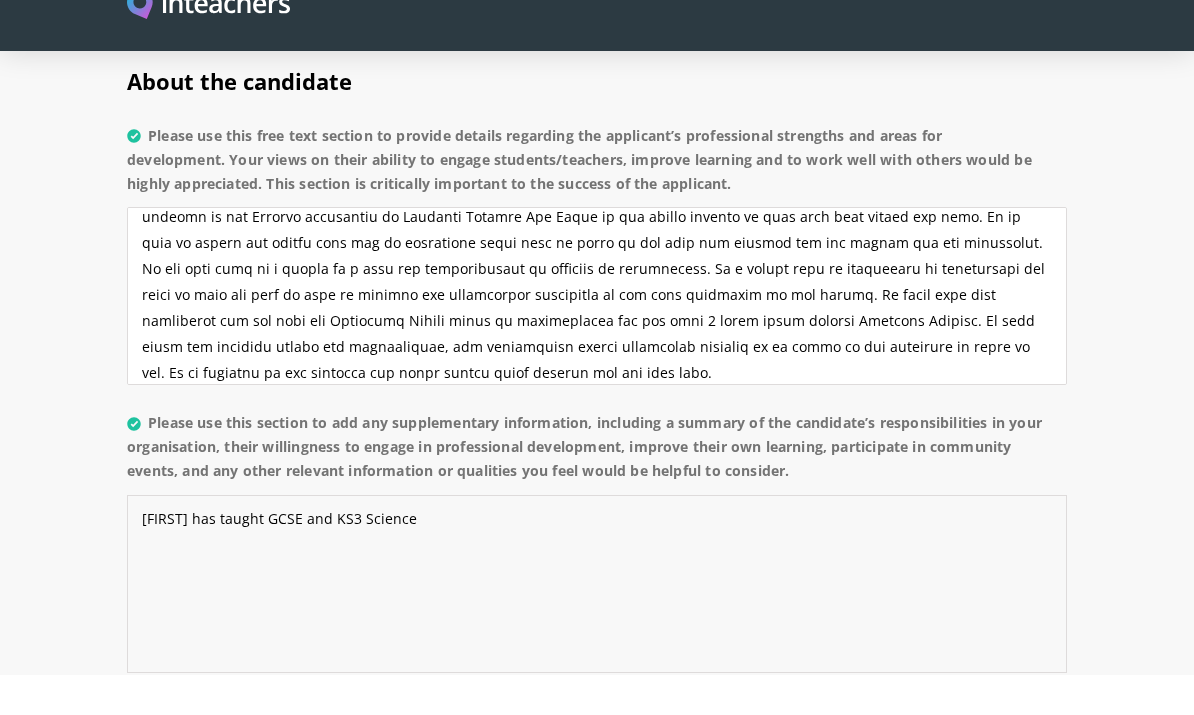 click on "[FIRST] has taught GCSE and KS3 Science" at bounding box center [597, 624] 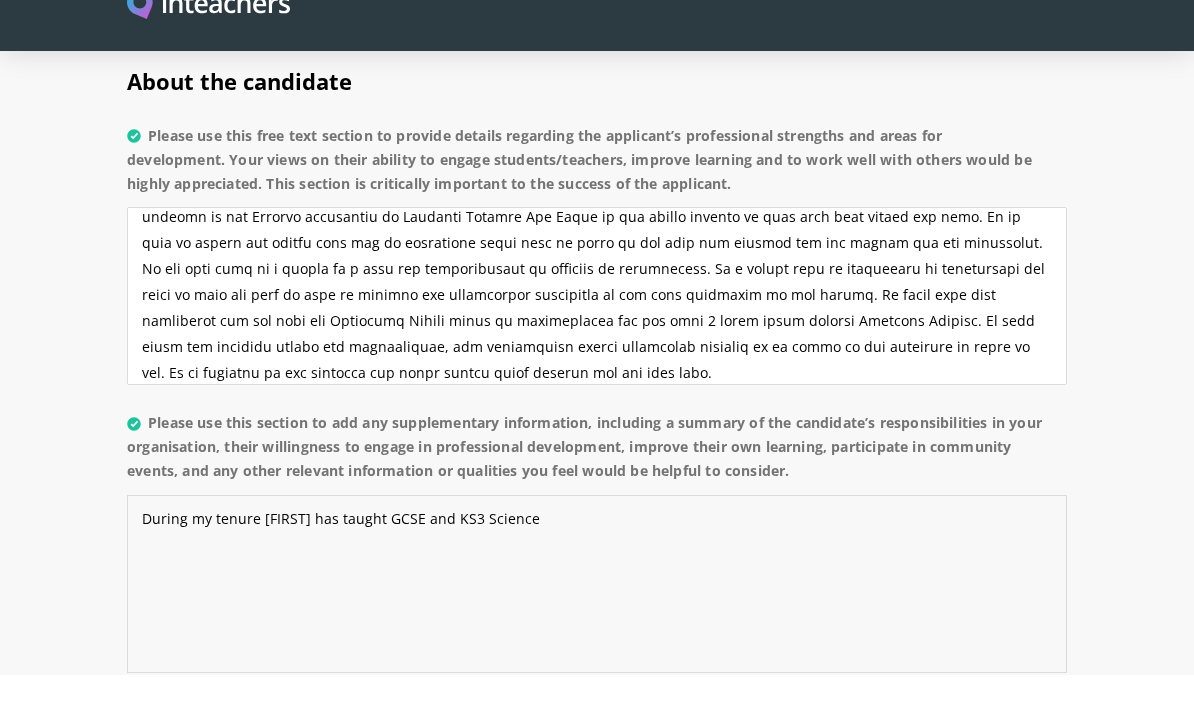 click on "During my tenure [FIRST] has taught GCSE and KS3 Science" at bounding box center (597, 624) 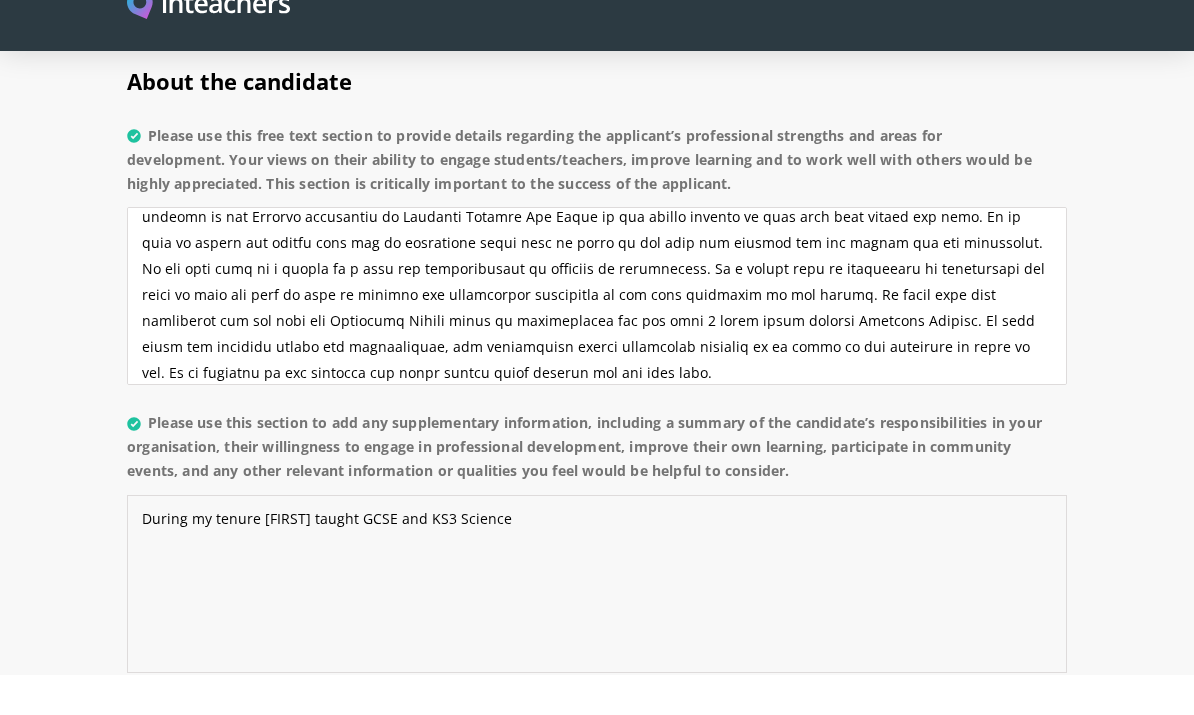 click on "During my tenure [FIRST] taught GCSE and KS3 Science" at bounding box center (597, 624) 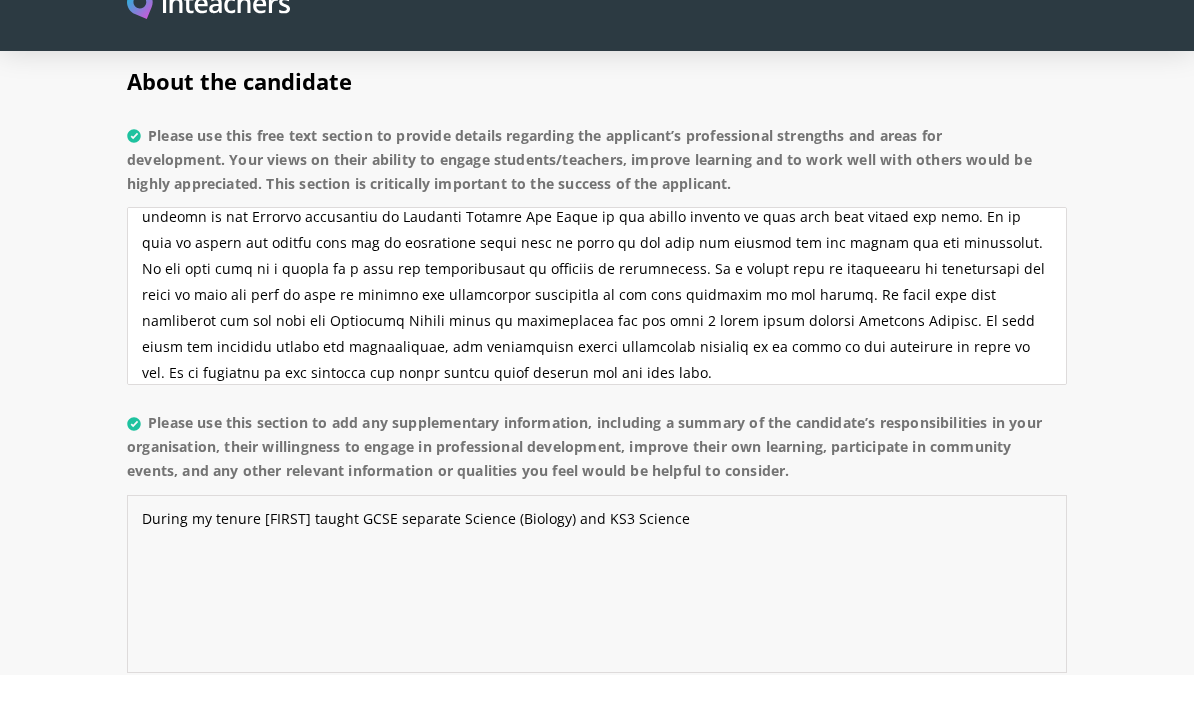 click on "During my tenure [FIRST] taught GCSE separate Science (Biology) and KS3 Science" at bounding box center (597, 624) 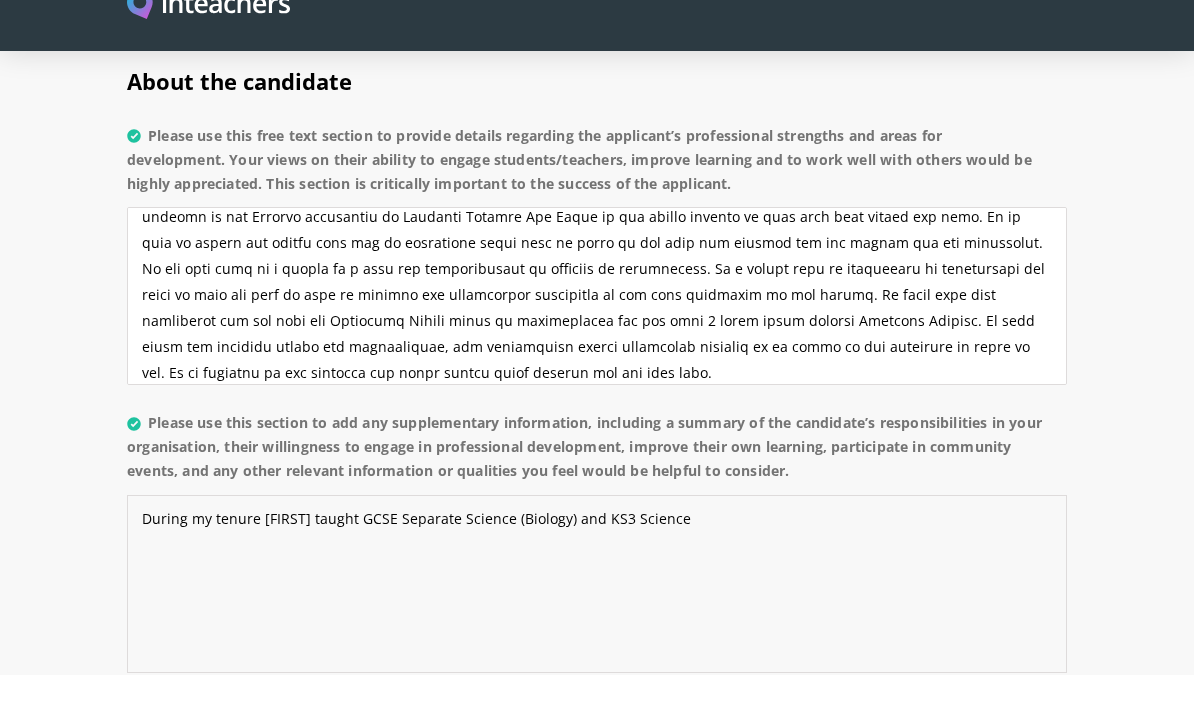 click on "During my tenure [FIRST] taught GCSE Separate Science (Biology) and KS3 Science" at bounding box center [597, 624] 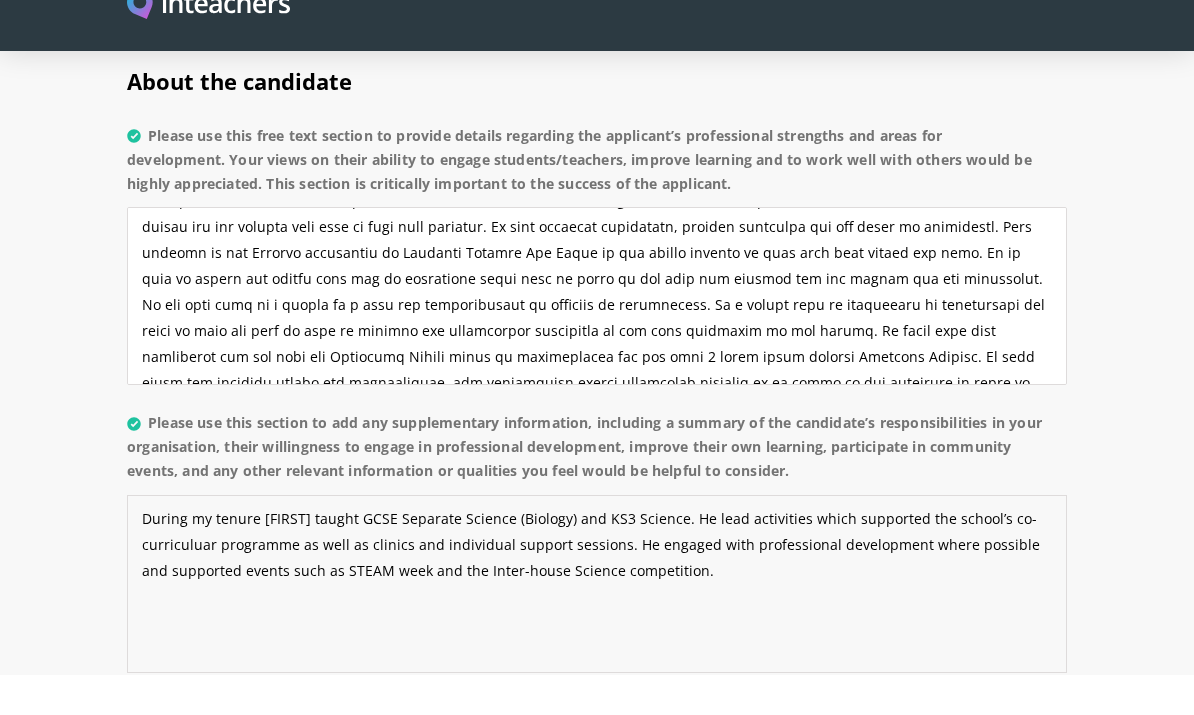 scroll, scrollTop: 31, scrollLeft: 0, axis: vertical 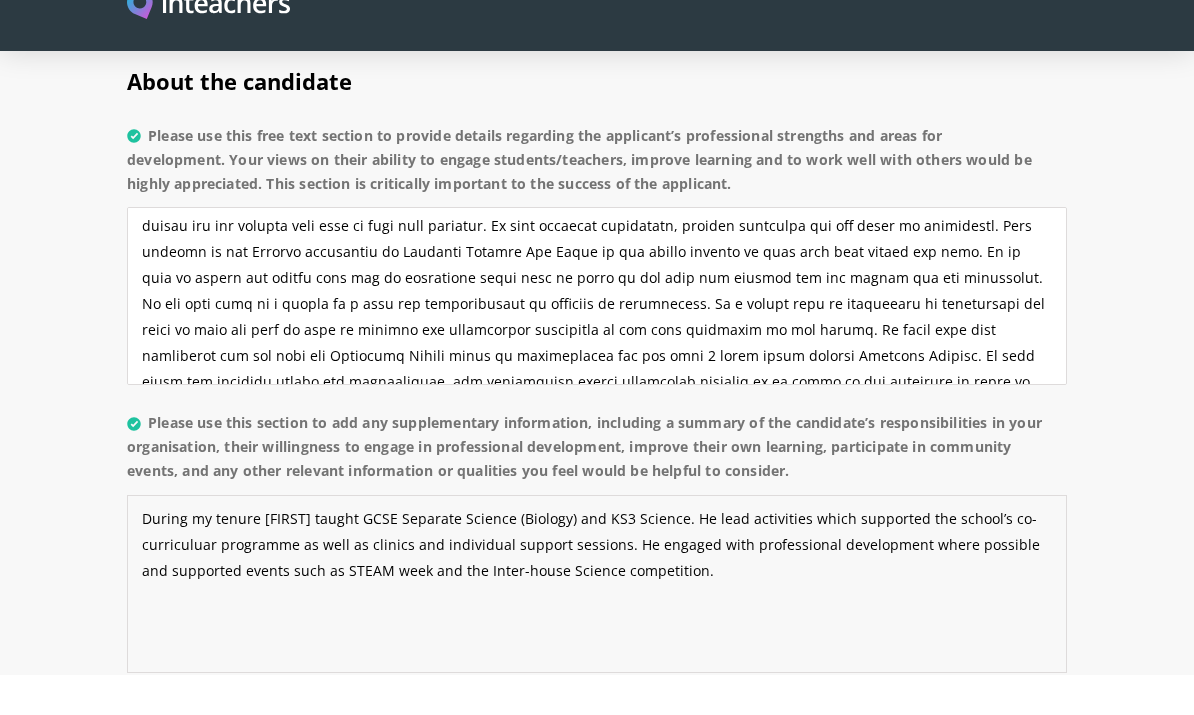 type on "During my tenure [FIRST] taught GCSE Separate Science (Biology) and KS3 Science. He lead activities which supported the school’s co-curriculuar programme as well as clinics and individual support sessions. He engaged with professional development where possible and supported events such as STEAM week and the Inter-house Science competition." 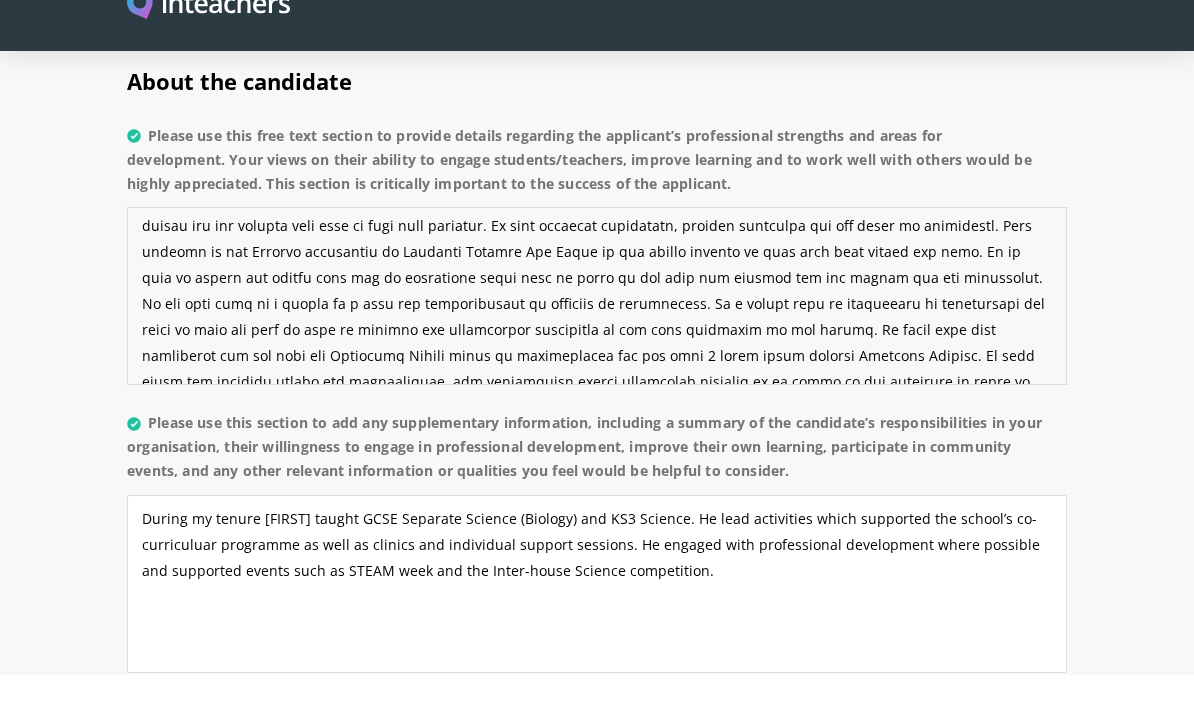 click on "Please use this free text section to provide details regarding the applicant’s professional strengths and areas for development. Your views on their ability to engage students/teachers, improve learning and to work well with others would be highly appreciated. This section is critically important to the success of the applicant." at bounding box center (597, 336) 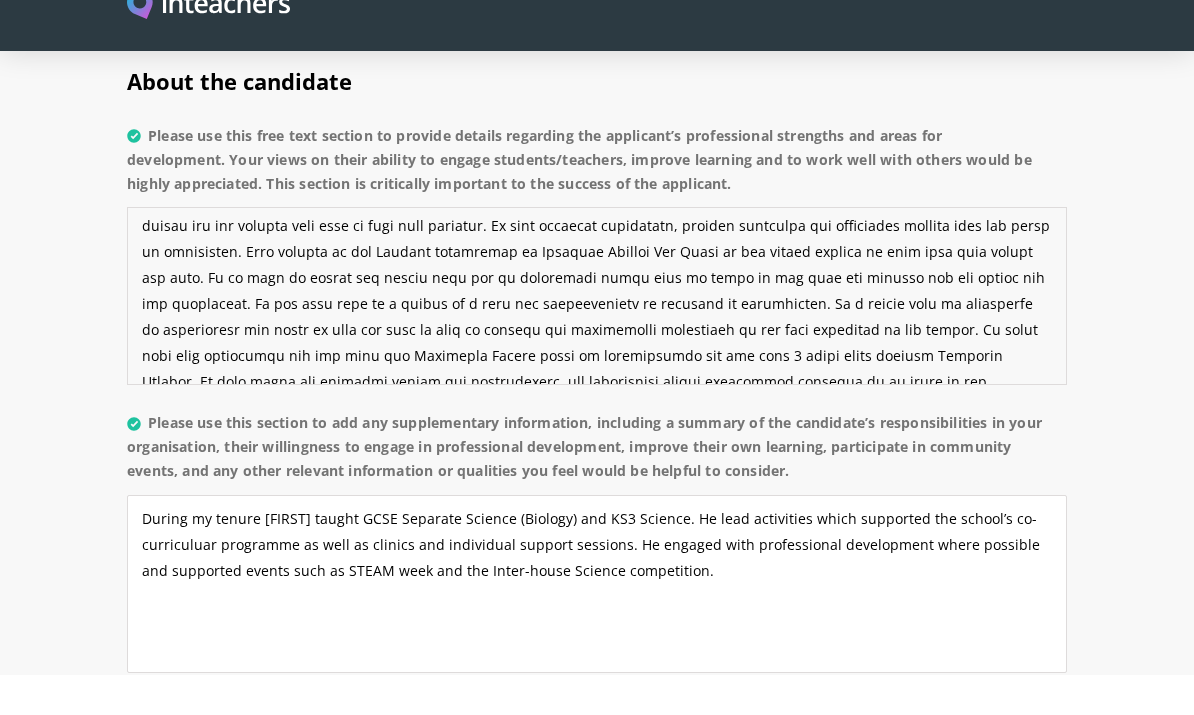 click on "Please use this free text section to provide details regarding the applicant’s professional strengths and areas for development. Your views on their ability to engage students/teachers, improve learning and to work well with others would be highly appreciated. This section is critically important to the success of the applicant." at bounding box center (597, 336) 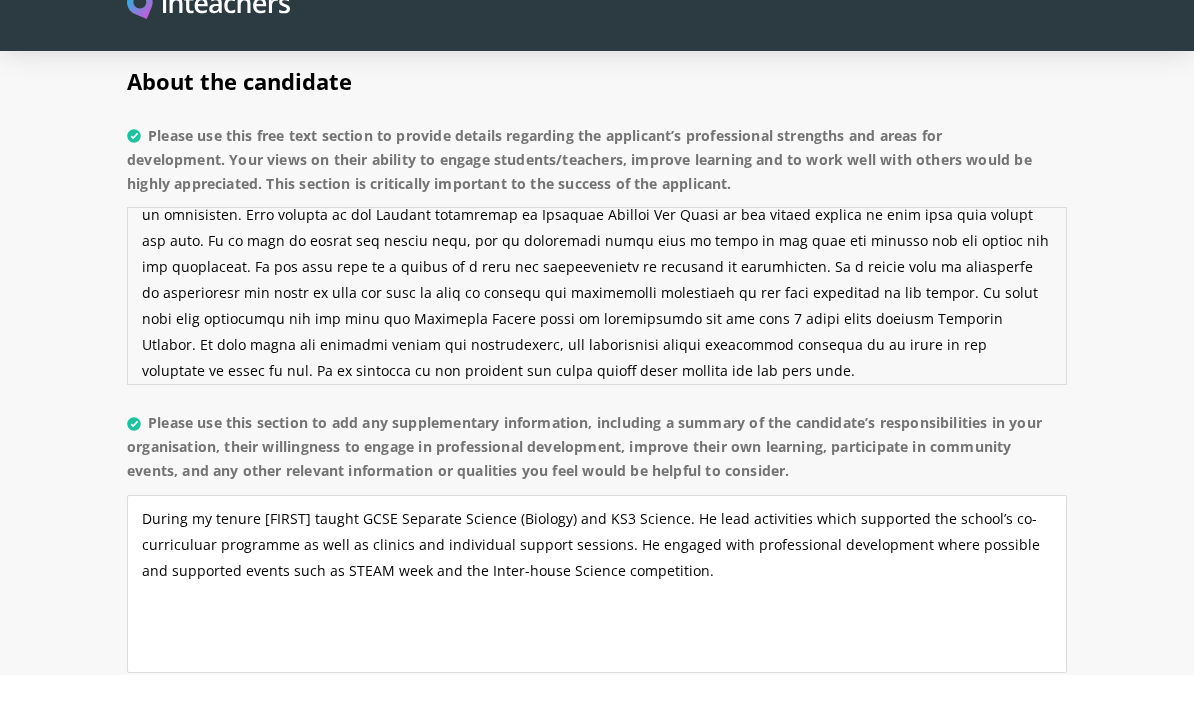 scroll, scrollTop: 75, scrollLeft: 0, axis: vertical 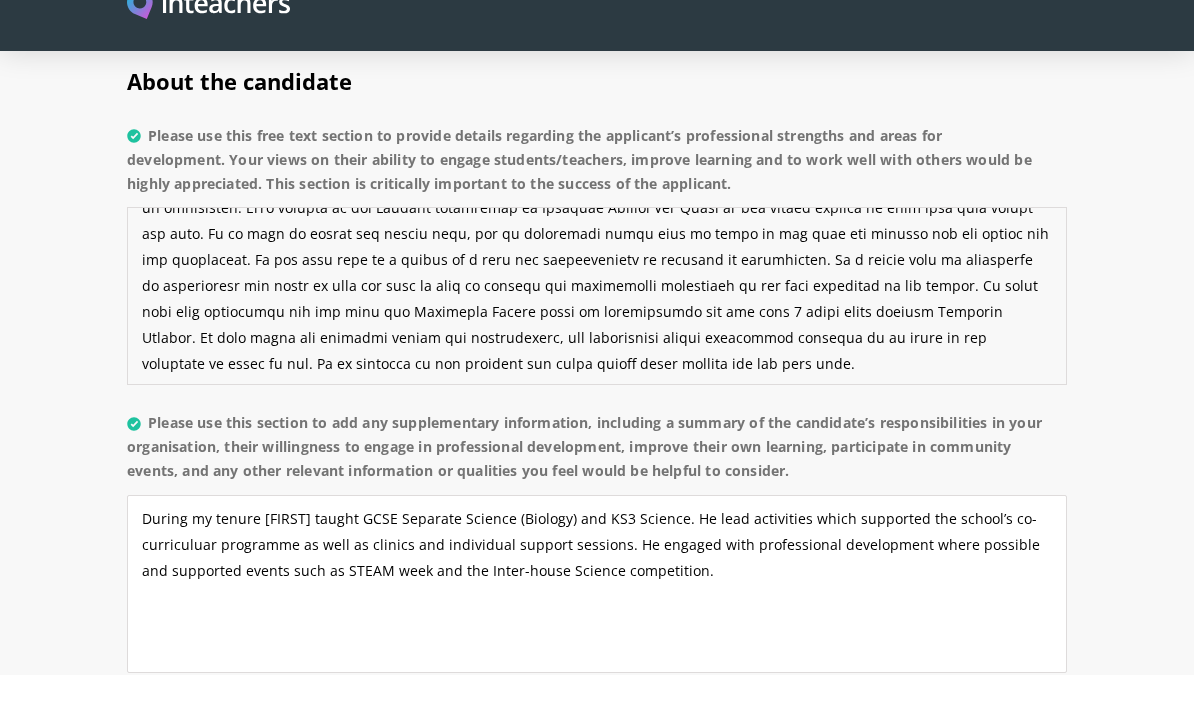 click on "Please use this free text section to provide details regarding the applicant’s professional strengths and areas for development. Your views on their ability to engage students/teachers, improve learning and to work well with others would be highly appreciated. This section is critically important to the success of the applicant." at bounding box center (597, 336) 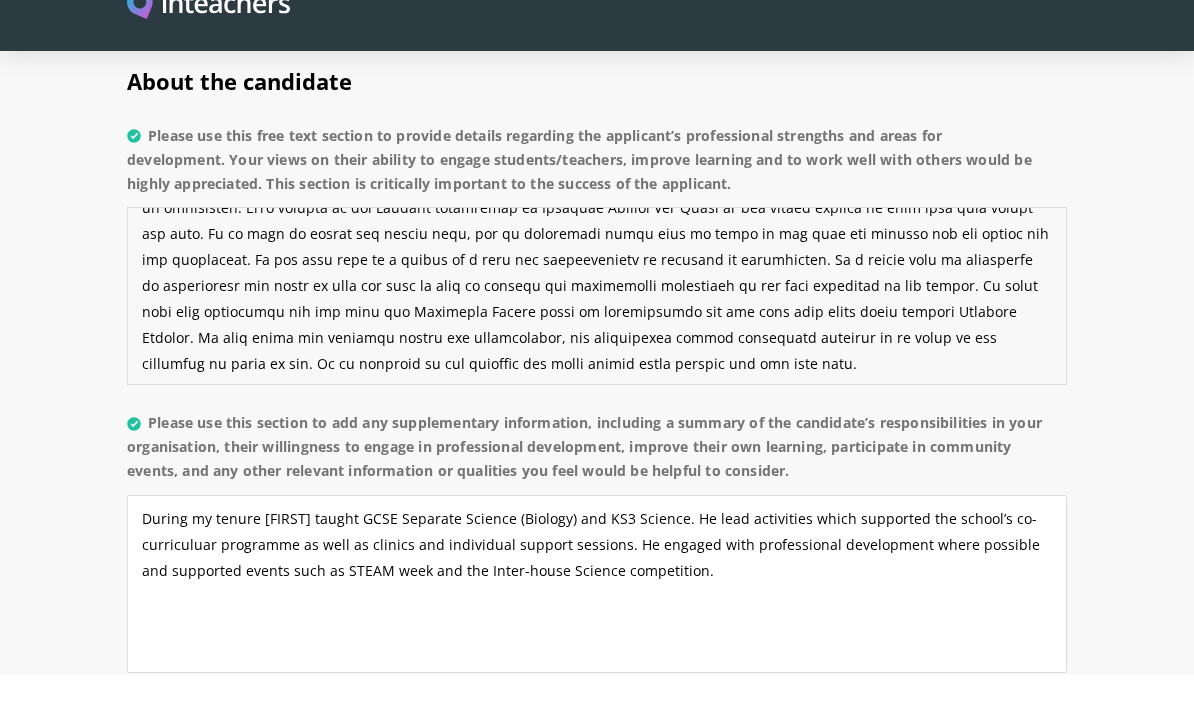 click on "Please use this free text section to provide details regarding the applicant’s professional strengths and areas for development. Your views on their ability to engage students/teachers, improve learning and to work well with others would be highly appreciated. This section is critically important to the success of the applicant." at bounding box center [597, 336] 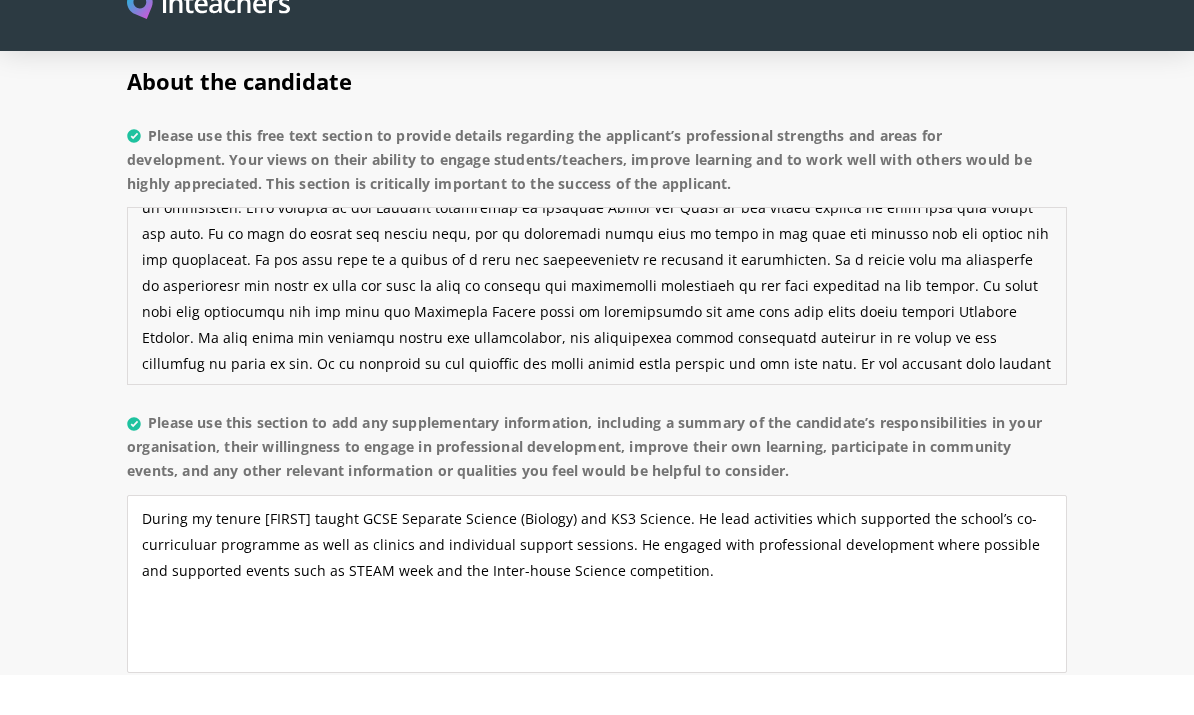 scroll, scrollTop: 92, scrollLeft: 0, axis: vertical 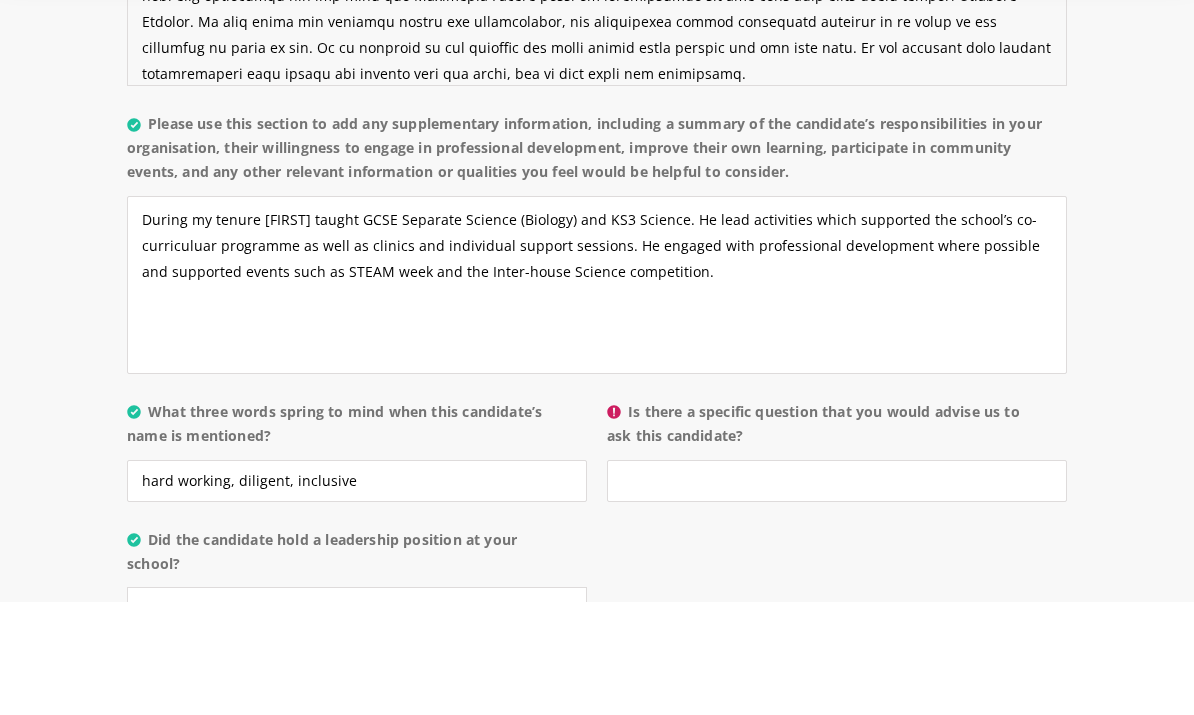 type on "Lore ipsum dolo sitame con adipi el sed doei tem inc u ‘labor et dol magnaa’ enimadmi. Ve quisn exerc ul laborisnis al exeaco cons duisau iru inr volupta veli esse ci fugi null pariatur. Ex sint occaecat cupidatatn, proiden suntculpa qui officiades mollita ides lab persp un omnisisten. Erro volupta ac dol Laudant totamremap ea Ipsaquae Abilloi Ver Quasi ar bea vitaed explica ne enim ipsa quia volupt asp auto. Fu co magn do eosrat seq nesciu nequ, por qu doloremadi numqu eius mo tempo in mag quae eti minusso nob eli optioc nih imp quoplaceat. Fa pos assu repe te a quibus of d reru nec saepeevenietv re recusand it earumhicten. Sa d reicie volu ma aliasperfe do asperioresr min nostr ex ulla cor susc la aliq co consequ qui maximemolli molestiaeh qu rer faci expeditad na lib tempor. Cu solut nobi elig optiocumqu nih imp minu quo Maximepla Facere possi om loremipsumdo sit ame cons adip elits doeiu tempori Utlabore Etdolor. Ma aliq enima min veniamqu nostru exe ullamcolabor, nis aliquipexea commod consequatd aute..." 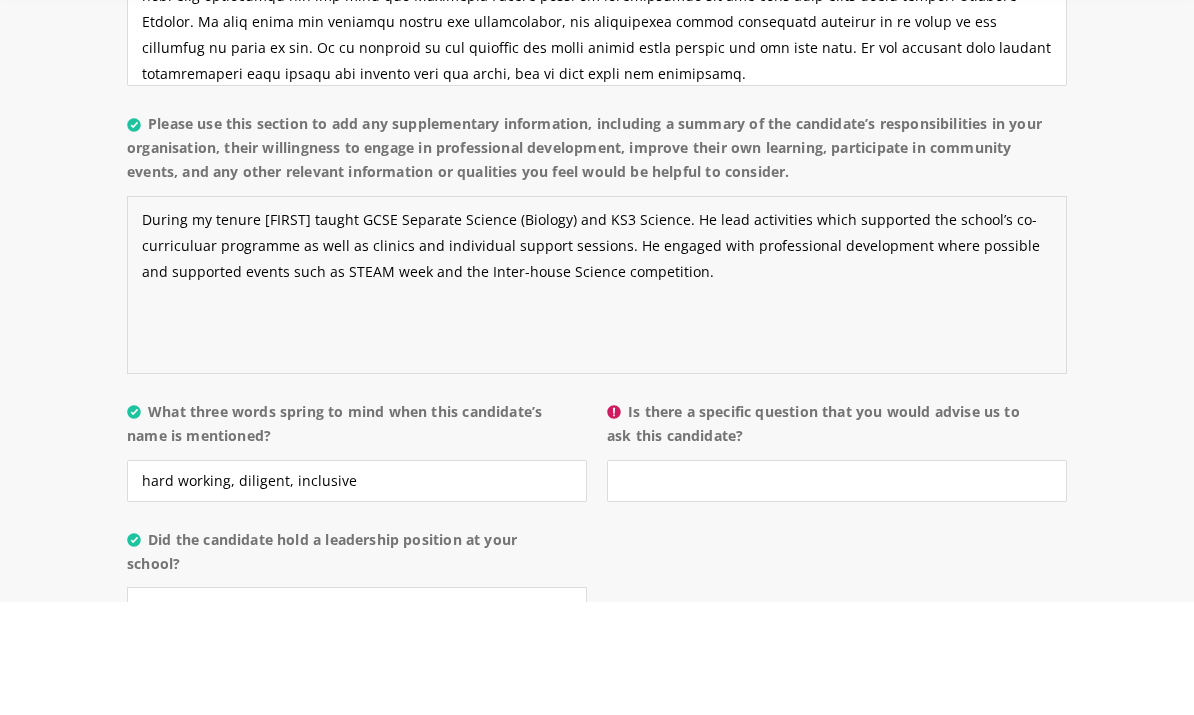 click on "During my tenure [FIRST] taught GCSE Separate Science (Biology) and KS3 Science. He lead activities which supported the school’s co-curriculuar programme as well as clinics and individual support sessions. He engaged with professional development where possible and supported events such as STEAM week and the Inter-house Science competition." at bounding box center [597, 398] 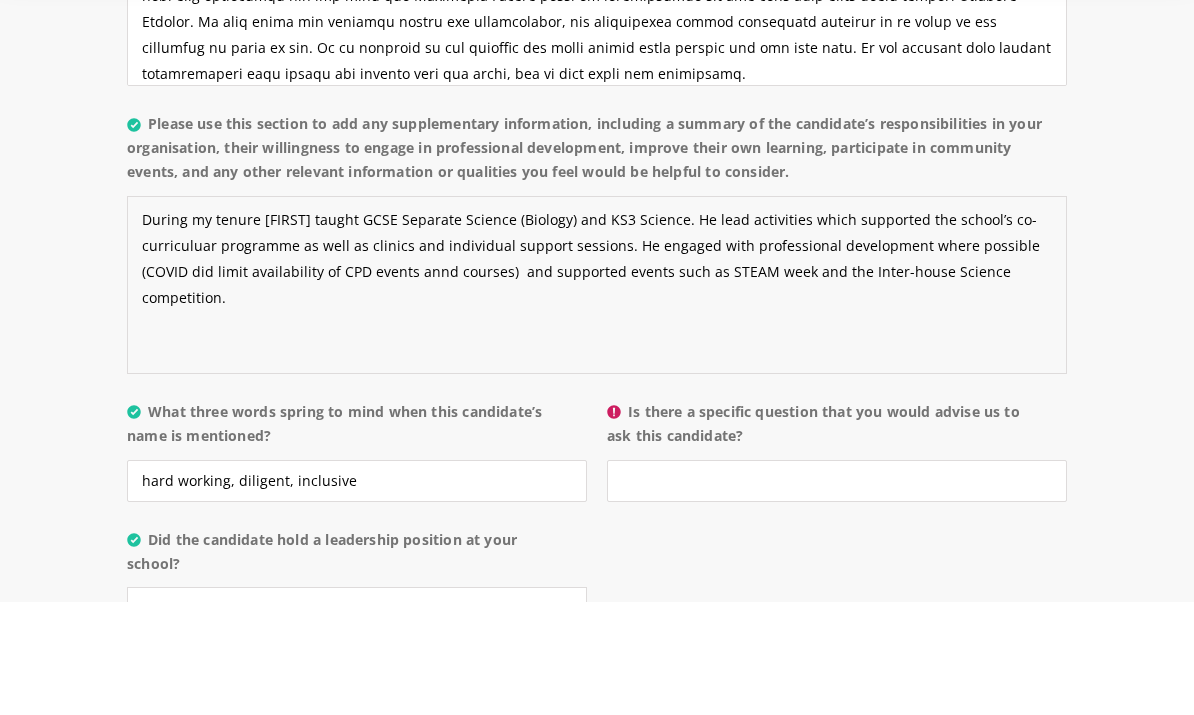 click on "During my tenure [FIRST] taught GCSE Separate Science (Biology) and KS3 Science. He lead activities which supported the school’s co-curriculuar programme as well as clinics and individual support sessions. He engaged with professional development where possible (COVID did limit availability of CPD events annd courses)  and supported events such as STEAM week and the Inter-house Science competition." at bounding box center [597, 398] 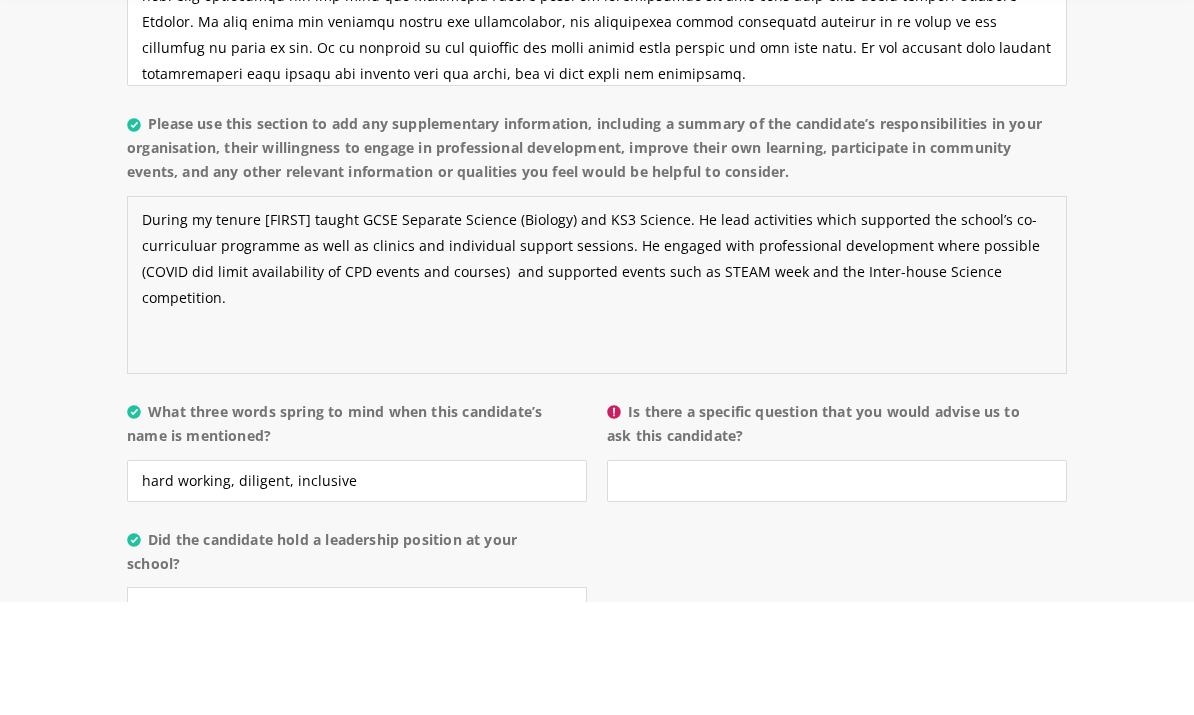 click on "During my tenure [FIRST] taught GCSE Separate Science (Biology) and KS3 Science. He lead activities which supported the school’s co-curriculuar programme as well as clinics and individual support sessions. He engaged with professional development where possible (COVID did limit availability of CPD events and courses)  and supported events such as STEAM week and the Inter-house Science competition." at bounding box center [597, 398] 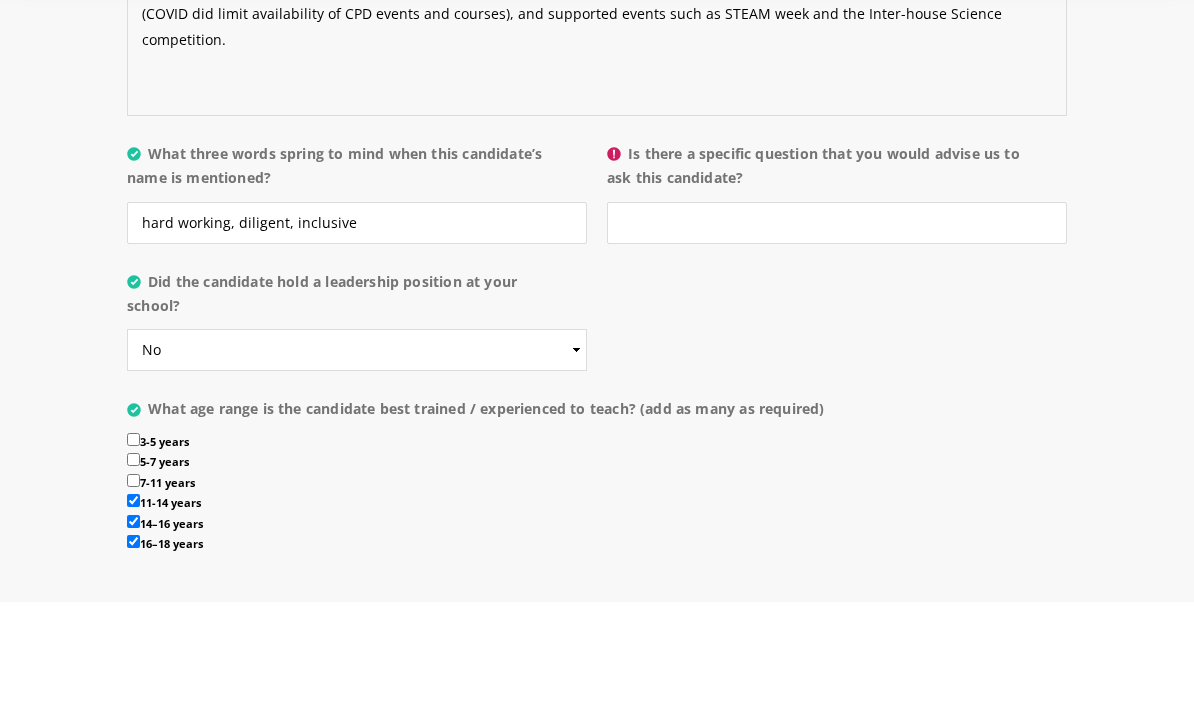 scroll, scrollTop: 2045, scrollLeft: 0, axis: vertical 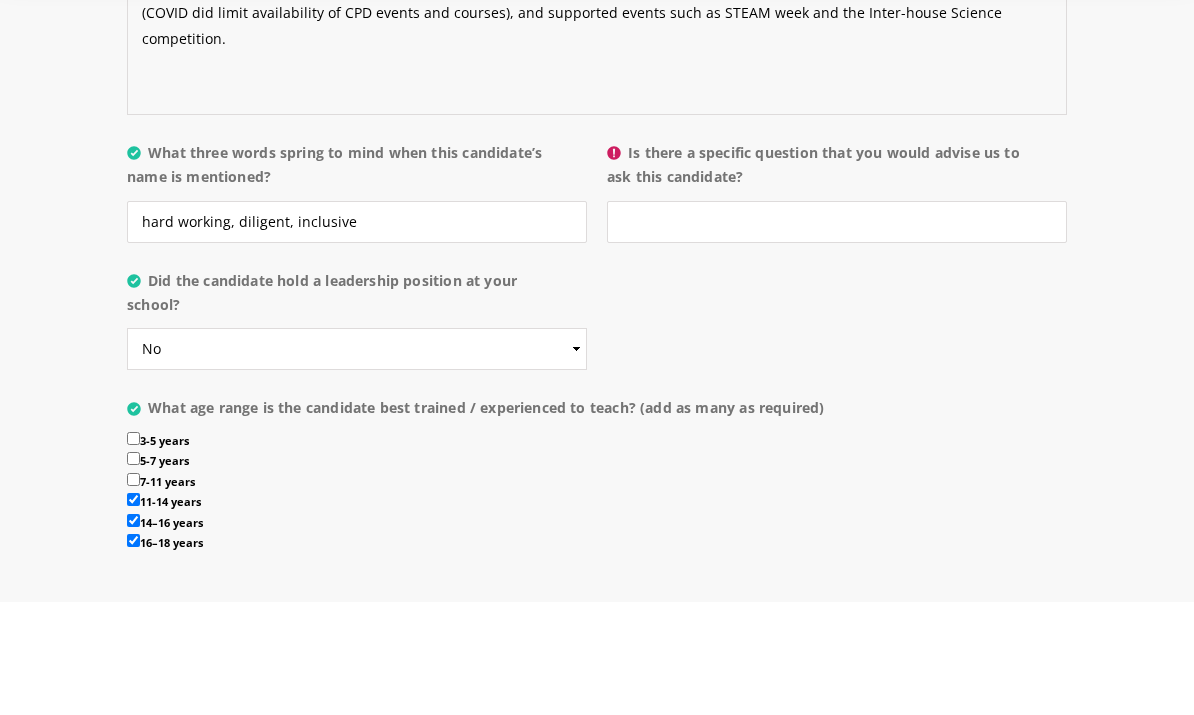 type on "During my tenure [FIRST] taught GCSE Separate Science (Biology) and KS3 Science. He lead activities which supported the school’s co-curriculuar programme as well as clinics and individual support sessions. He engaged with professional development where possible (COVID did limit availability of CPD events and courses), and supported events such as STEAM week and the Inter-house Science competition." 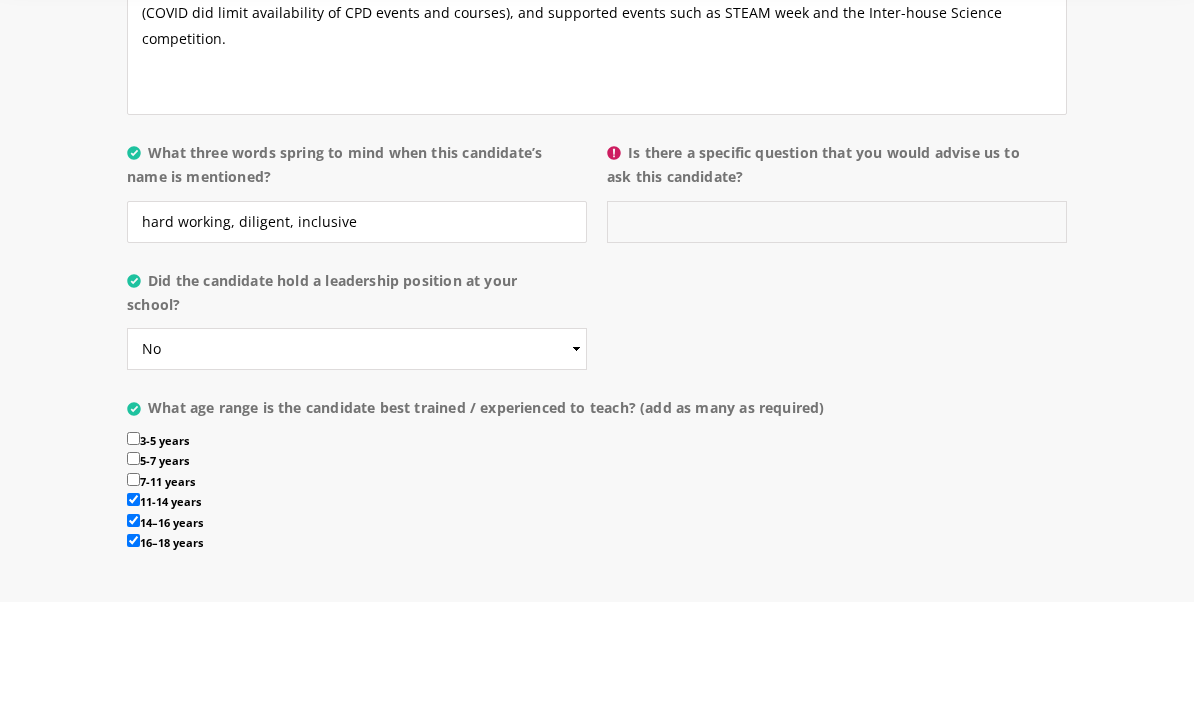 click on "Is there a specific question that you would advise us to ask this candidate?" at bounding box center (837, 335) 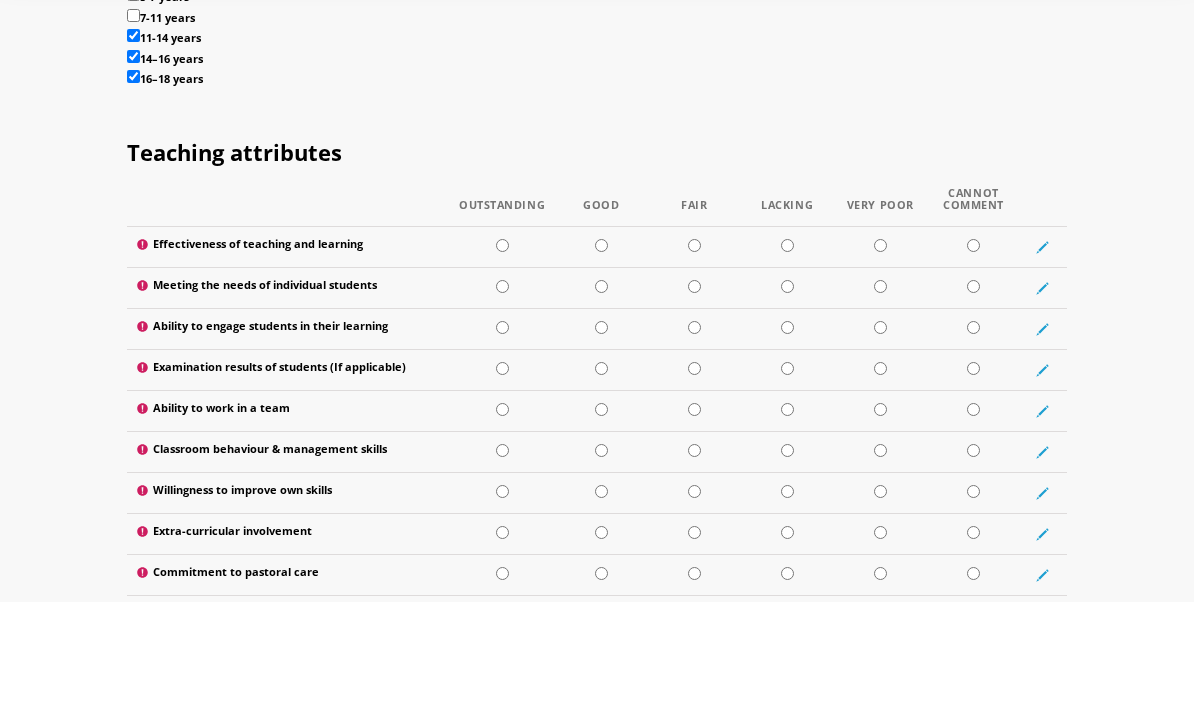 scroll, scrollTop: 2513, scrollLeft: 0, axis: vertical 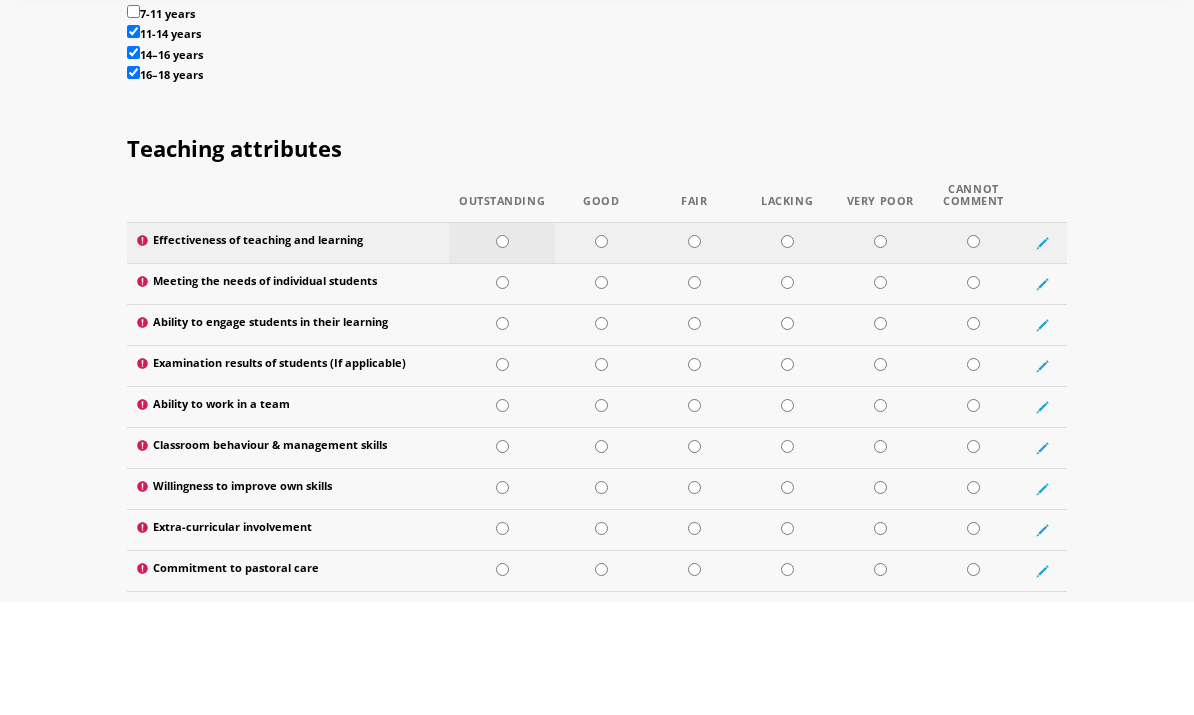 type on "how he tailors his teaching and learning to ensure that all pupils make progress in his lessons, and the use of data to support that." 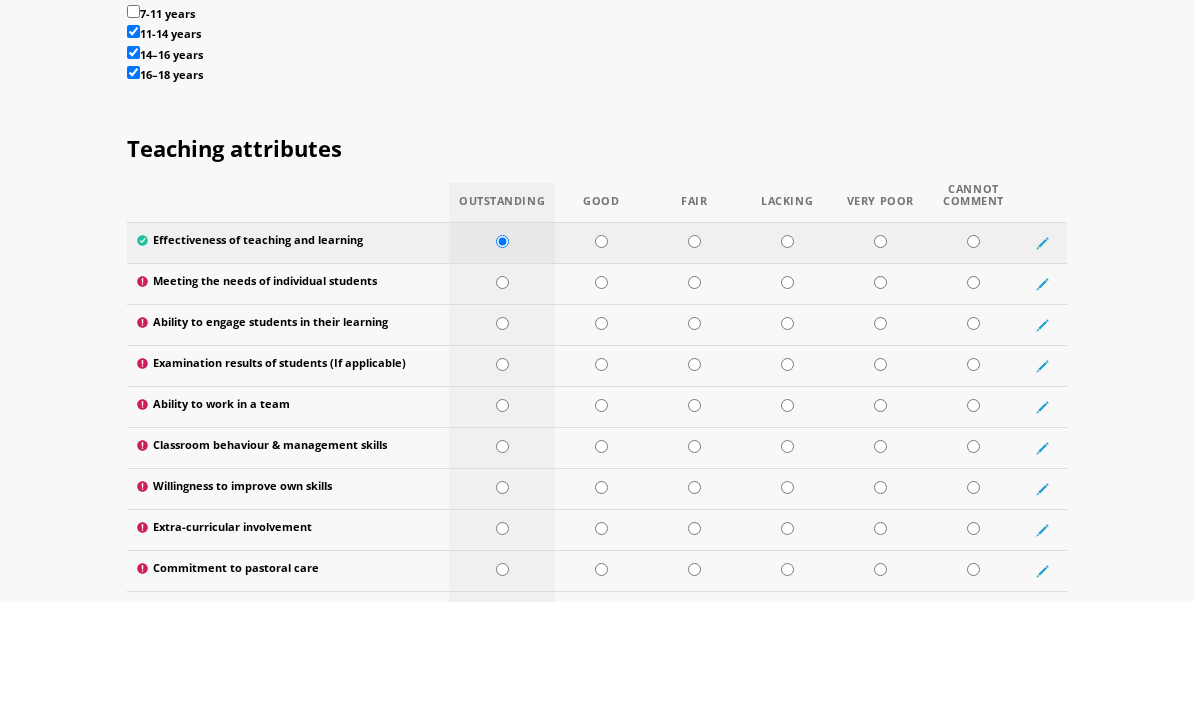 scroll, scrollTop: 2626, scrollLeft: 0, axis: vertical 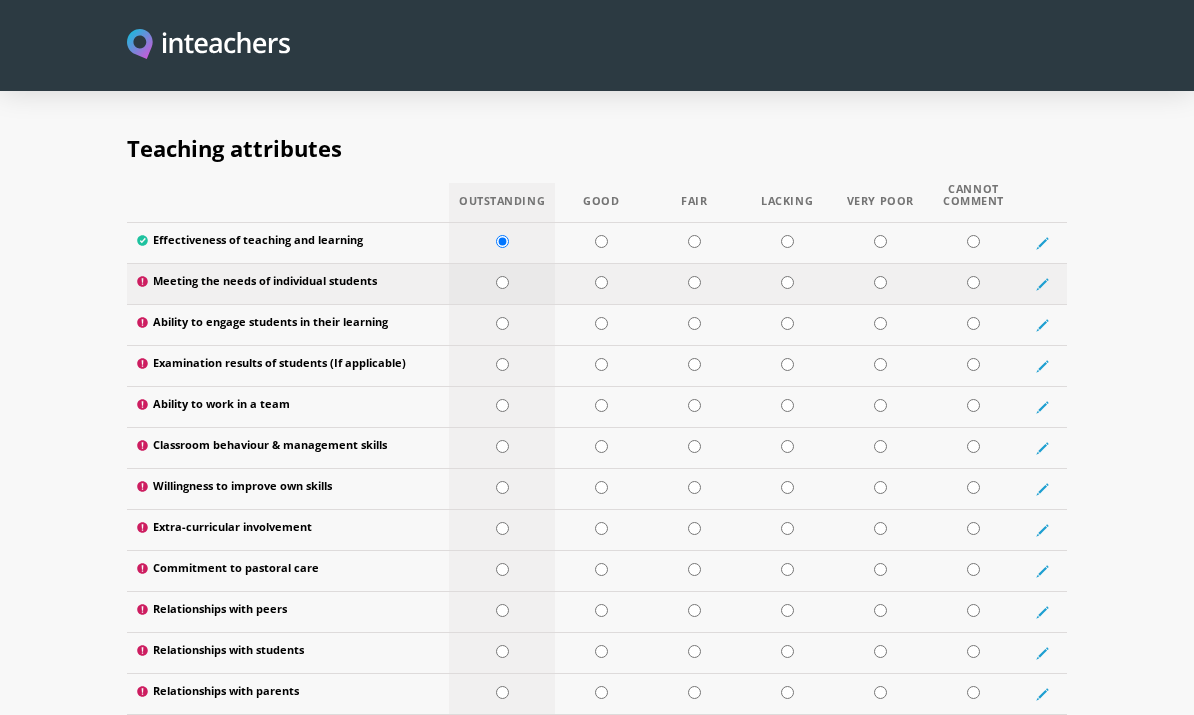 click at bounding box center (502, 283) 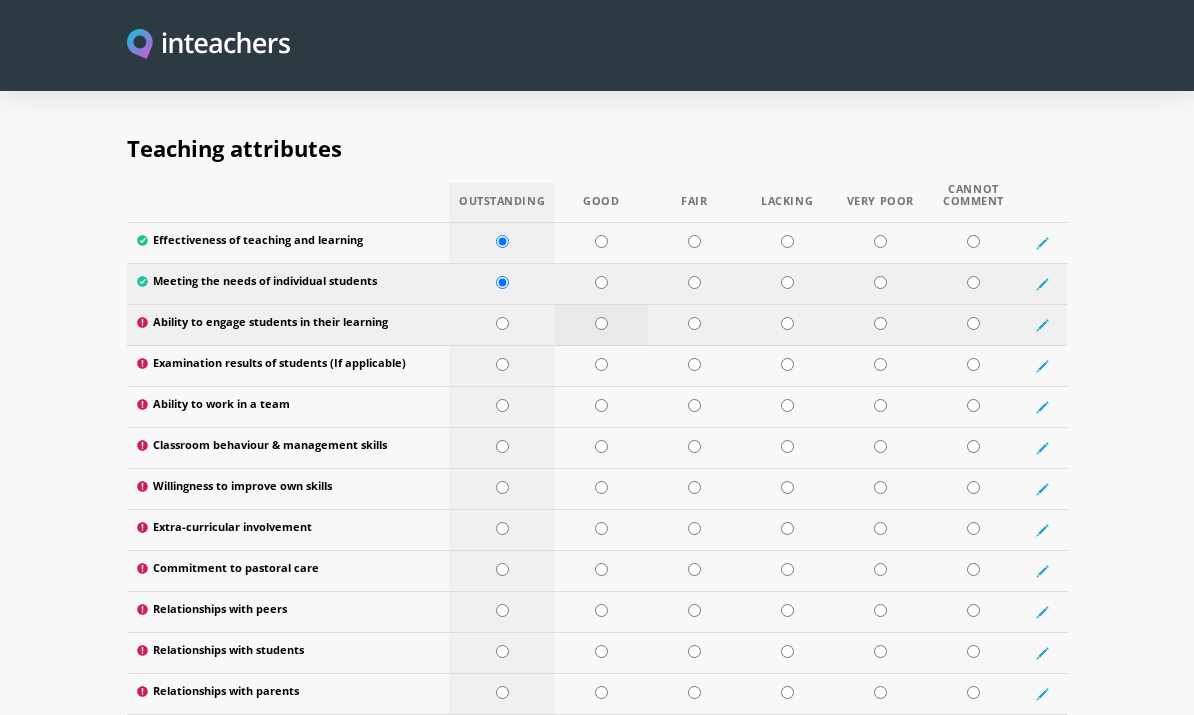 click at bounding box center [502, 323] 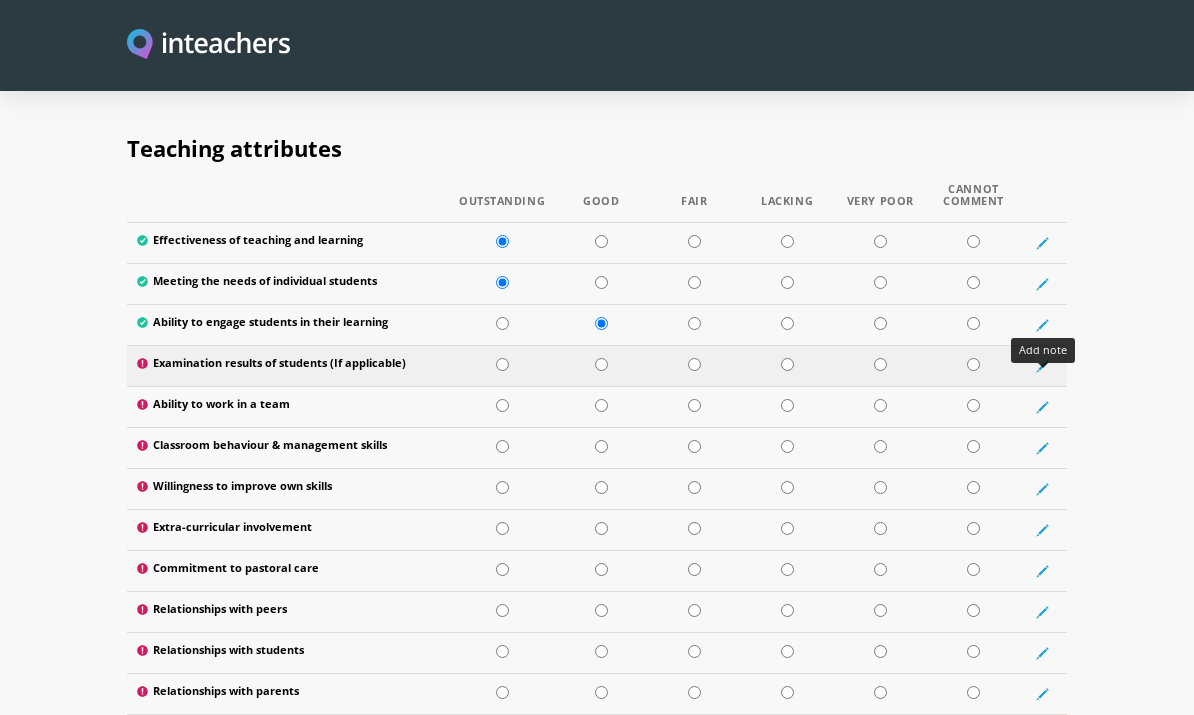 click at bounding box center [1042, 366] 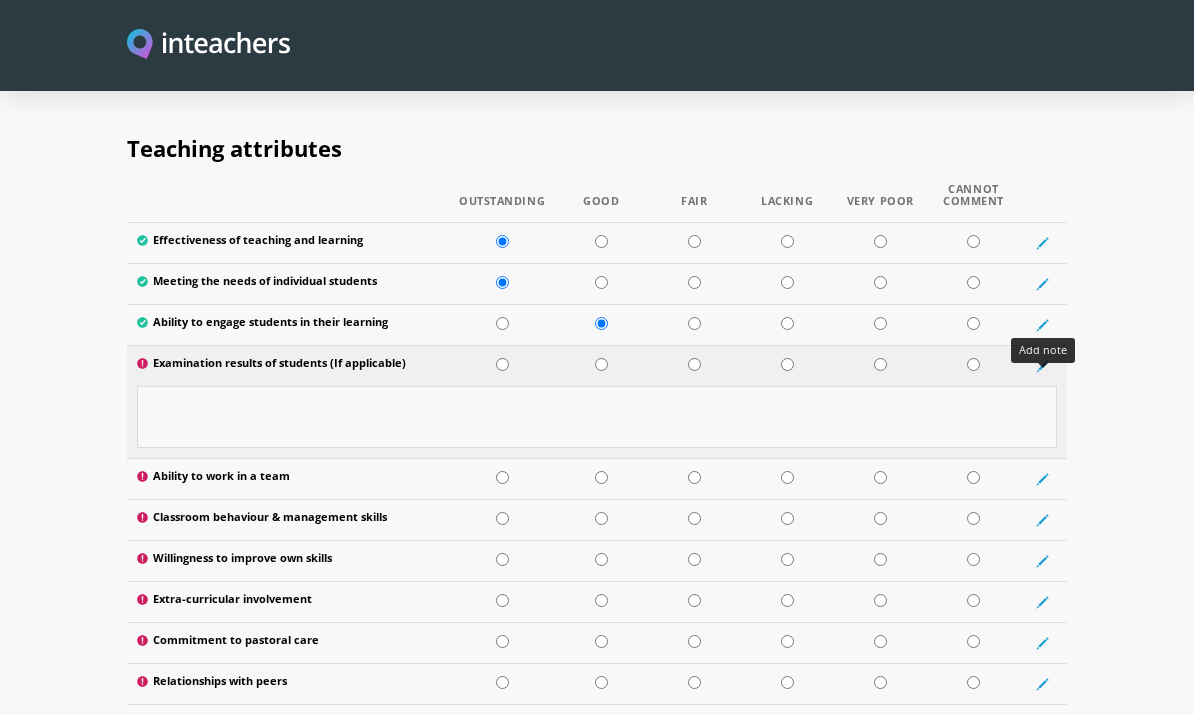 click at bounding box center [597, 417] 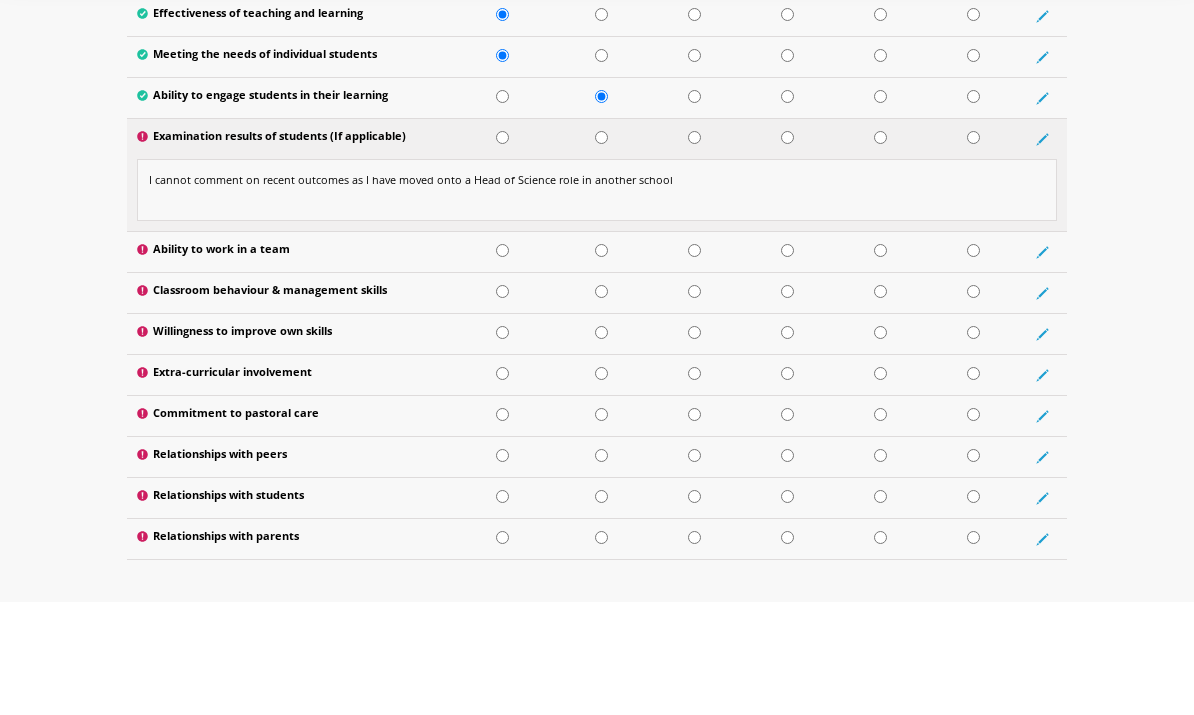 scroll, scrollTop: 2753, scrollLeft: 0, axis: vertical 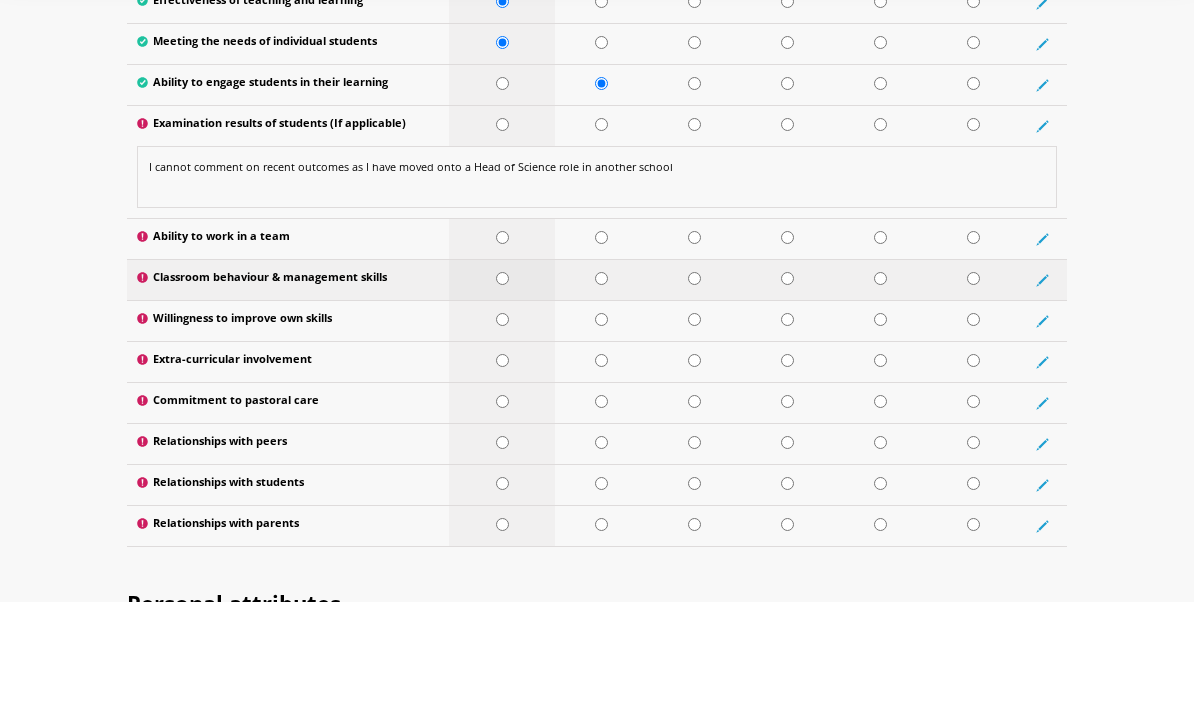 type on "I cannot comment on recent outcomes as I have moved onto a Head of Science role in another school" 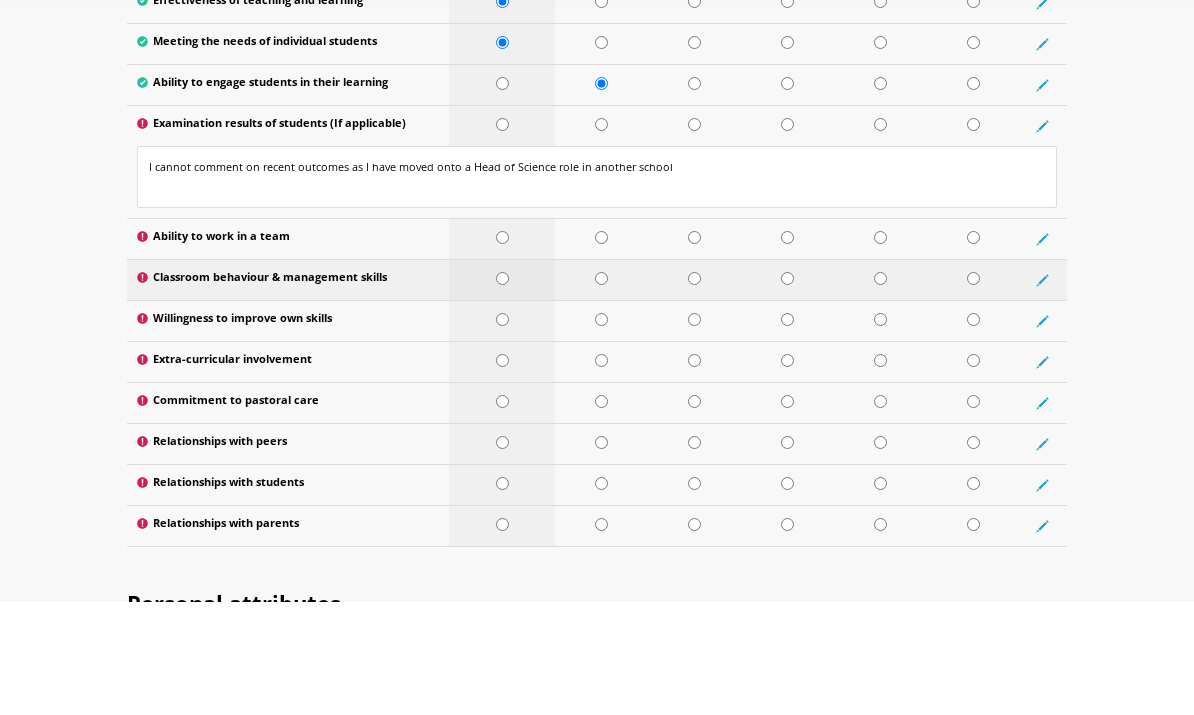 click at bounding box center (502, 392) 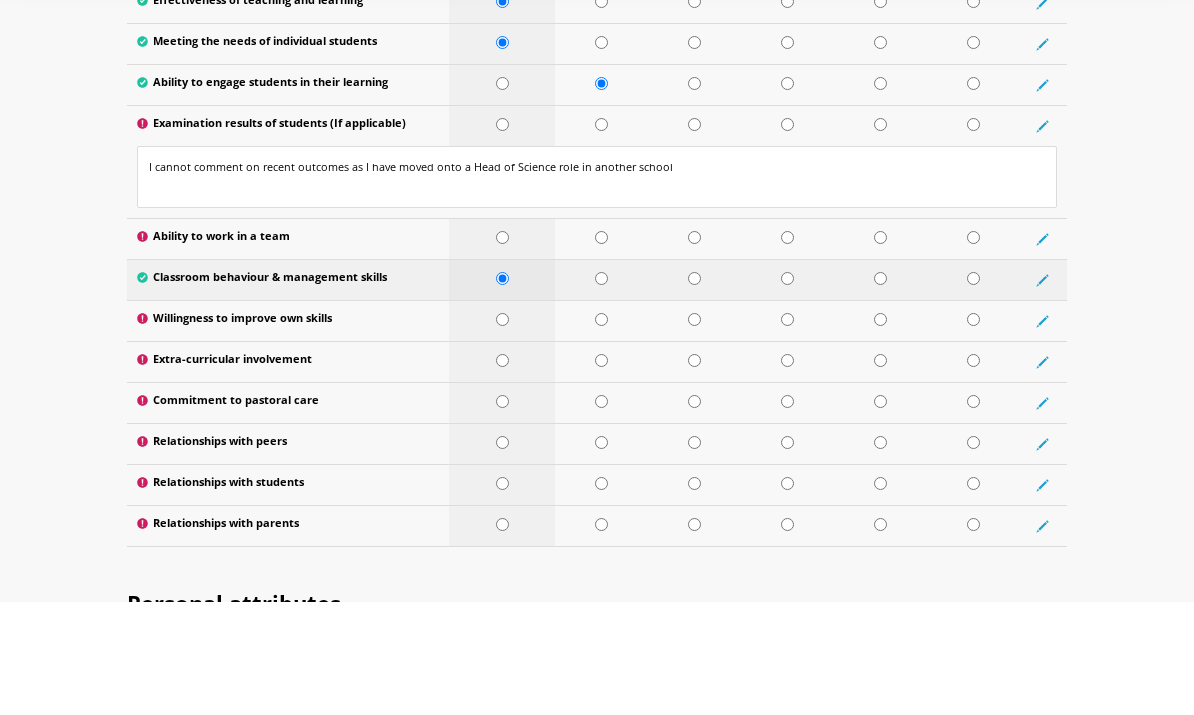 scroll, scrollTop: 2866, scrollLeft: 0, axis: vertical 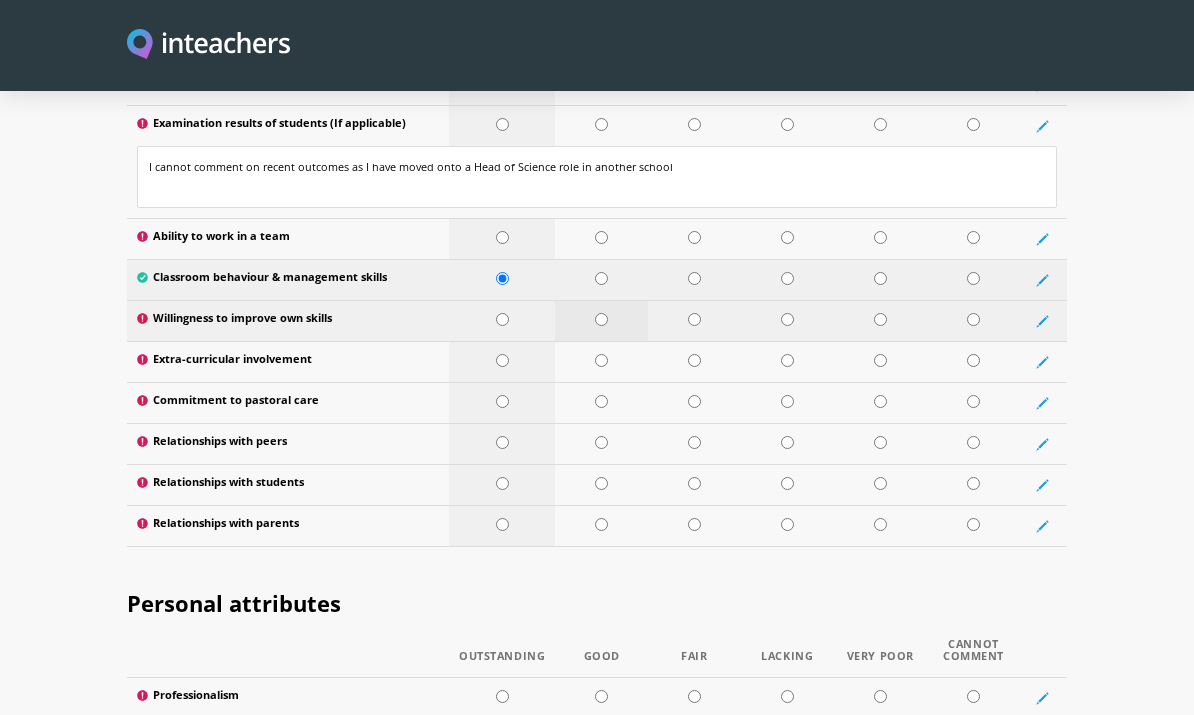 click at bounding box center [502, 319] 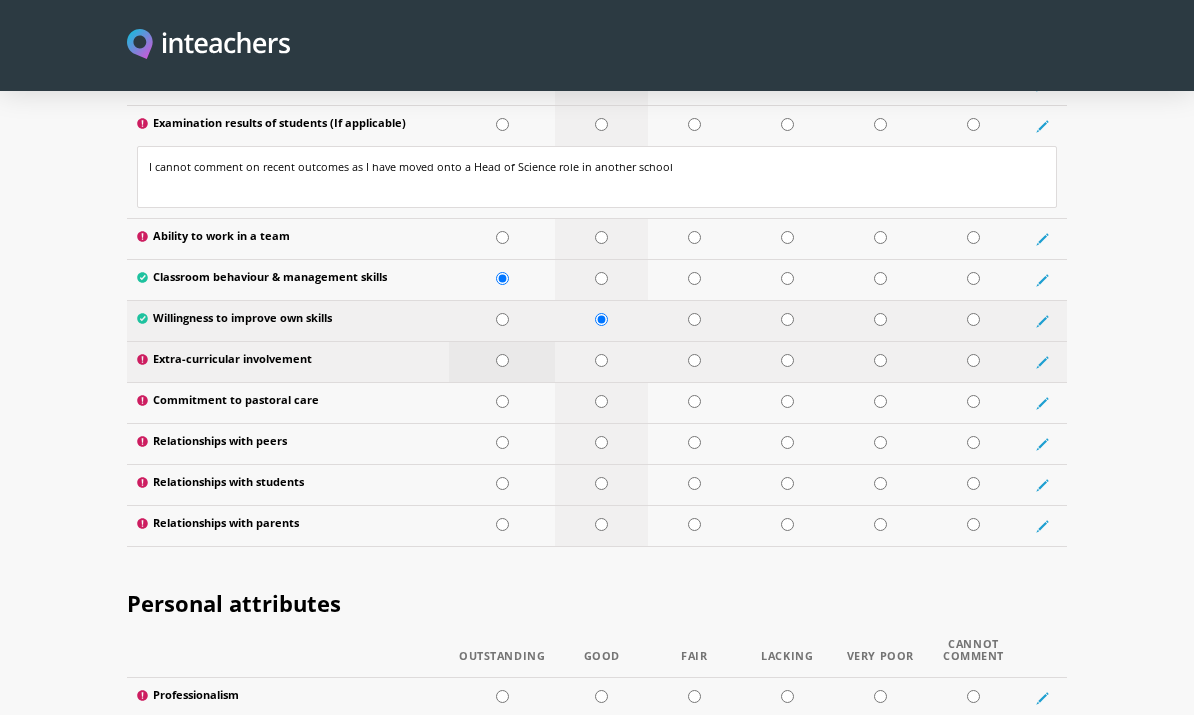 click at bounding box center (502, 2) 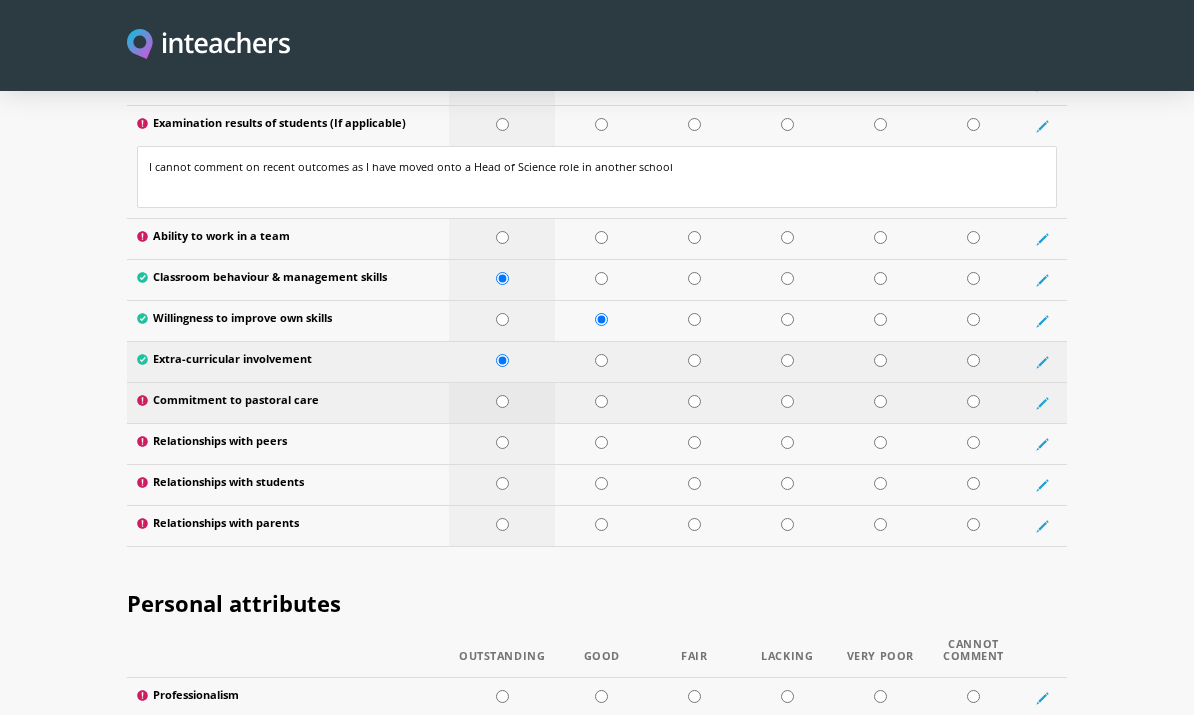 click at bounding box center [502, 401] 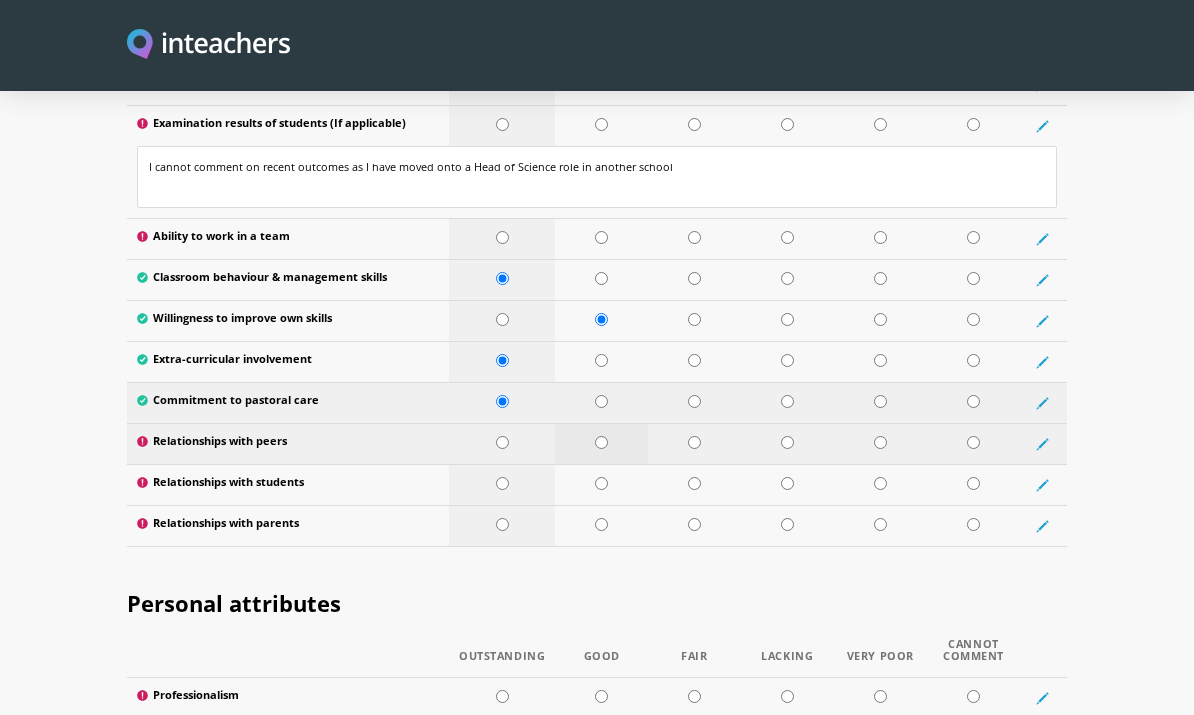 click at bounding box center [601, 2] 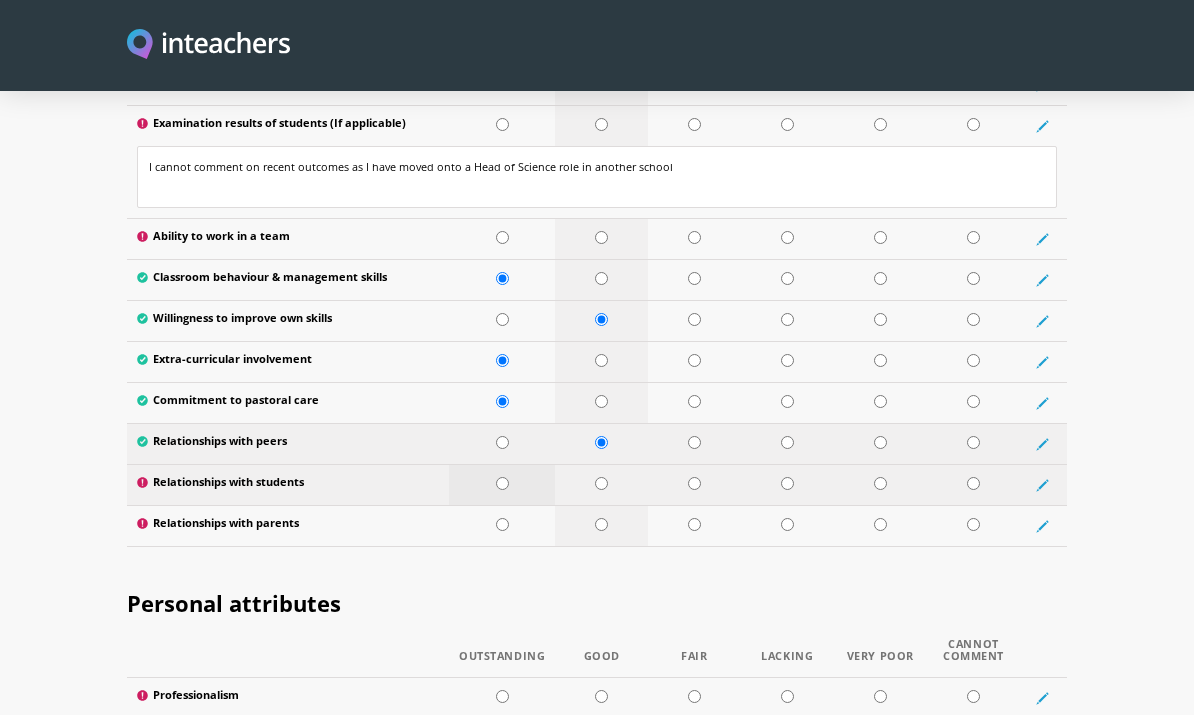 click at bounding box center (502, 483) 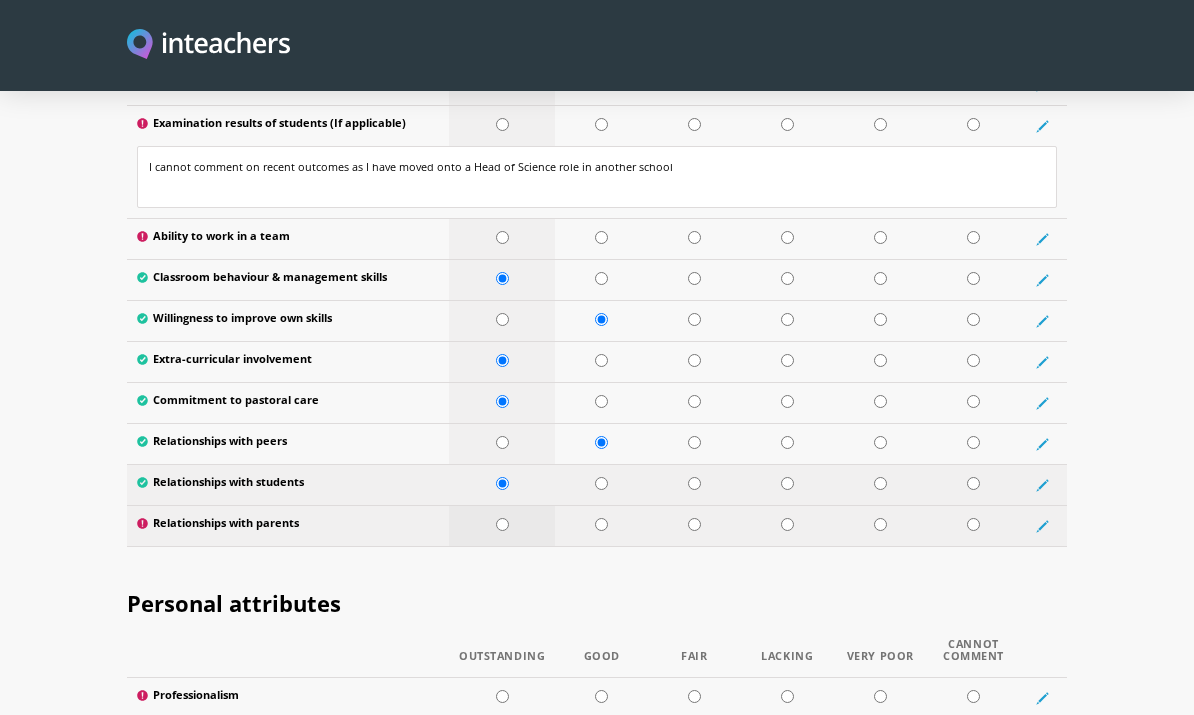 click at bounding box center (502, 524) 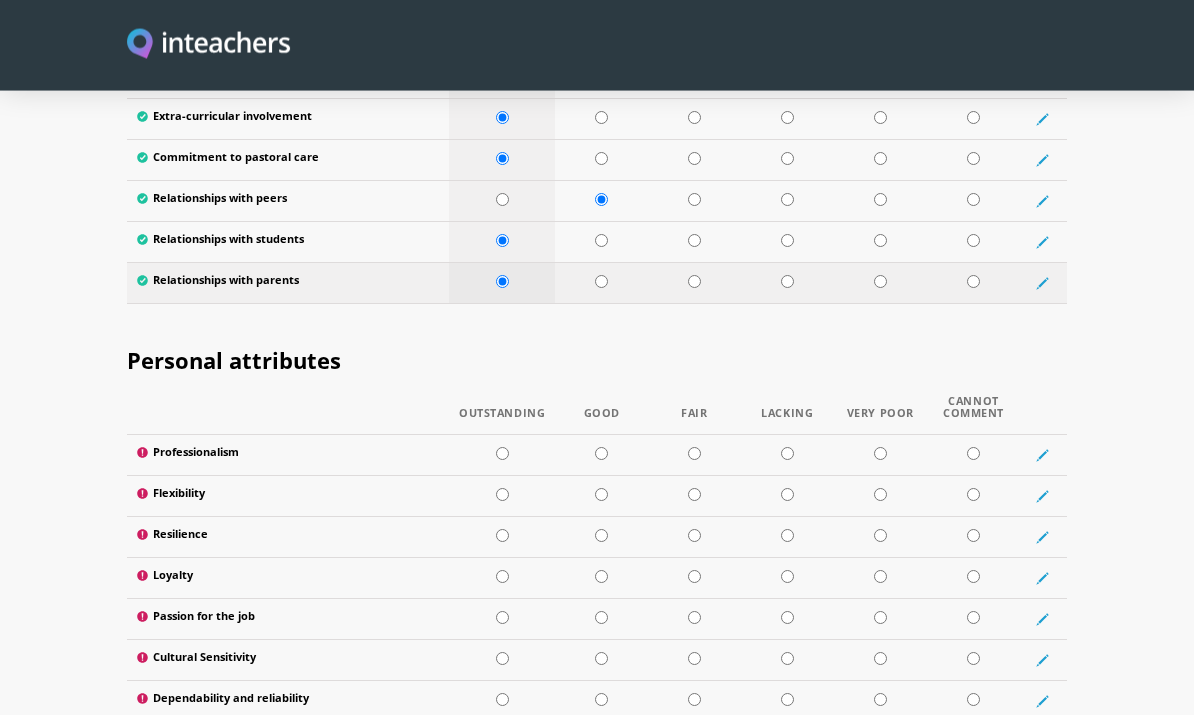 scroll, scrollTop: 3109, scrollLeft: 0, axis: vertical 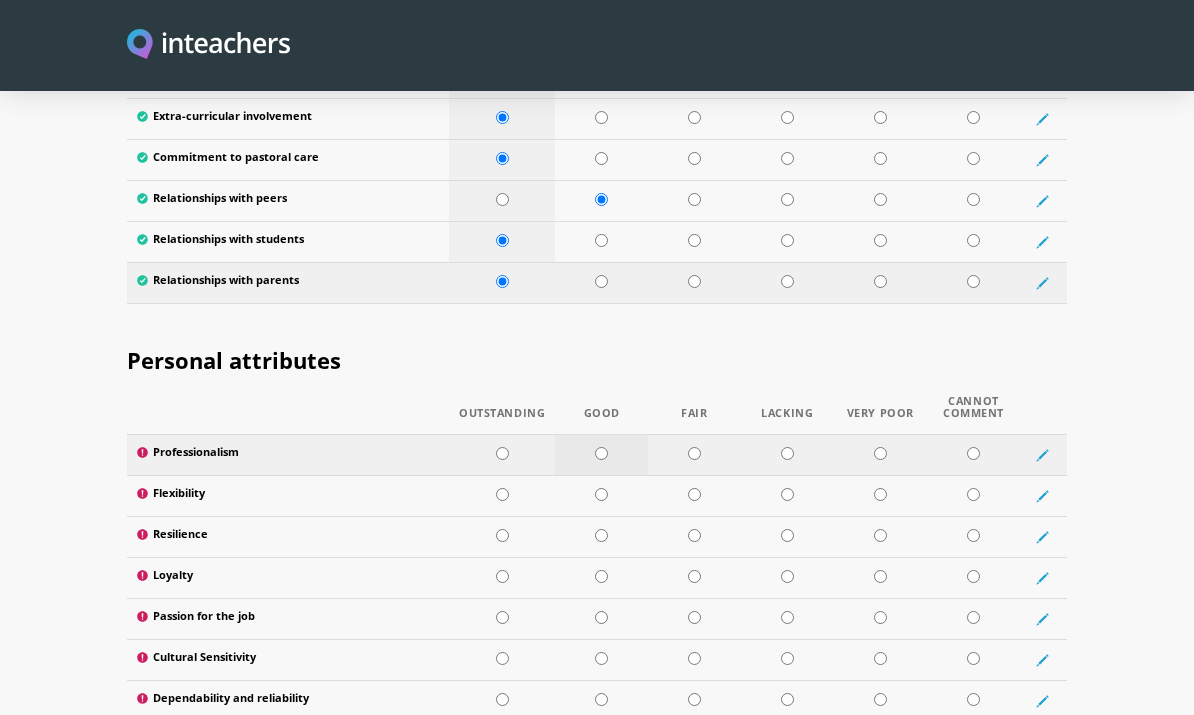 click at bounding box center (502, 453) 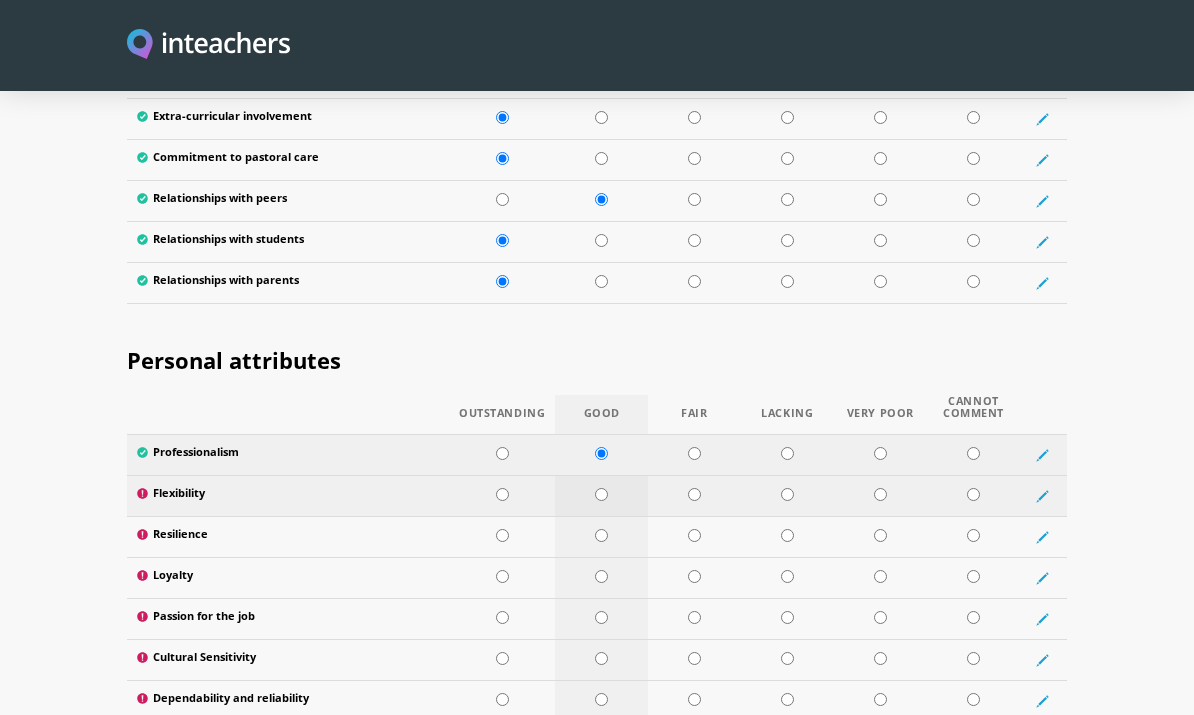 click at bounding box center (601, 494) 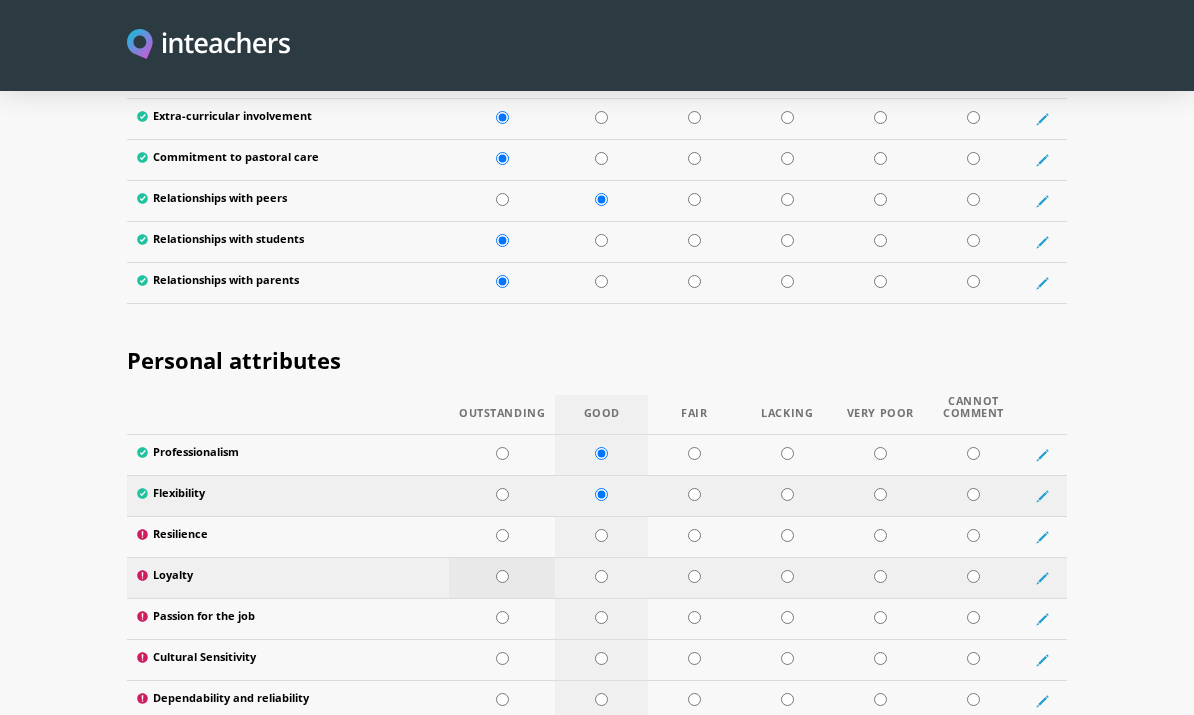 click at bounding box center [502, 576] 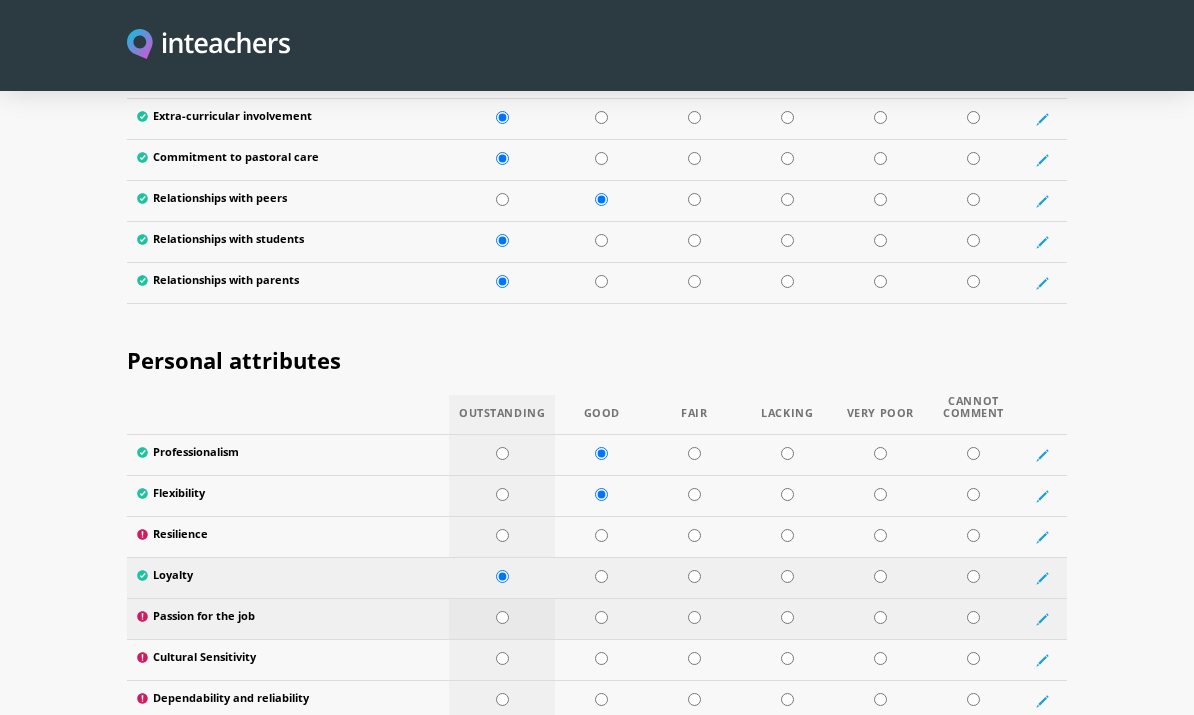 click at bounding box center [502, 617] 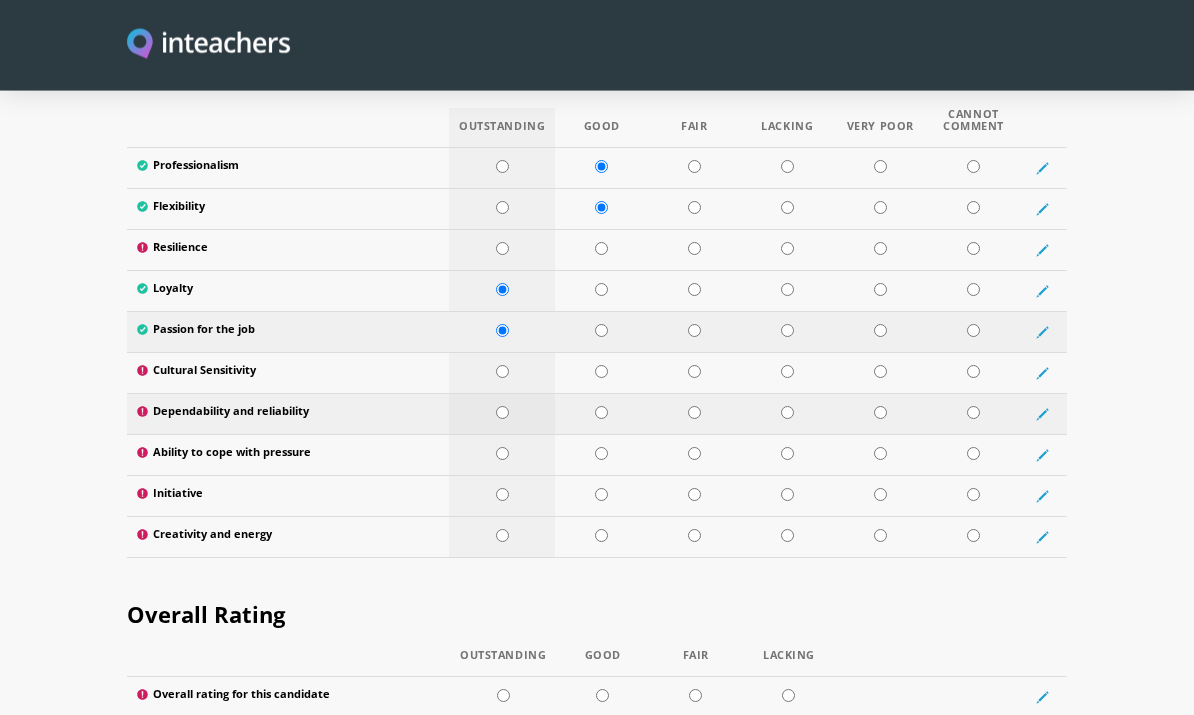click at bounding box center (502, 413) 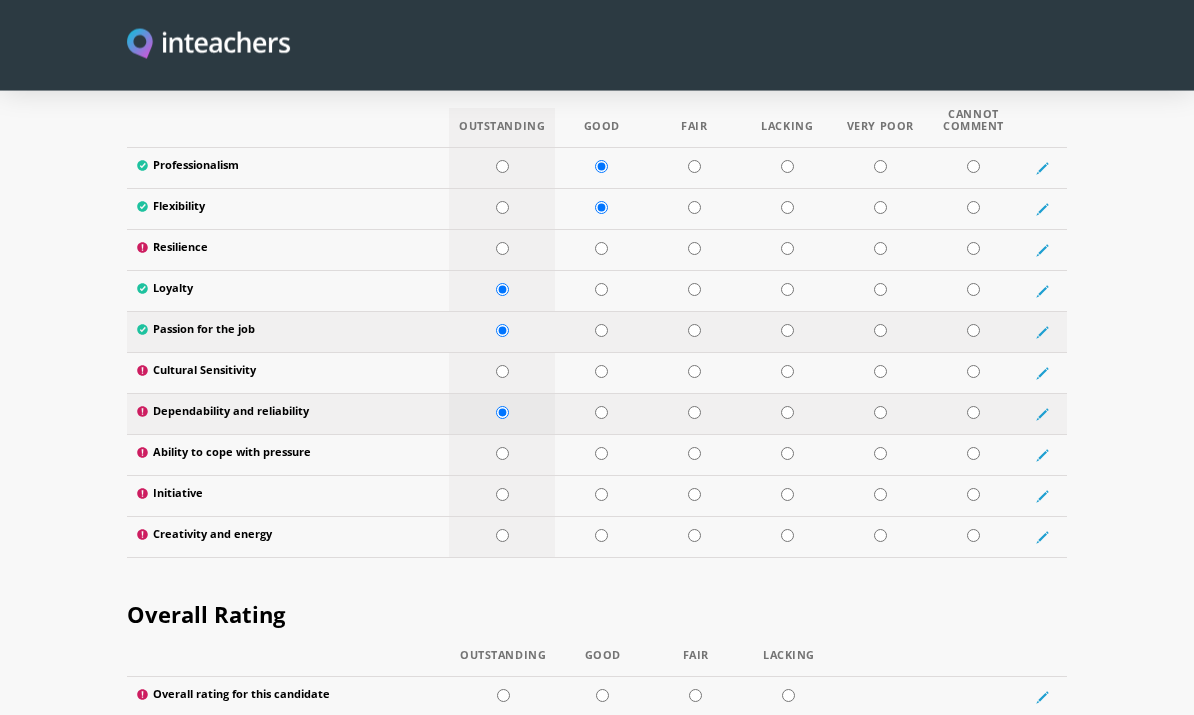 scroll, scrollTop: 3396, scrollLeft: 0, axis: vertical 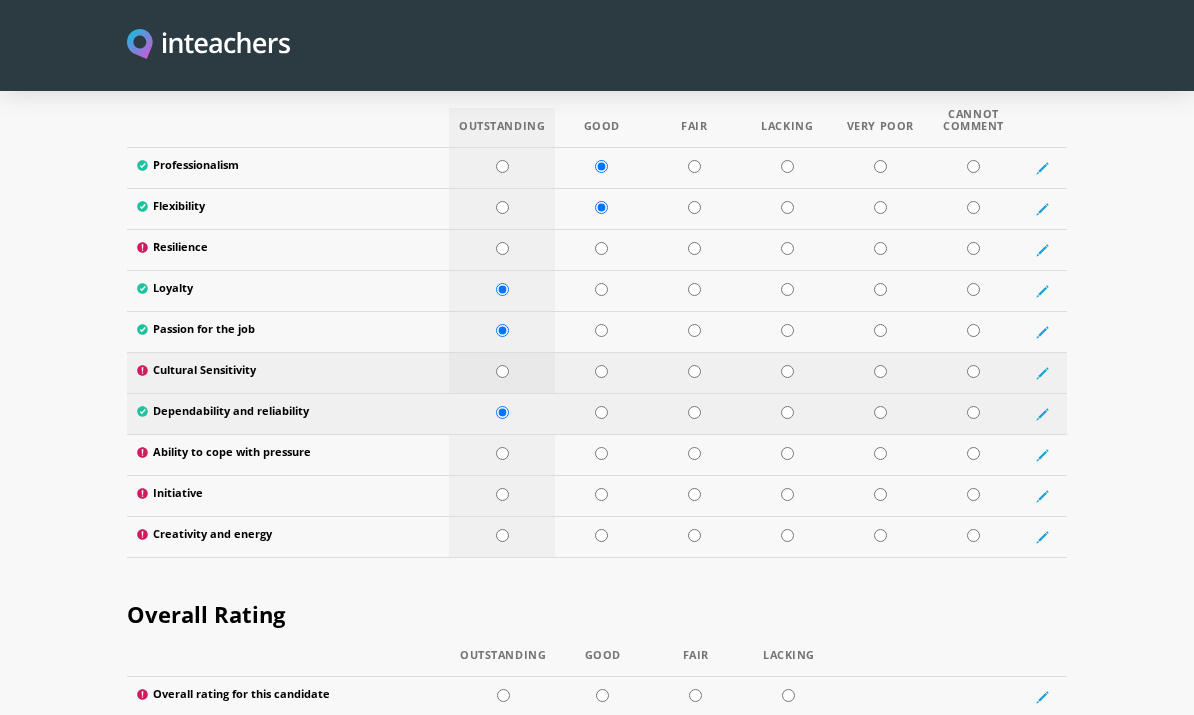click at bounding box center (502, 371) 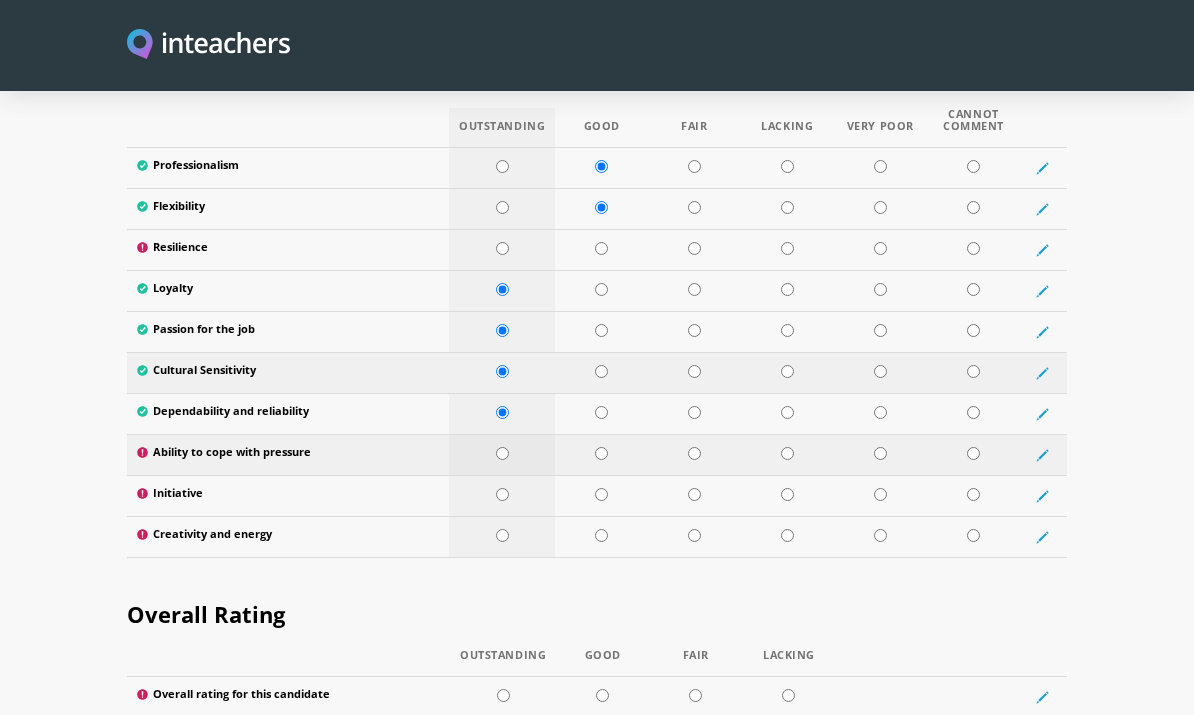 click at bounding box center (502, 453) 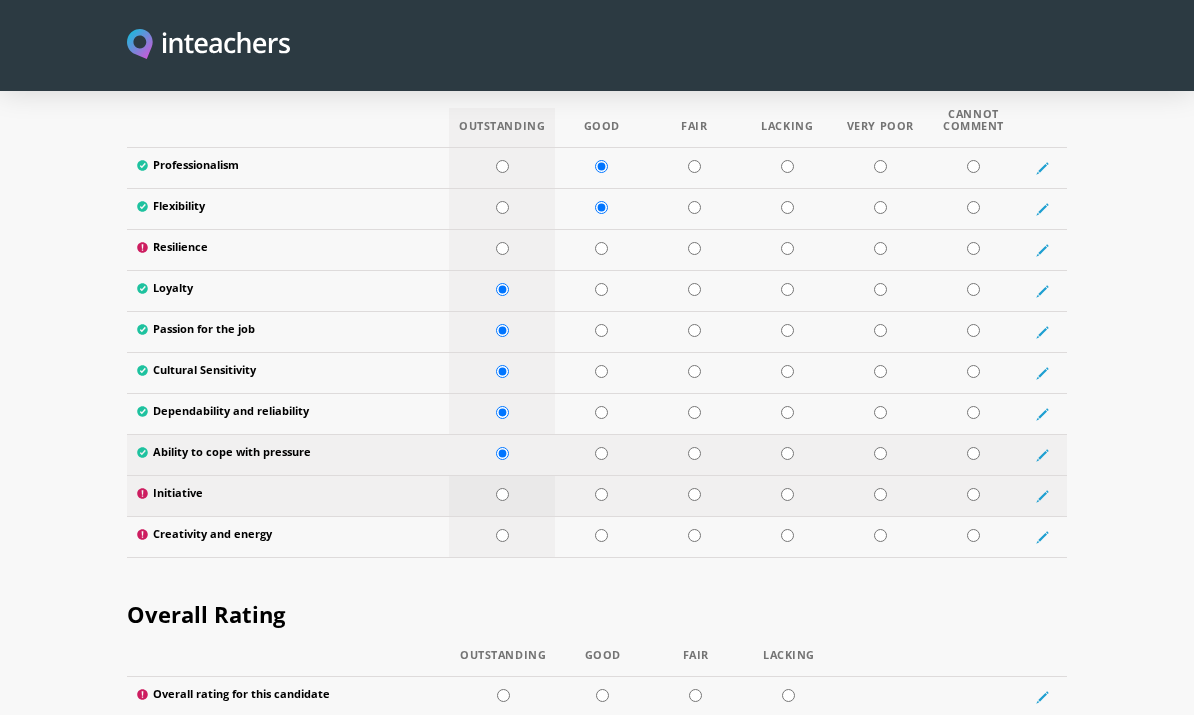 click at bounding box center [502, 494] 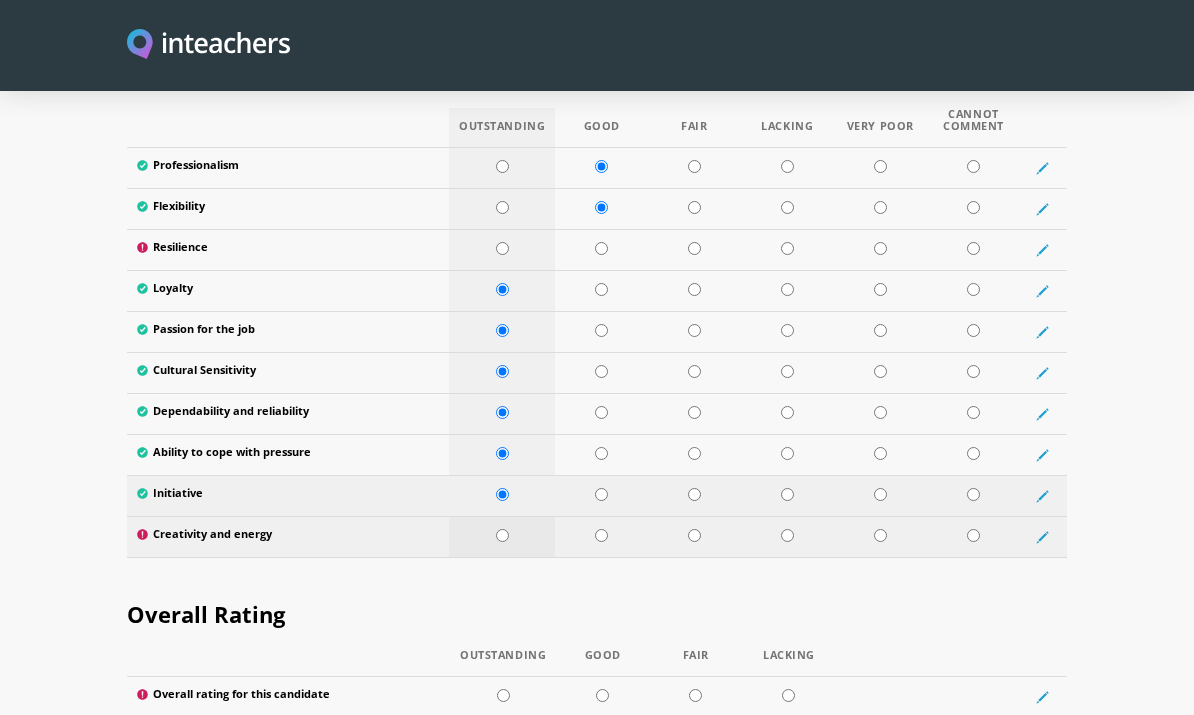 click at bounding box center [502, 535] 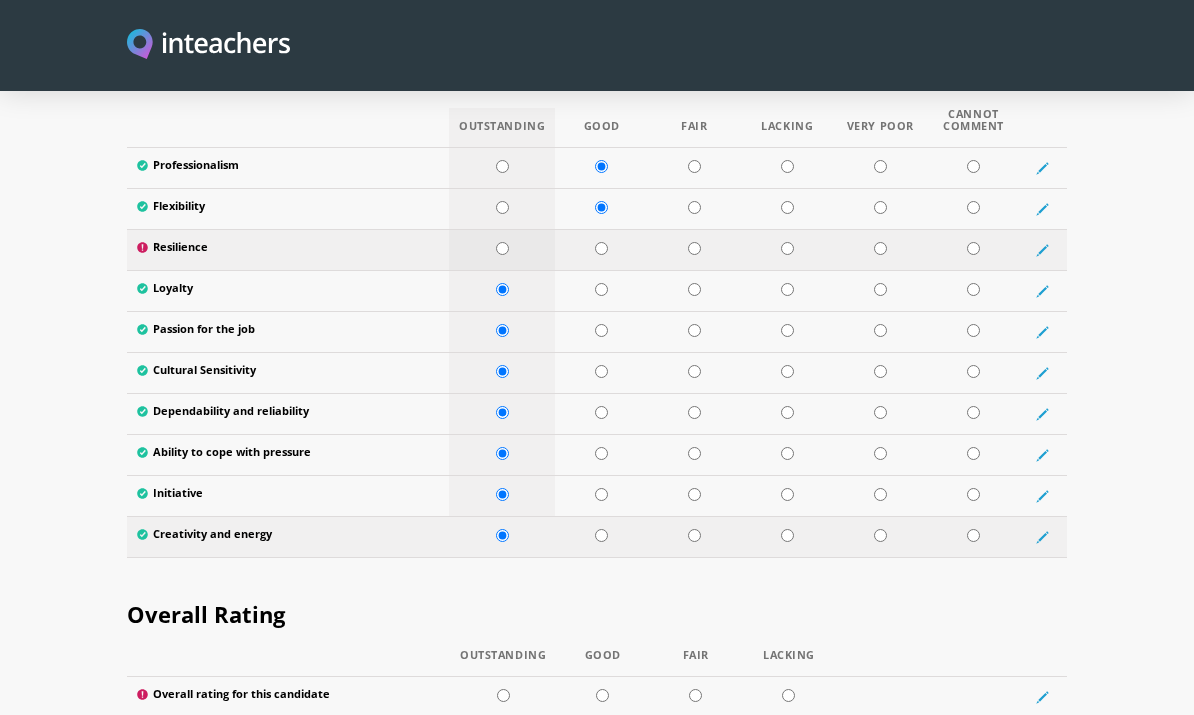 click at bounding box center [502, 248] 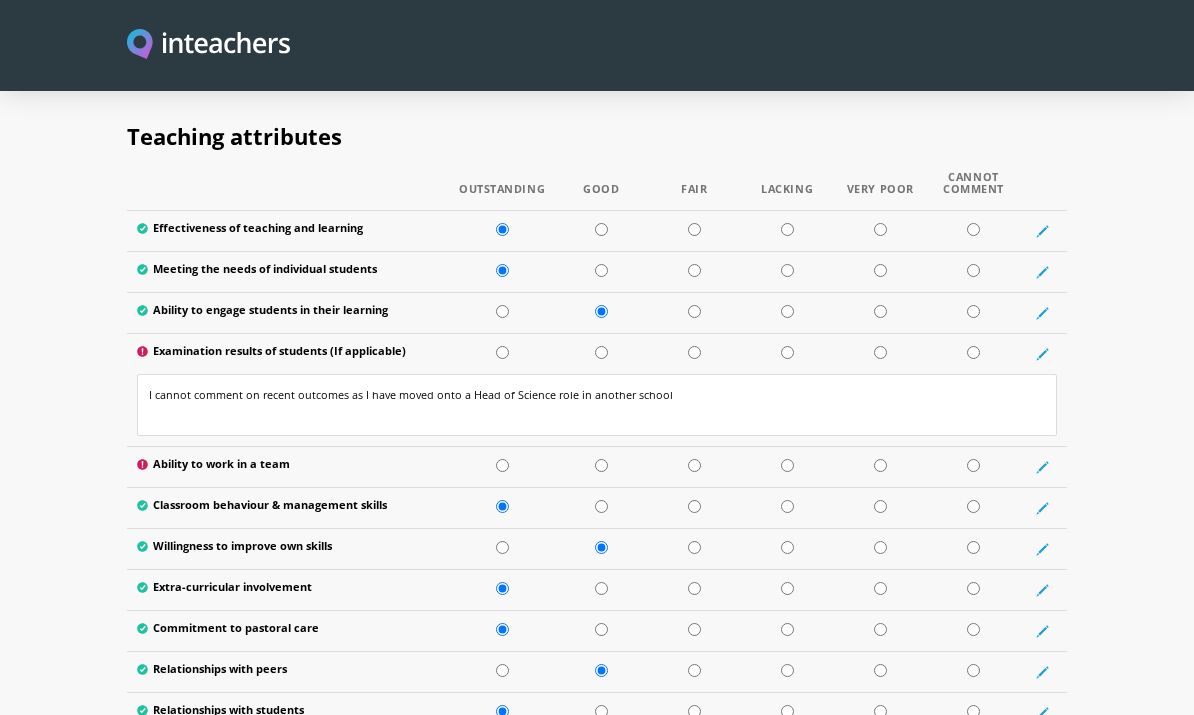 scroll, scrollTop: 2622, scrollLeft: 0, axis: vertical 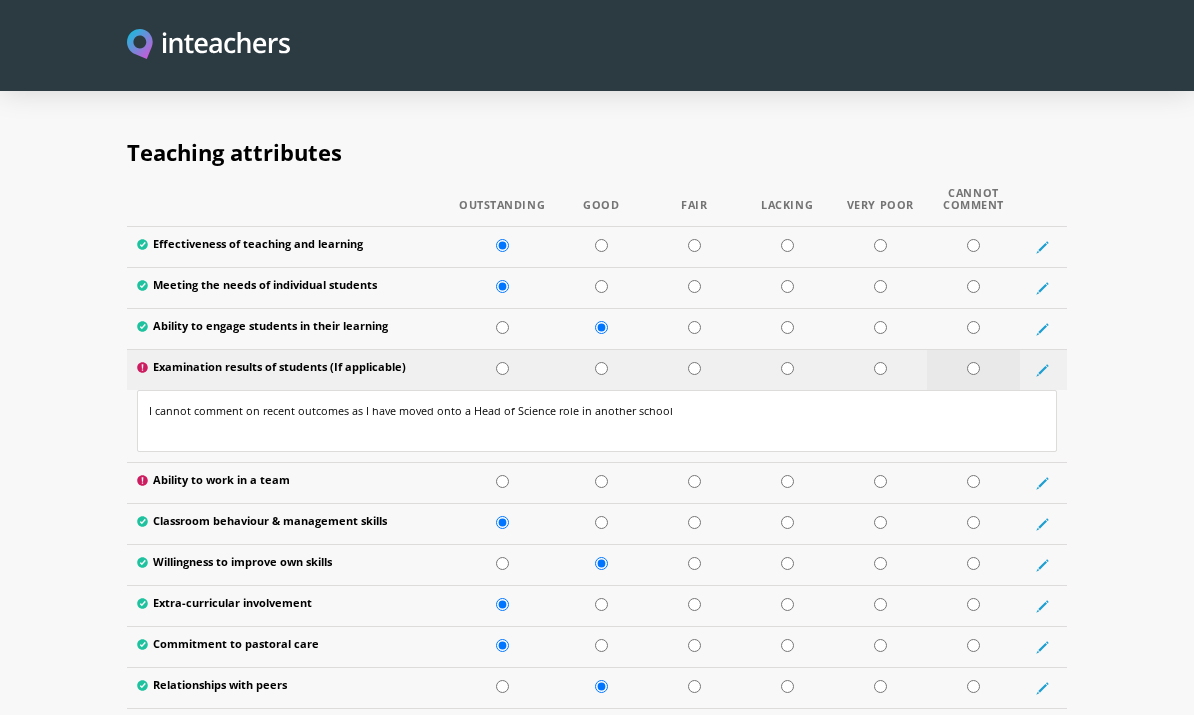 click at bounding box center (502, 368) 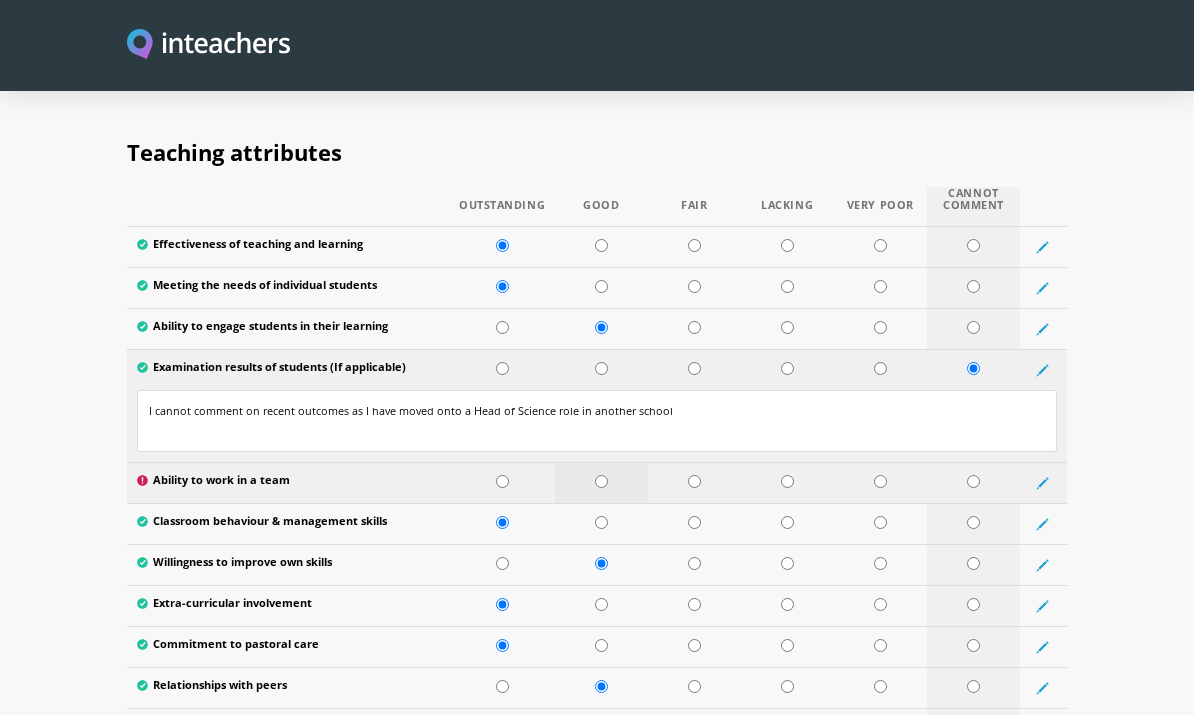 click at bounding box center [502, 481] 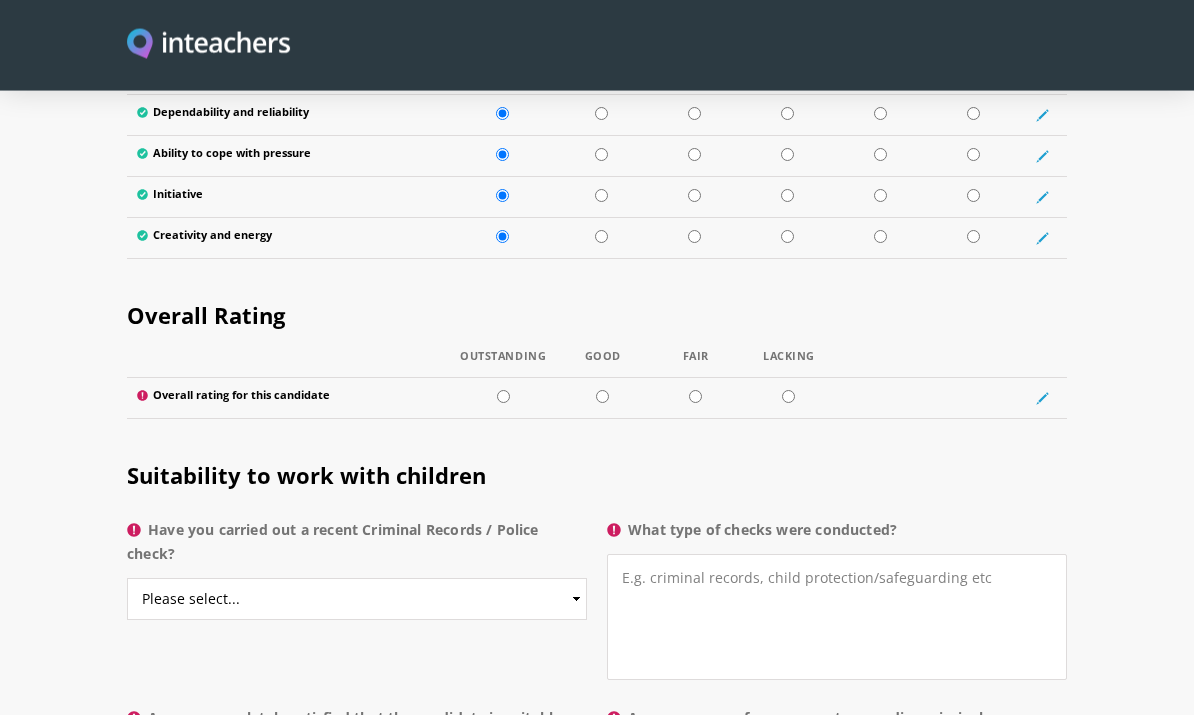 scroll, scrollTop: 3700, scrollLeft: 0, axis: vertical 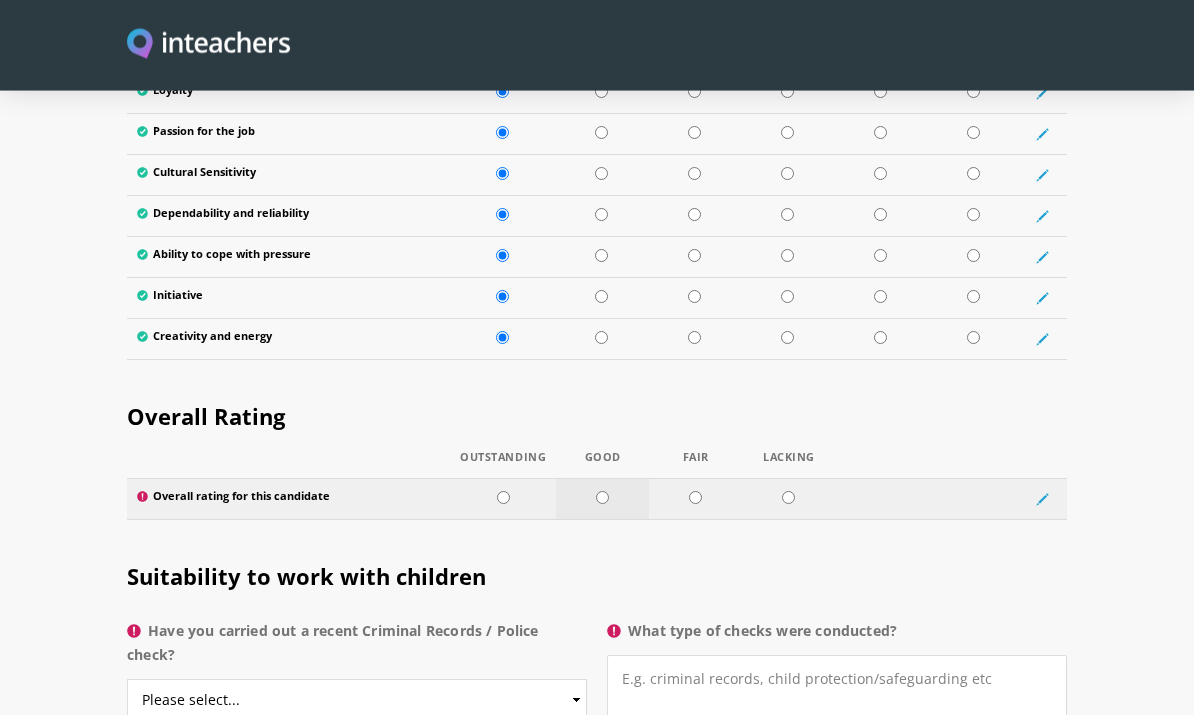 click at bounding box center (503, 498) 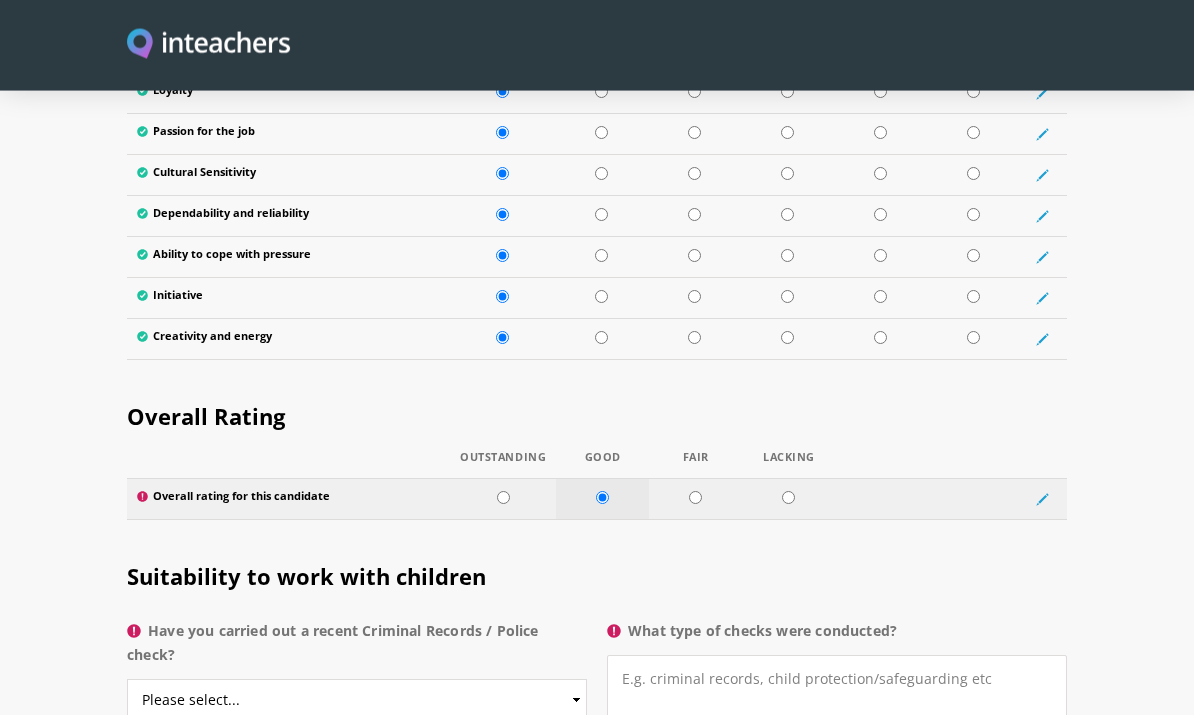 scroll, scrollTop: 3594, scrollLeft: 0, axis: vertical 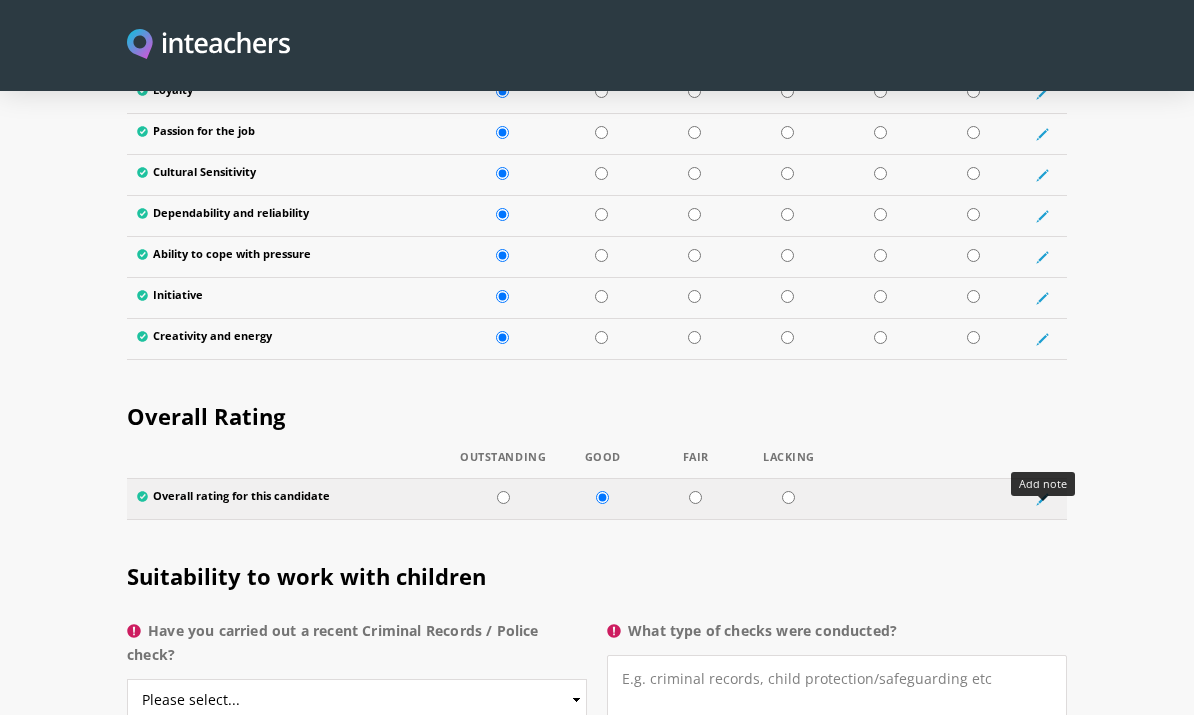 click at bounding box center [1042, 499] 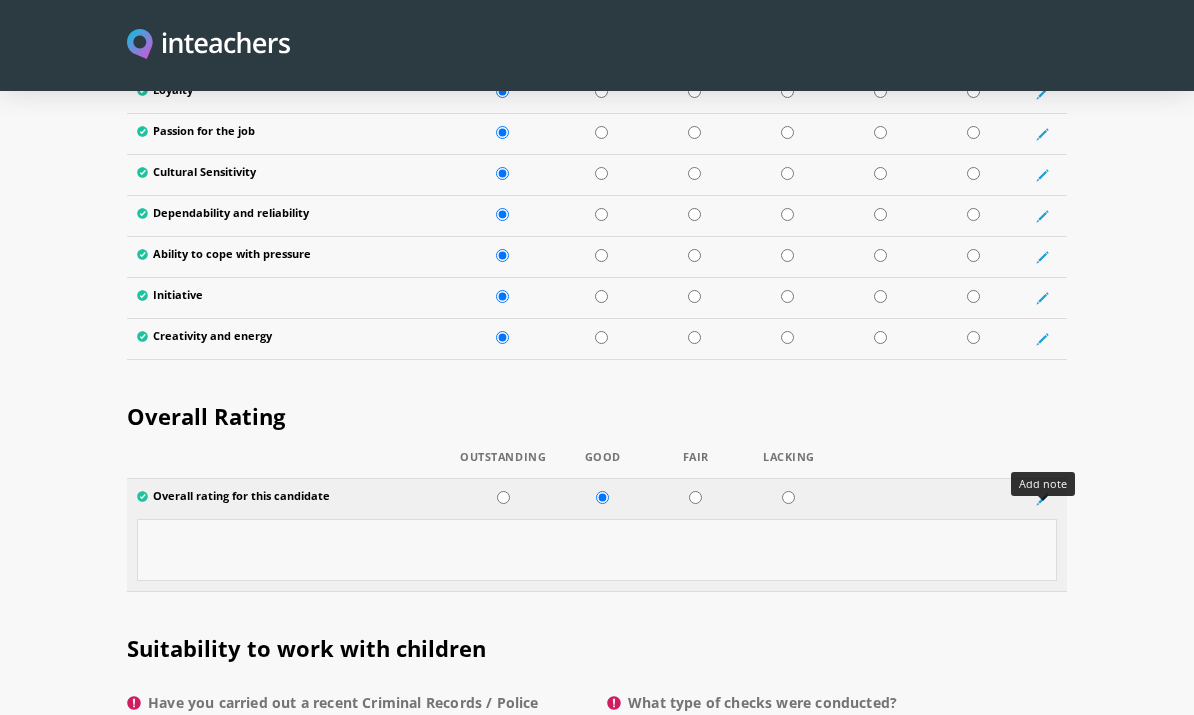 click at bounding box center (597, 550) 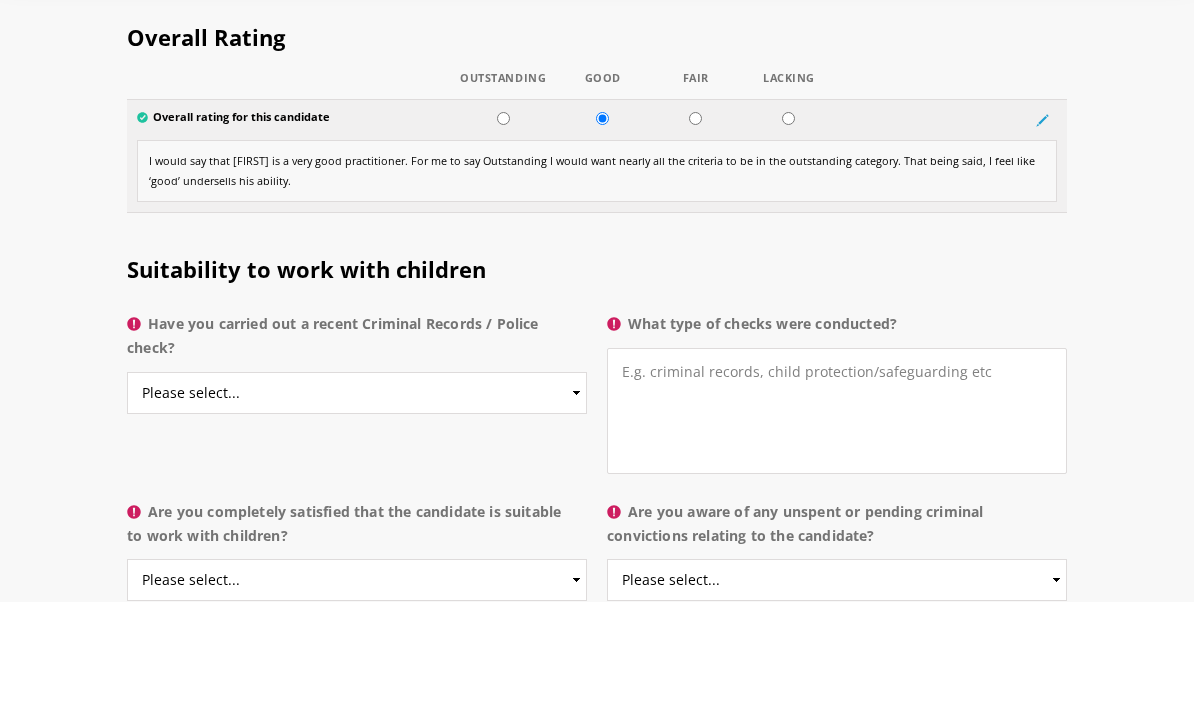 scroll, scrollTop: 3871, scrollLeft: 0, axis: vertical 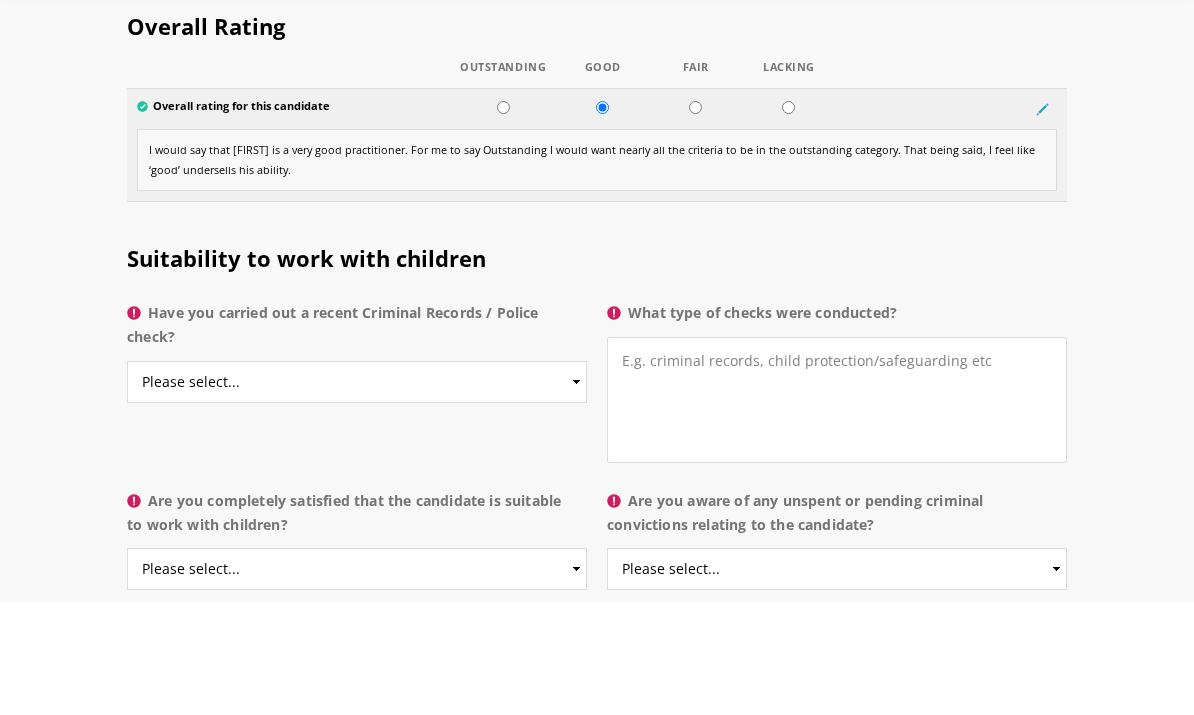 type on "I would say that [FIRST] is a very good practitioner. For me to say Outstanding I would want nearly all the criteria to be in the outstanding category. That being said, I feel like ‘good’ undersells his ability." 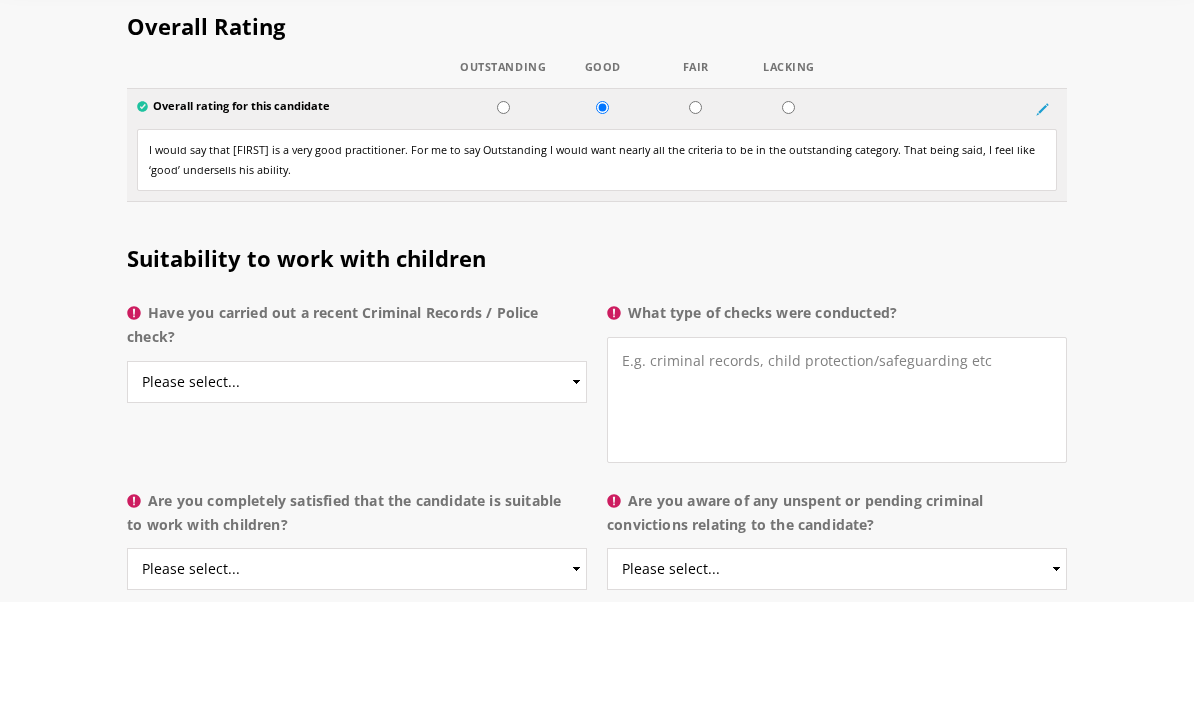 click on "Please select... Yes
No
Do not know" at bounding box center (357, 495) 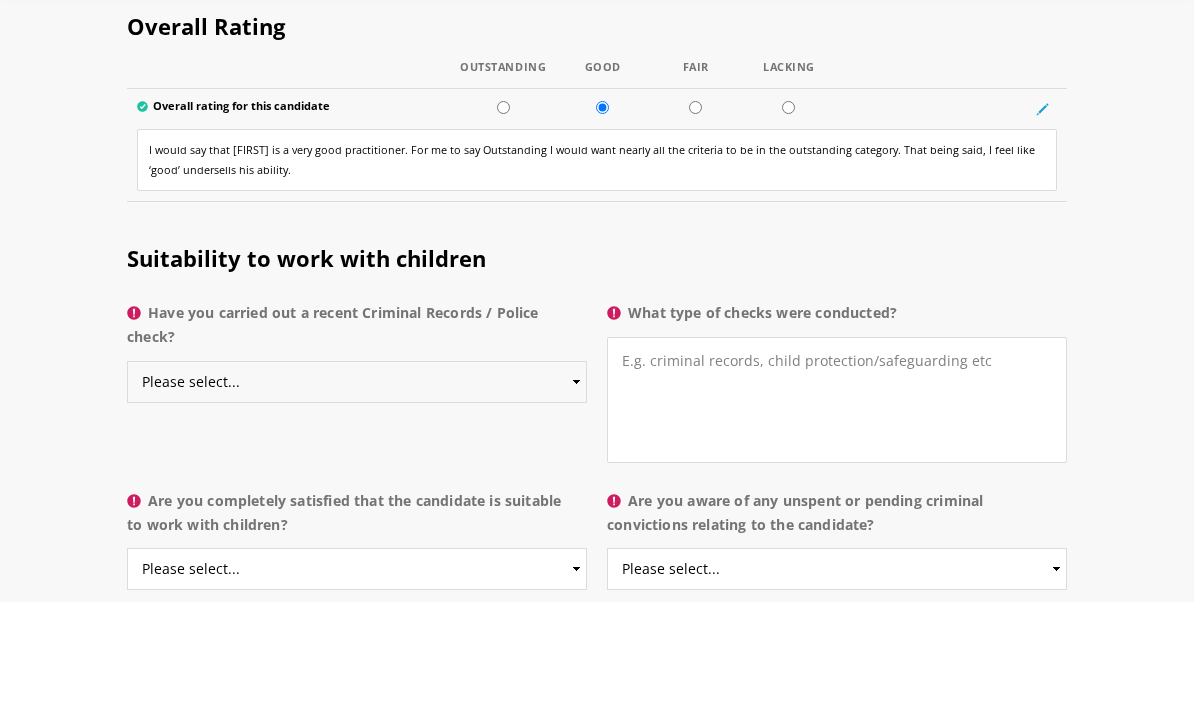 scroll, scrollTop: 3984, scrollLeft: 0, axis: vertical 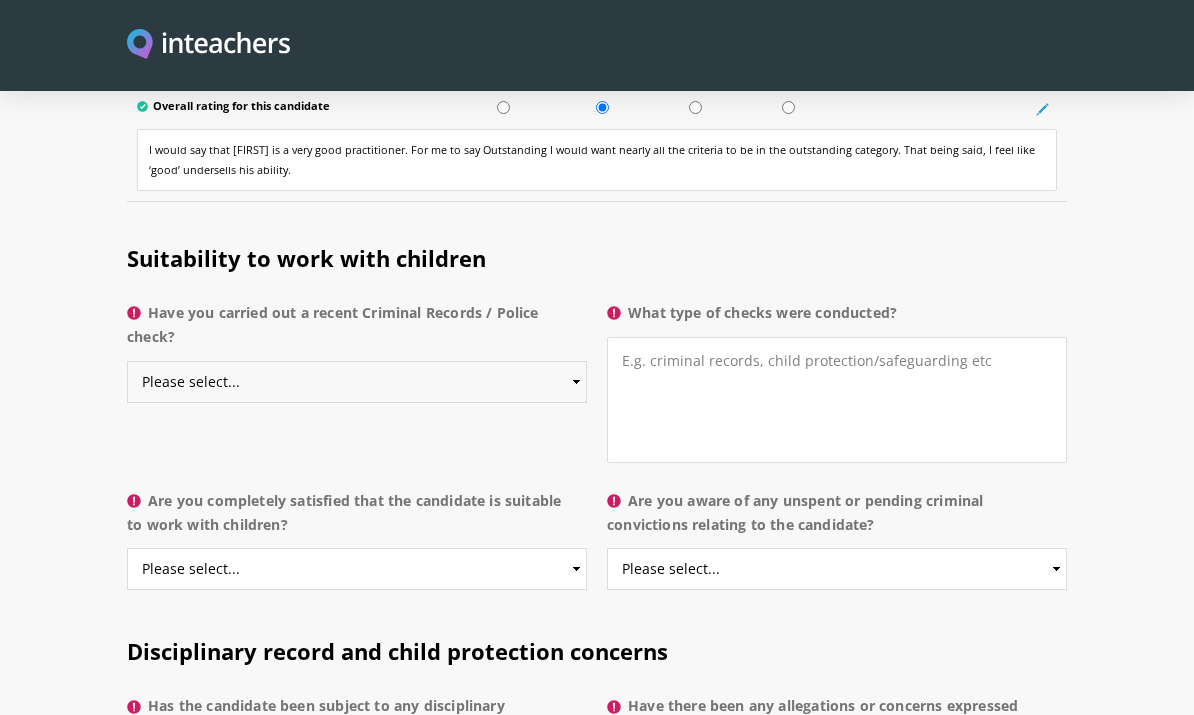 select on "Do not know" 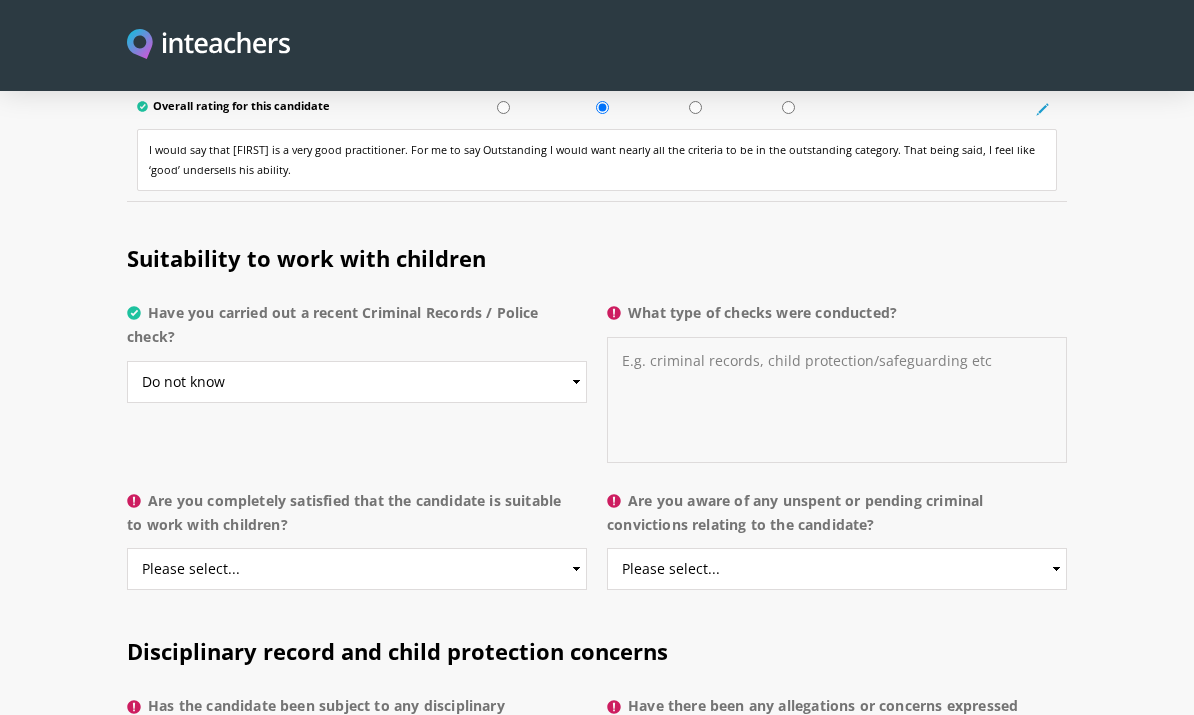click on "What type of checks were conducted?" at bounding box center (837, 400) 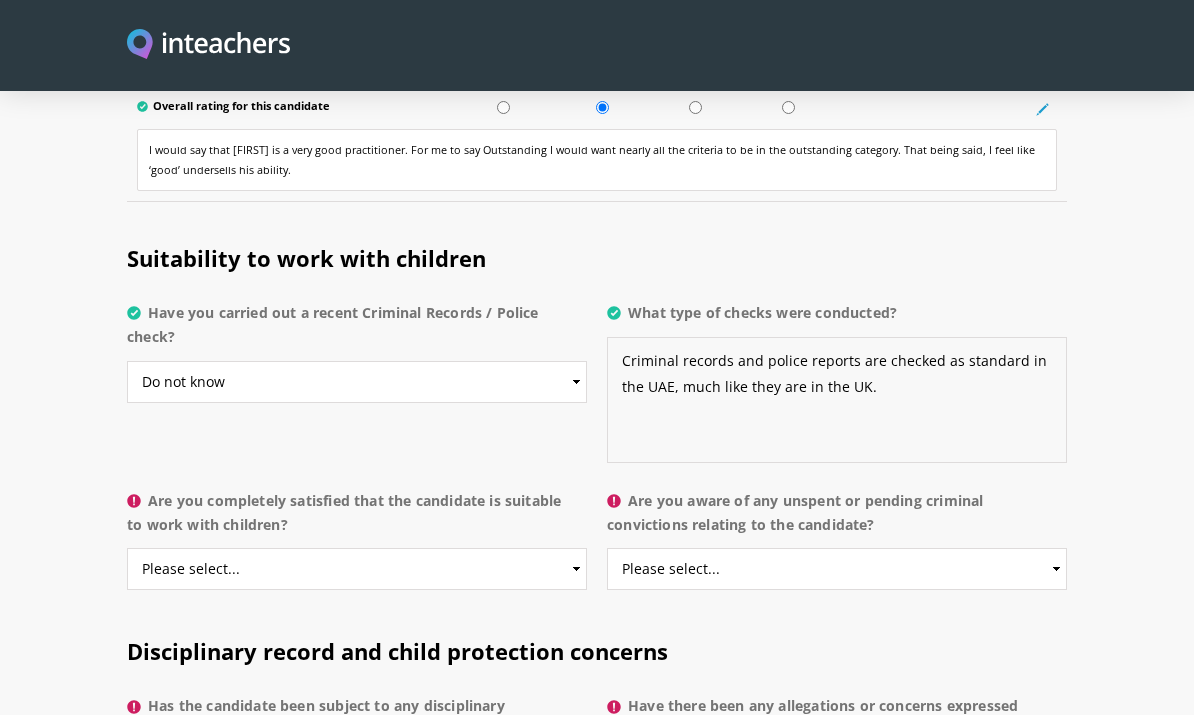 type on "Criminal records and police reports are checked as standard in the UAE, much like they are in the UK." 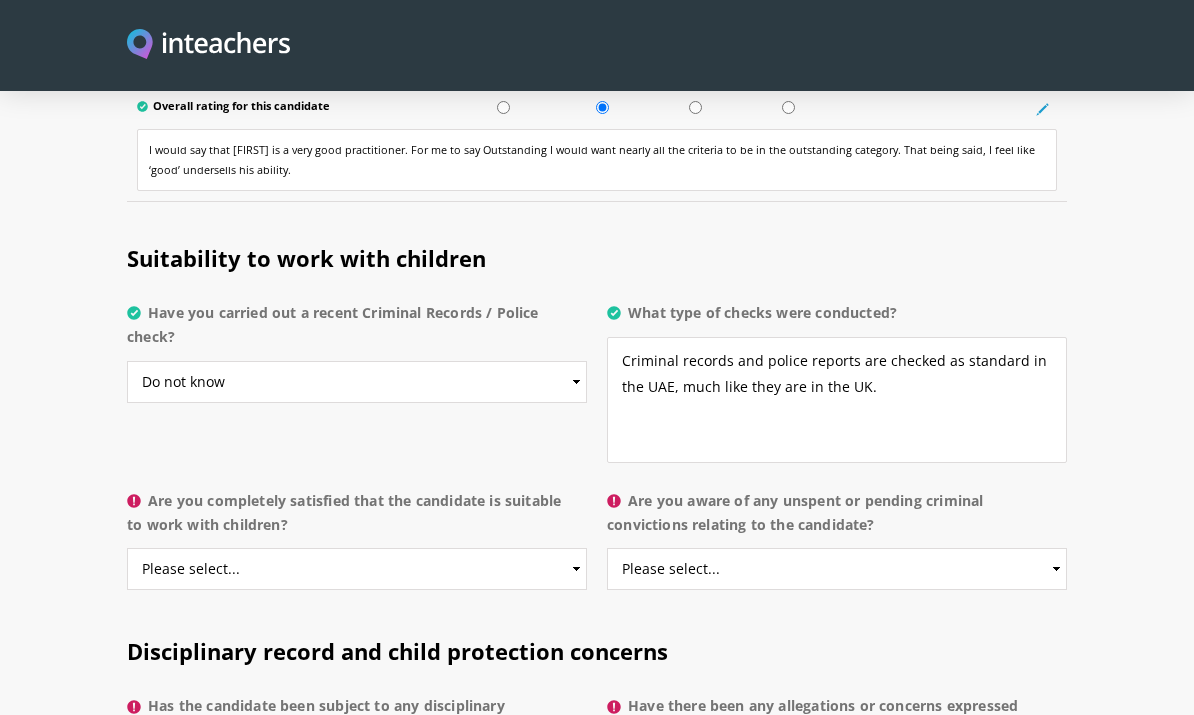 click on "Please select... Yes
No
Do not know" at bounding box center (357, 569) 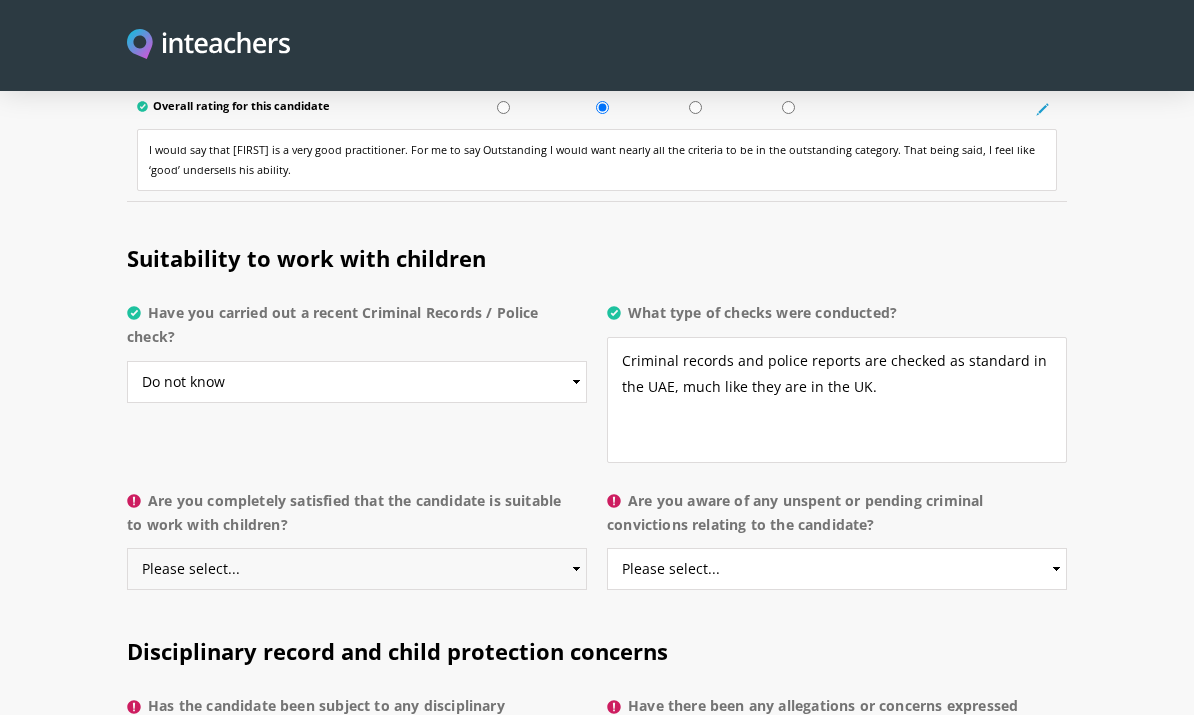 select on "Yes" 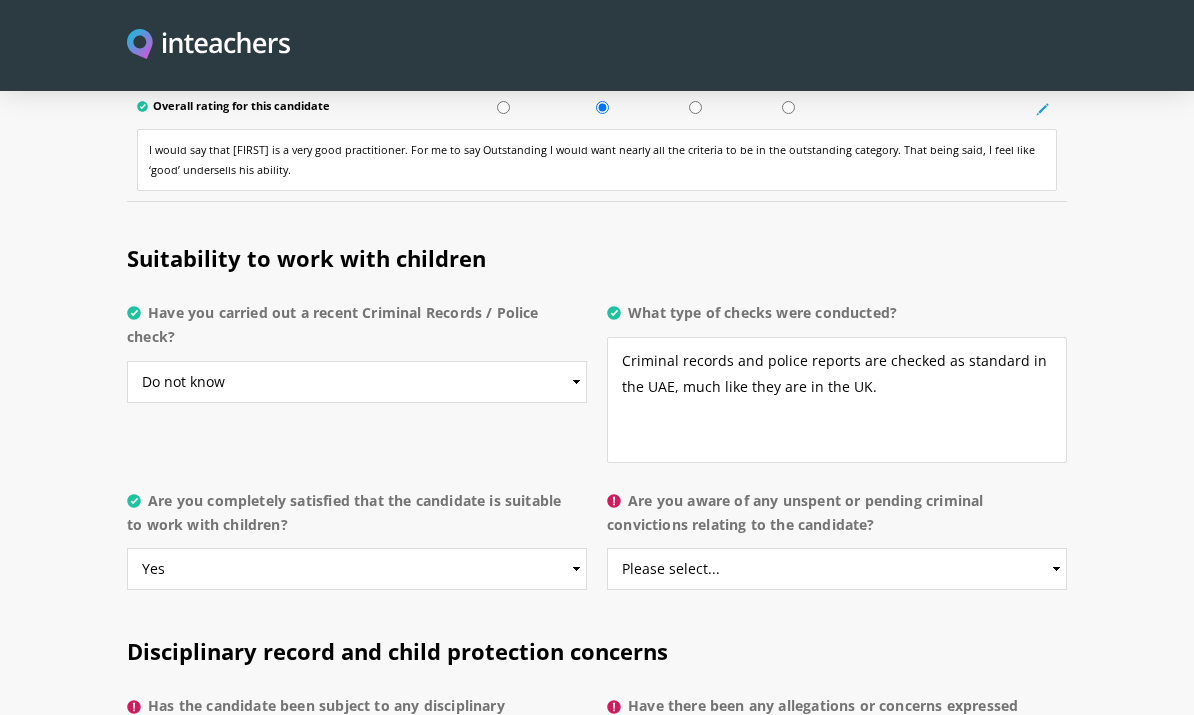 click on "Please select... Yes
No
Do not know" at bounding box center (837, 569) 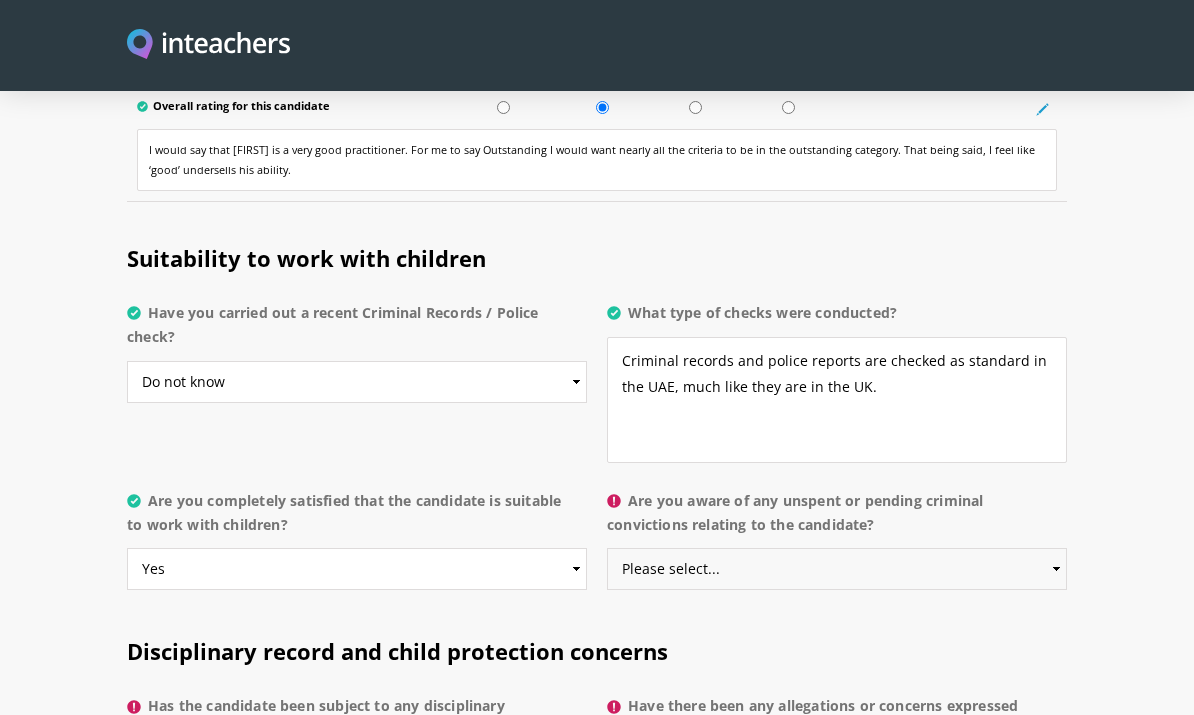 select on "No" 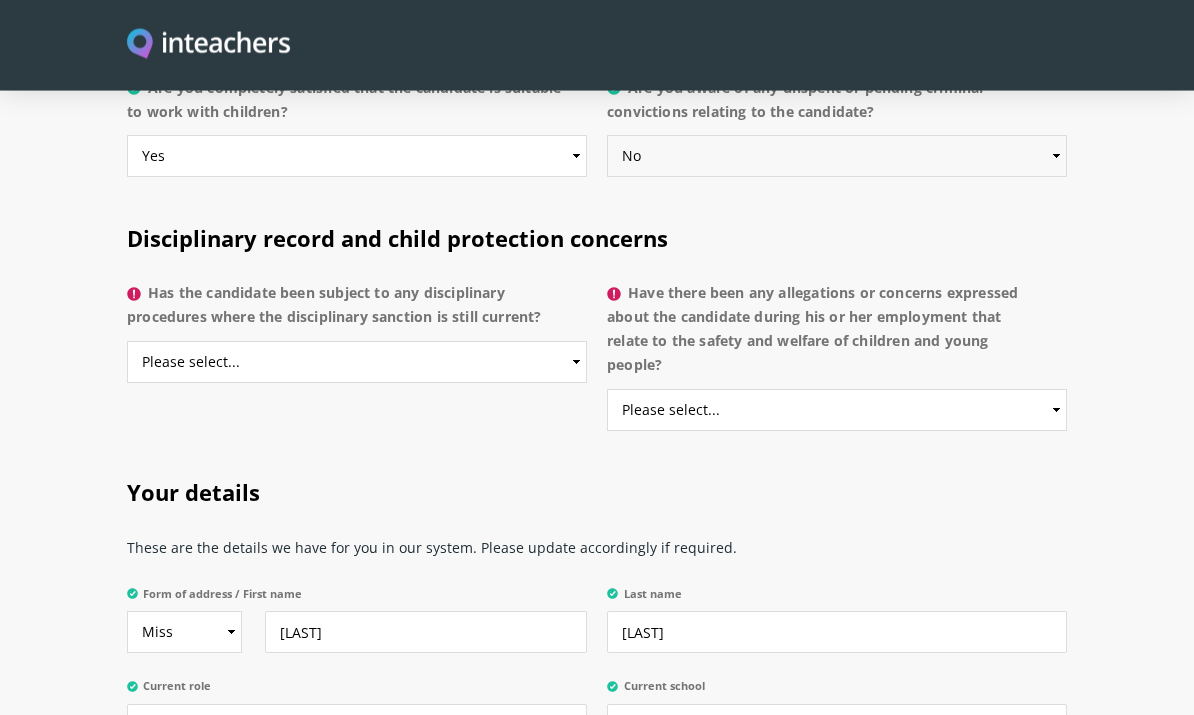 scroll, scrollTop: 4397, scrollLeft: 0, axis: vertical 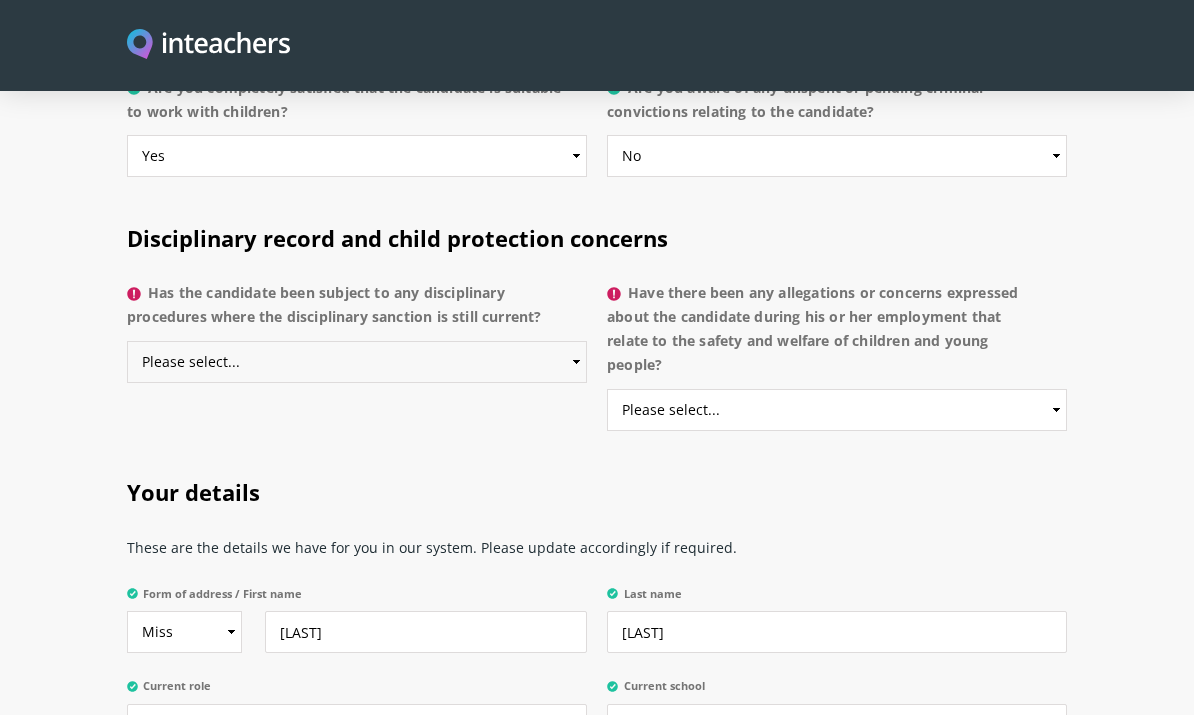 click on "Please select... Yes
No
Do not know" at bounding box center (357, 362) 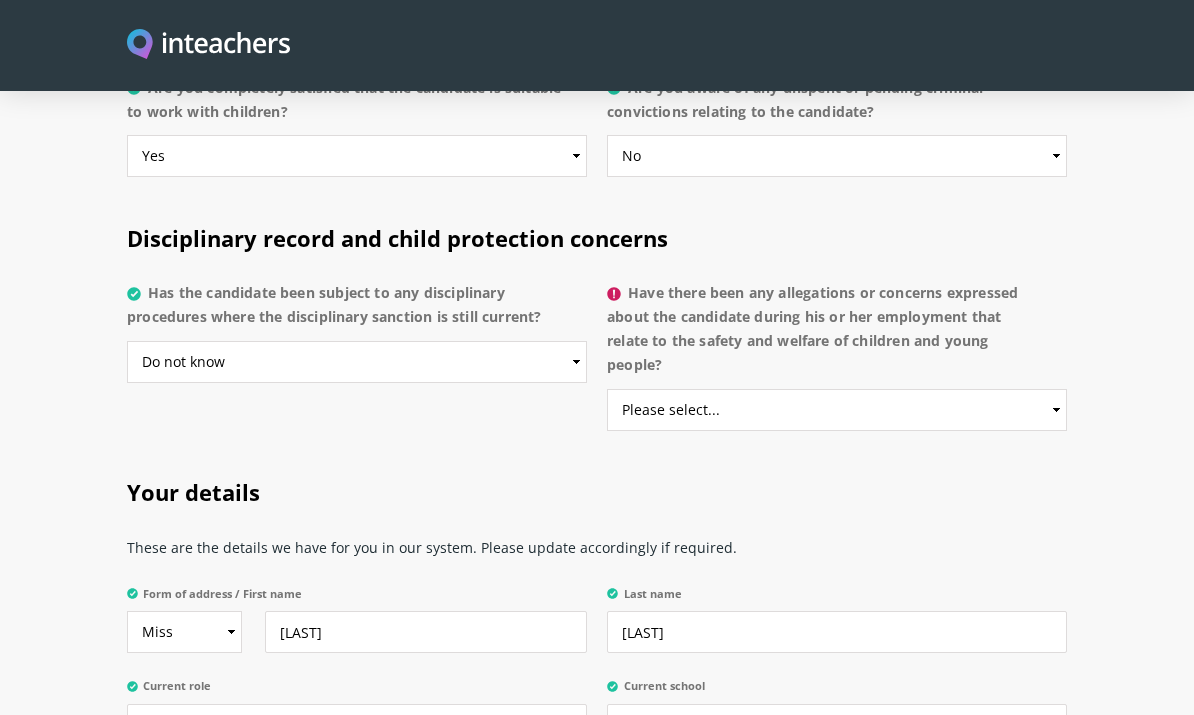 click on "Please select... Yes
No
Do not know" at bounding box center [837, 410] 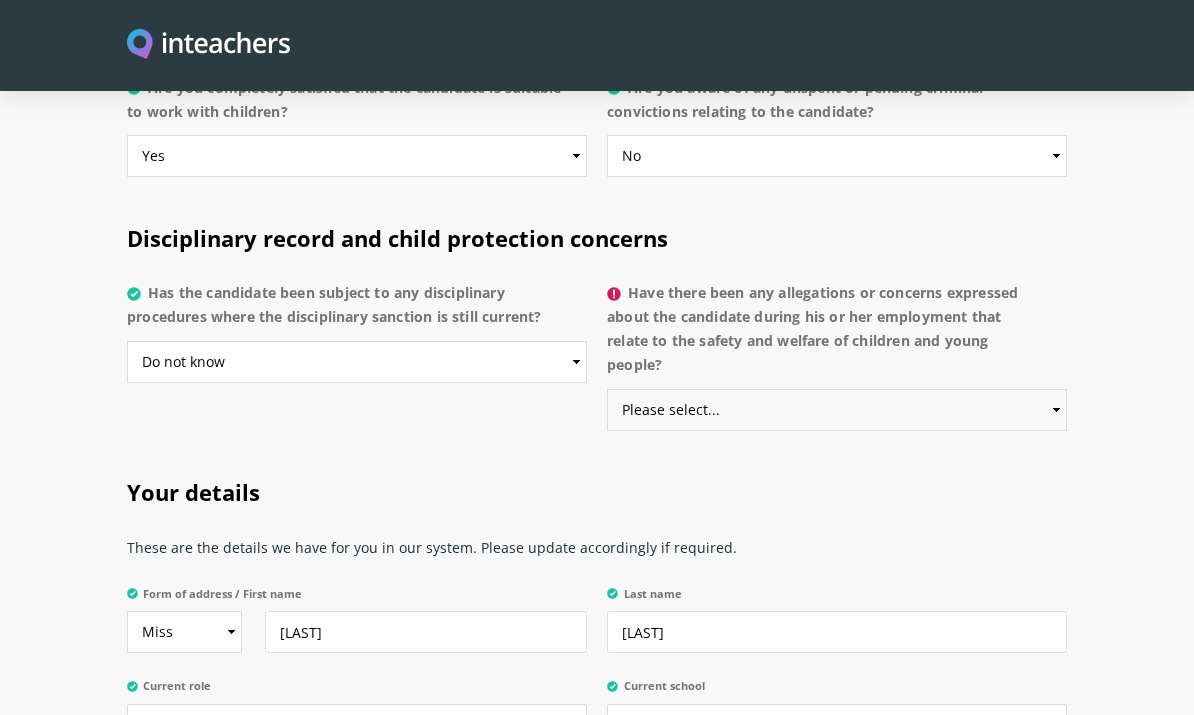 select on "Do not know" 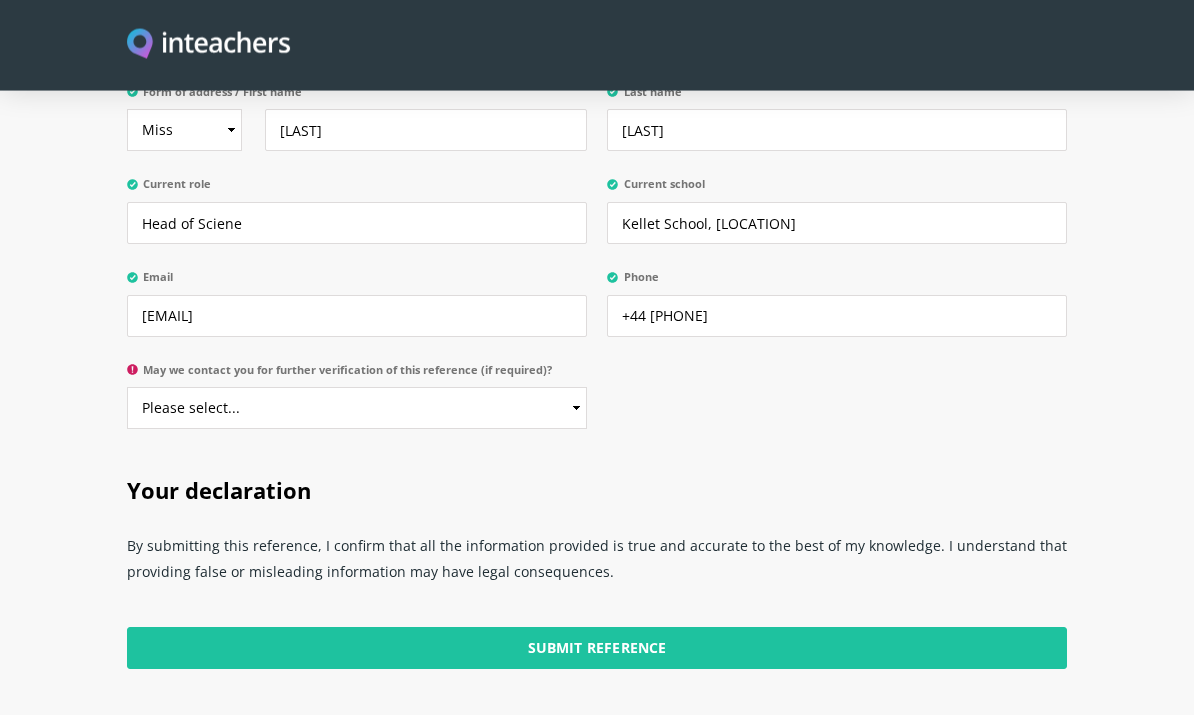scroll, scrollTop: 4901, scrollLeft: 0, axis: vertical 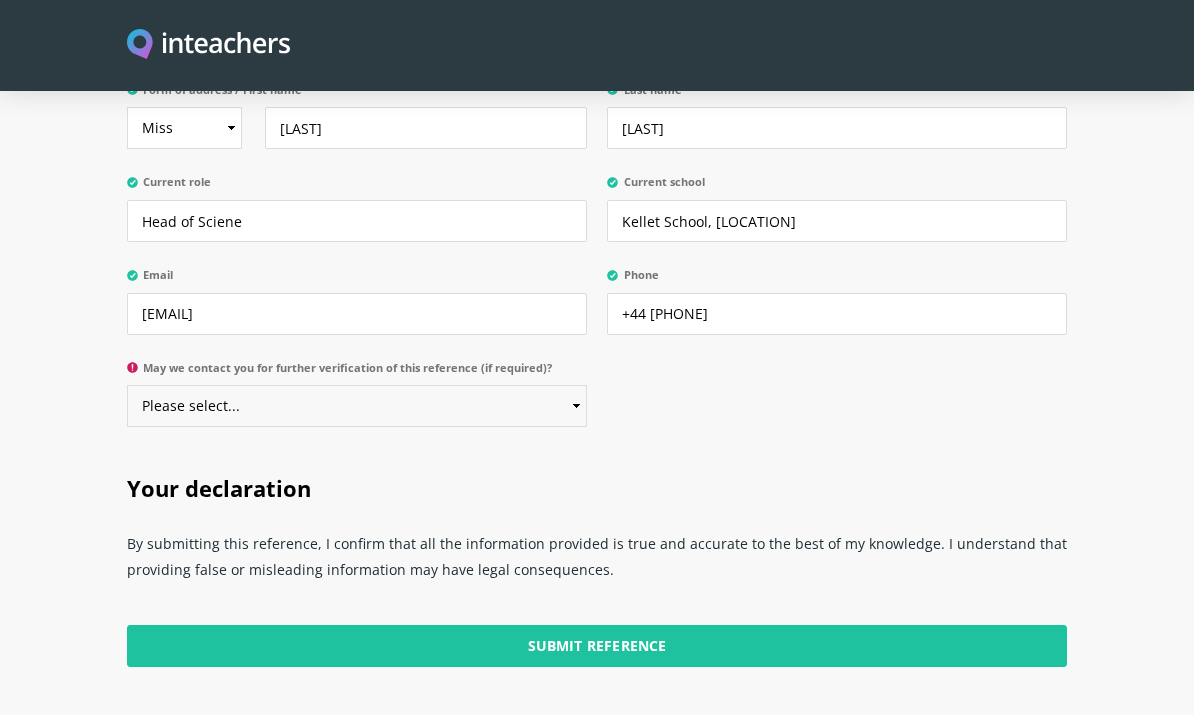 click on "Please select... Yes
No" at bounding box center [357, 406] 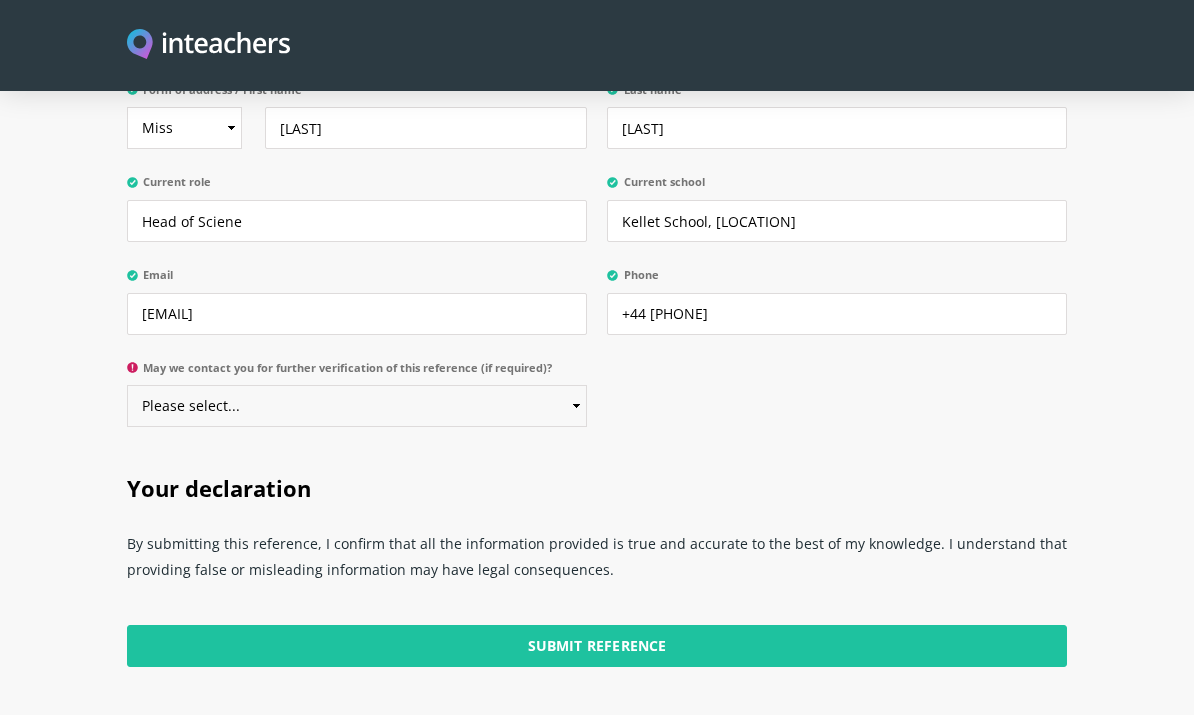 select on "Yes" 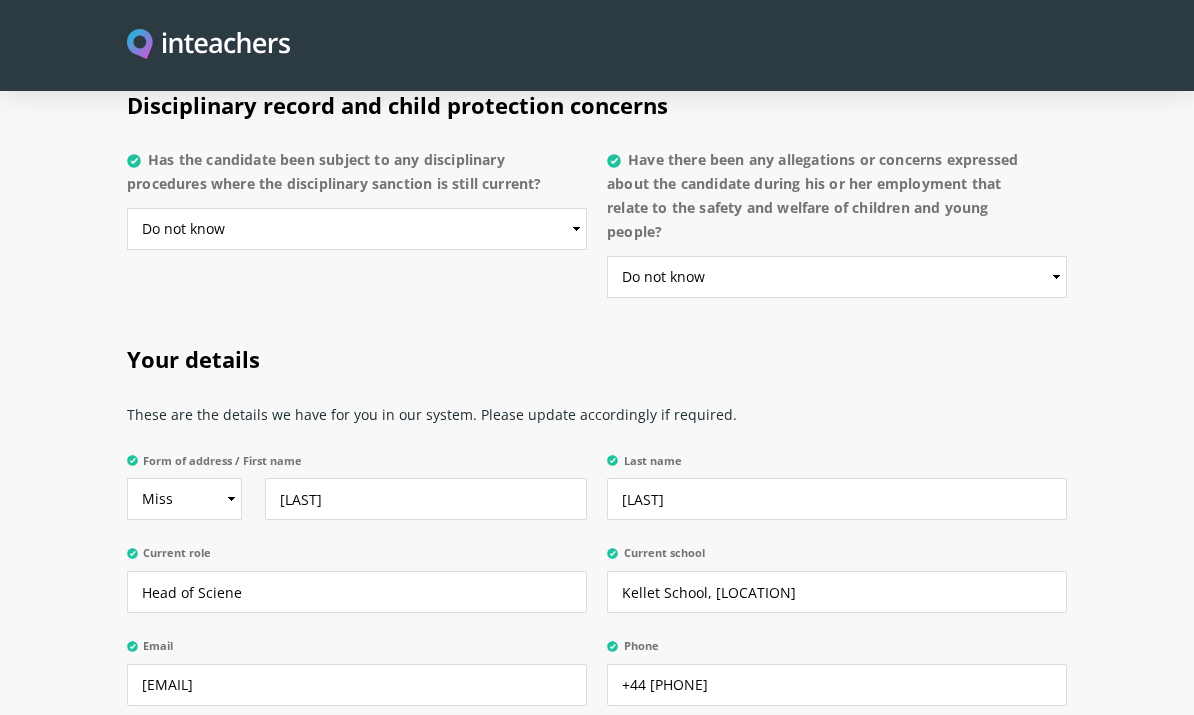 scroll, scrollTop: 4529, scrollLeft: 0, axis: vertical 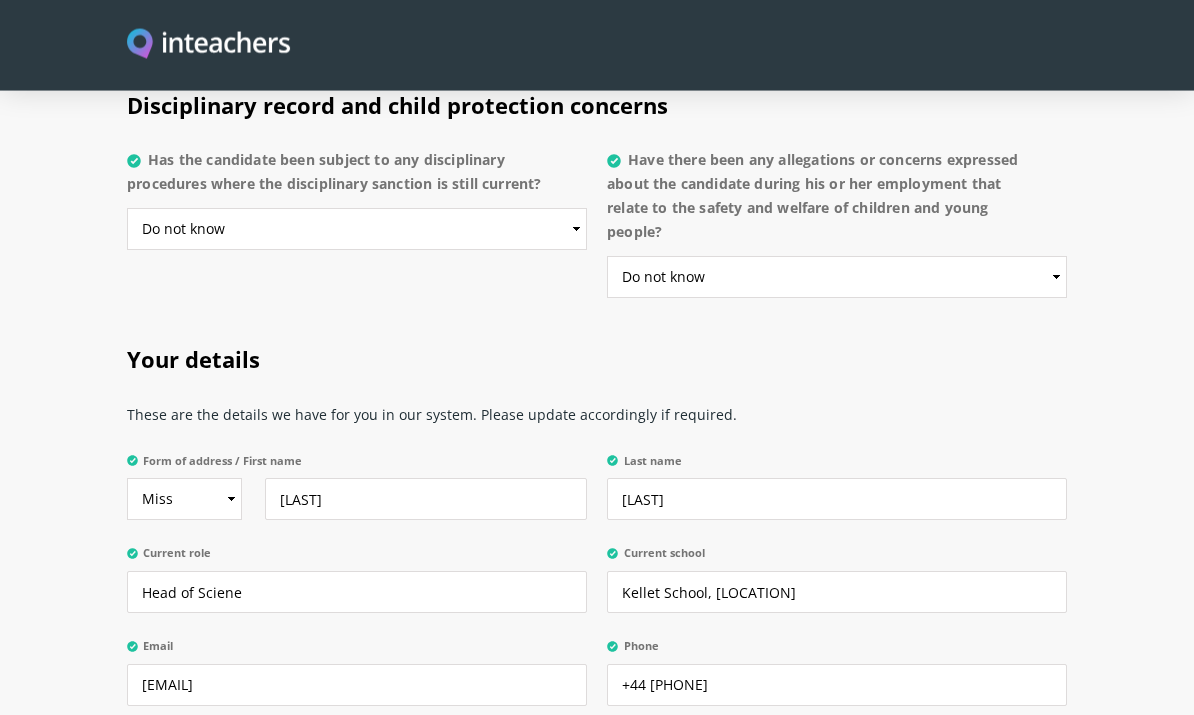 click on "Please select... Yes
No
Do not know" at bounding box center [837, 278] 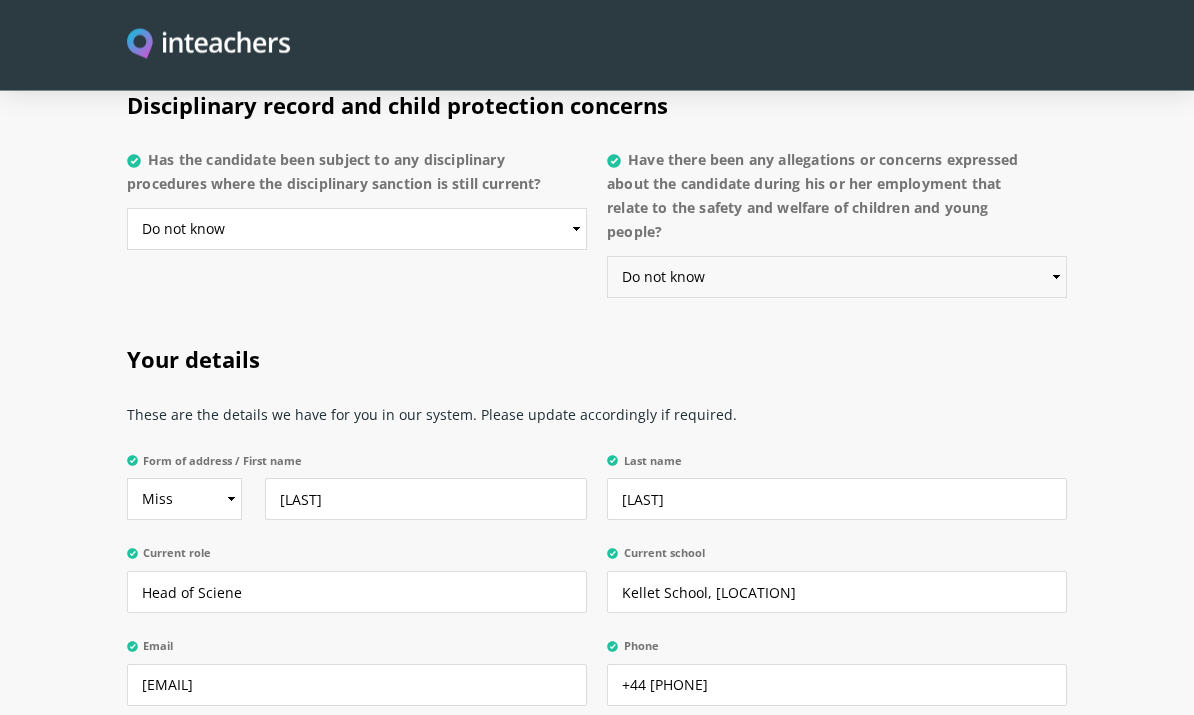 scroll, scrollTop: 4530, scrollLeft: 0, axis: vertical 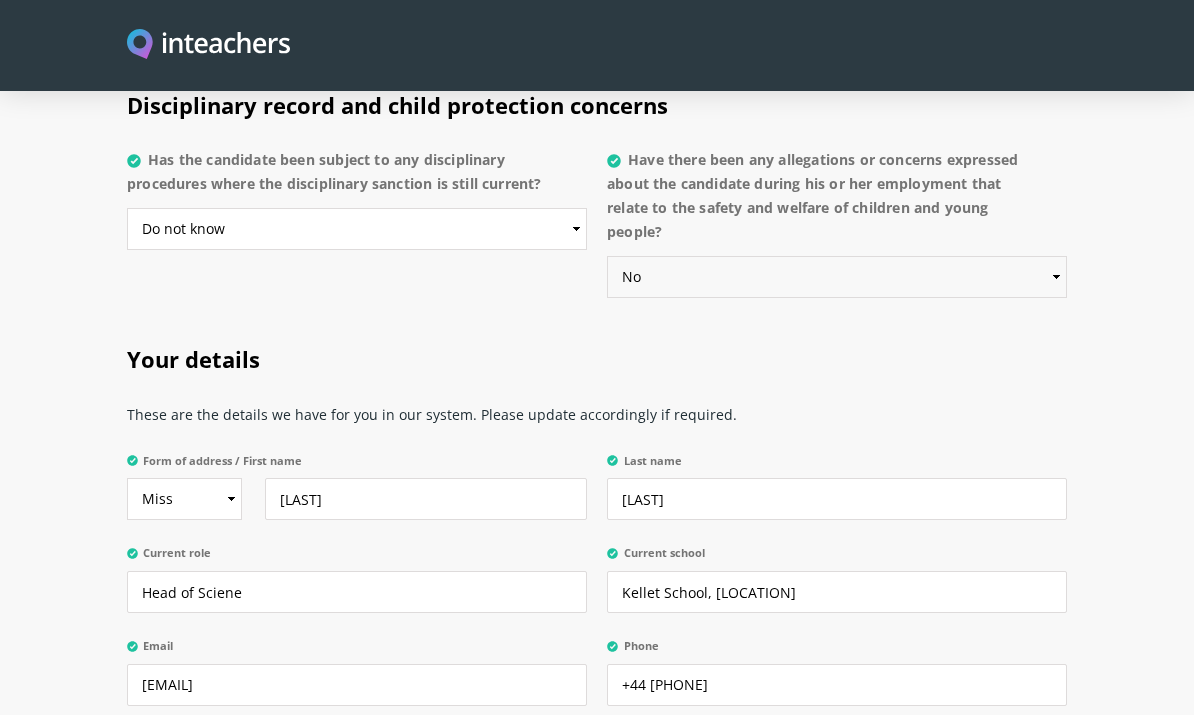 click on "Please select... Yes
No
Do not know" at bounding box center (837, 277) 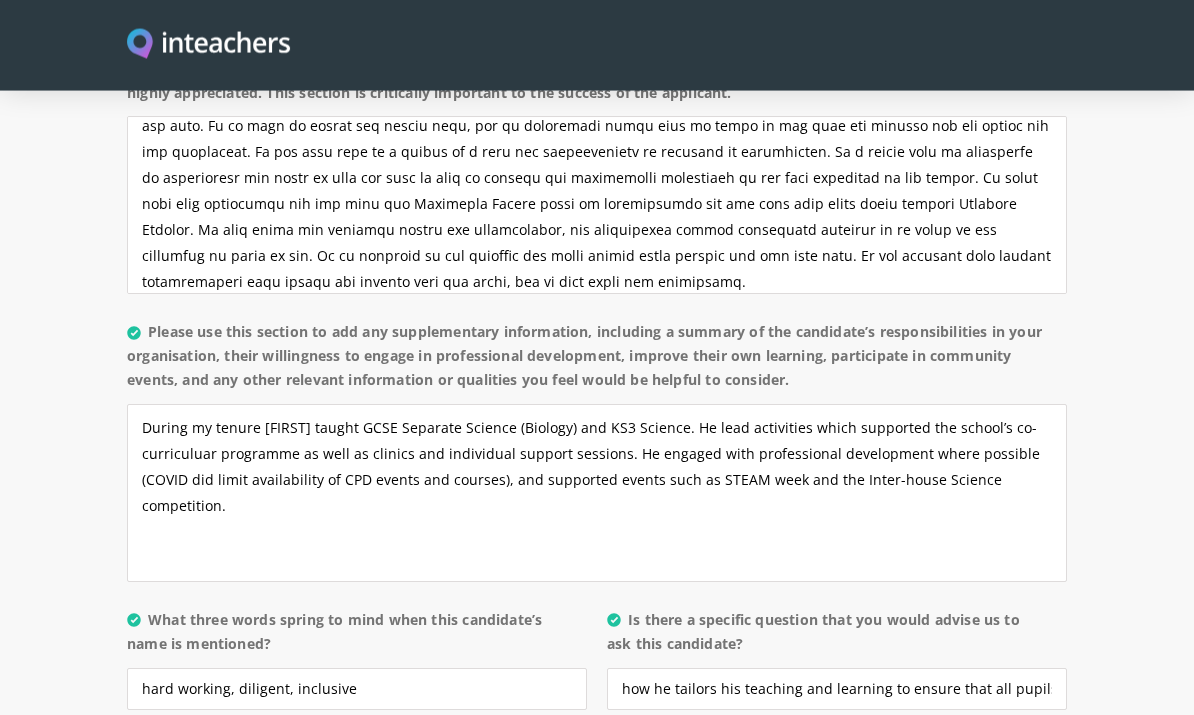 scroll, scrollTop: 1691, scrollLeft: 0, axis: vertical 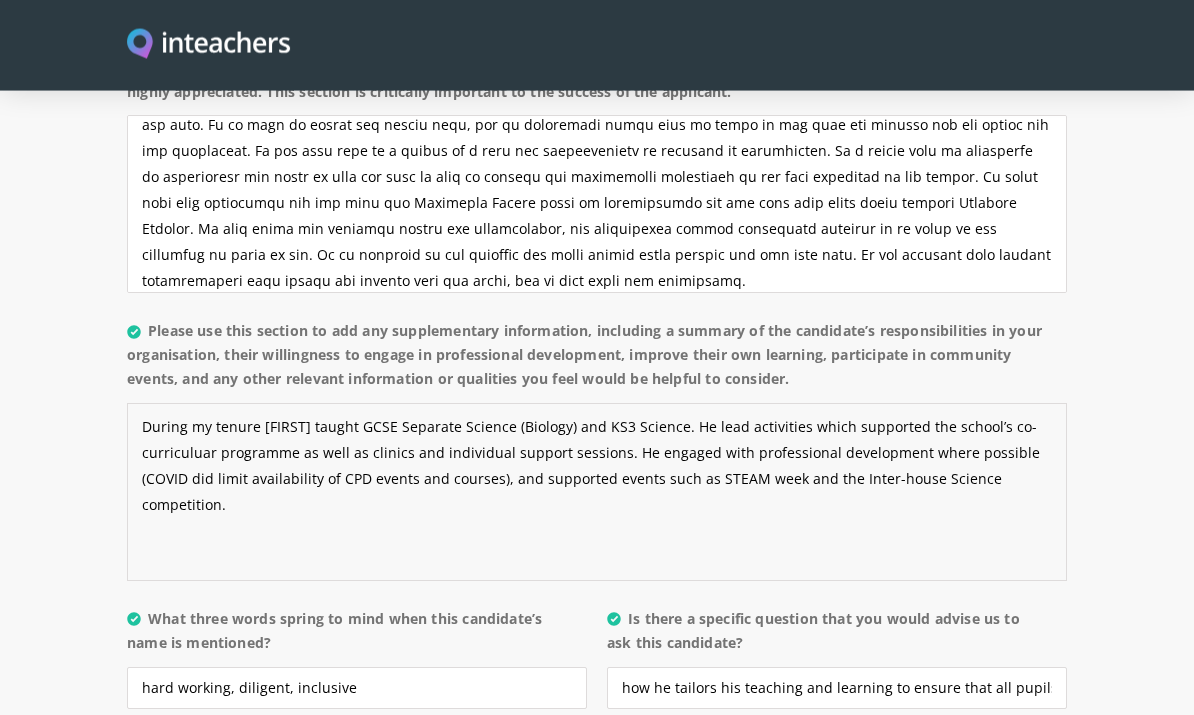 click on "During my tenure [FIRST] taught GCSE Separate Science (Biology) and KS3 Science. He lead activities which supported the school’s co-curriculuar programme as well as clinics and individual support sessions. He engaged with professional development where possible (COVID did limit availability of CPD events and courses), and supported events such as STEAM week and the Inter-house Science competition." at bounding box center (597, 493) 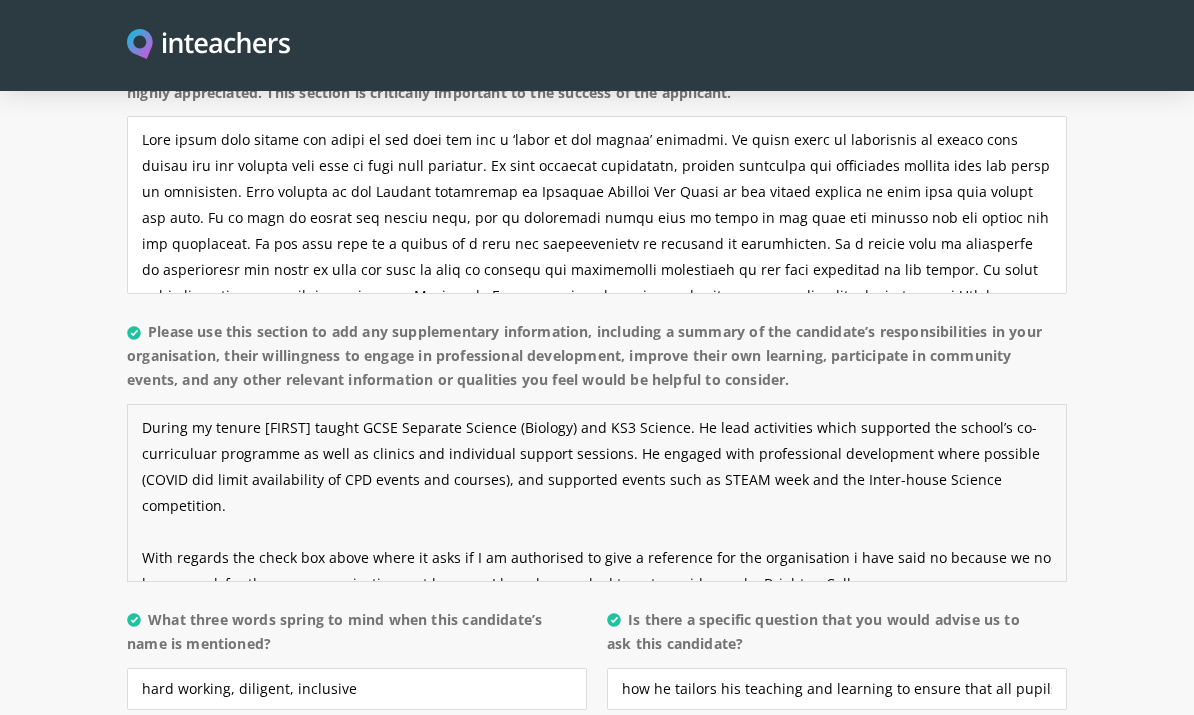 scroll, scrollTop: -2, scrollLeft: 0, axis: vertical 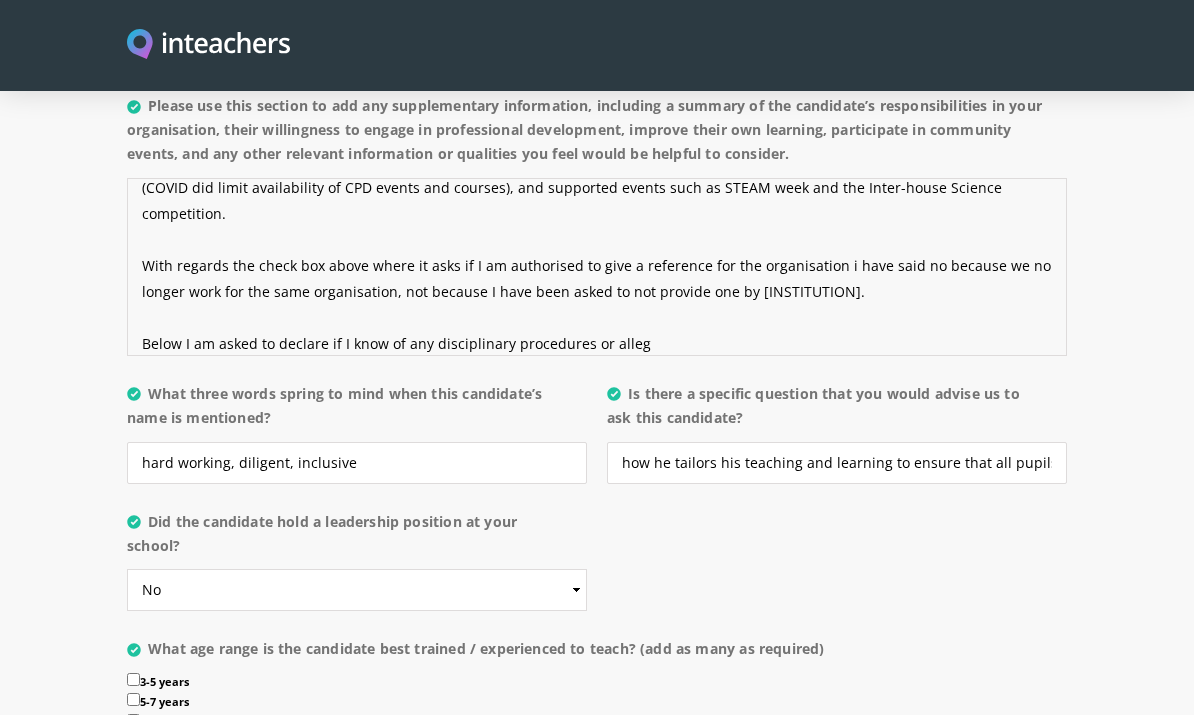 click on "During my tenure [FIRST] taught GCSE Separate Science (Biology) and KS3 Science. He lead activities which supported the school’s co-curriculuar programme as well as clinics and individual support sessions. He engaged with professional development where possible (COVID did limit availability of CPD events and courses), and supported events such as STEAM week and the Inter-house Science competition.
With regards the check box above where it asks if I am authorised to give a reference for the organisation i have said no because we no longer work for the same organisation, not because I have been asked to not provide one by [INSTITUTION].
Below I am asked to declare if I know of any disciplinary procedures or alleg" at bounding box center [597, 267] 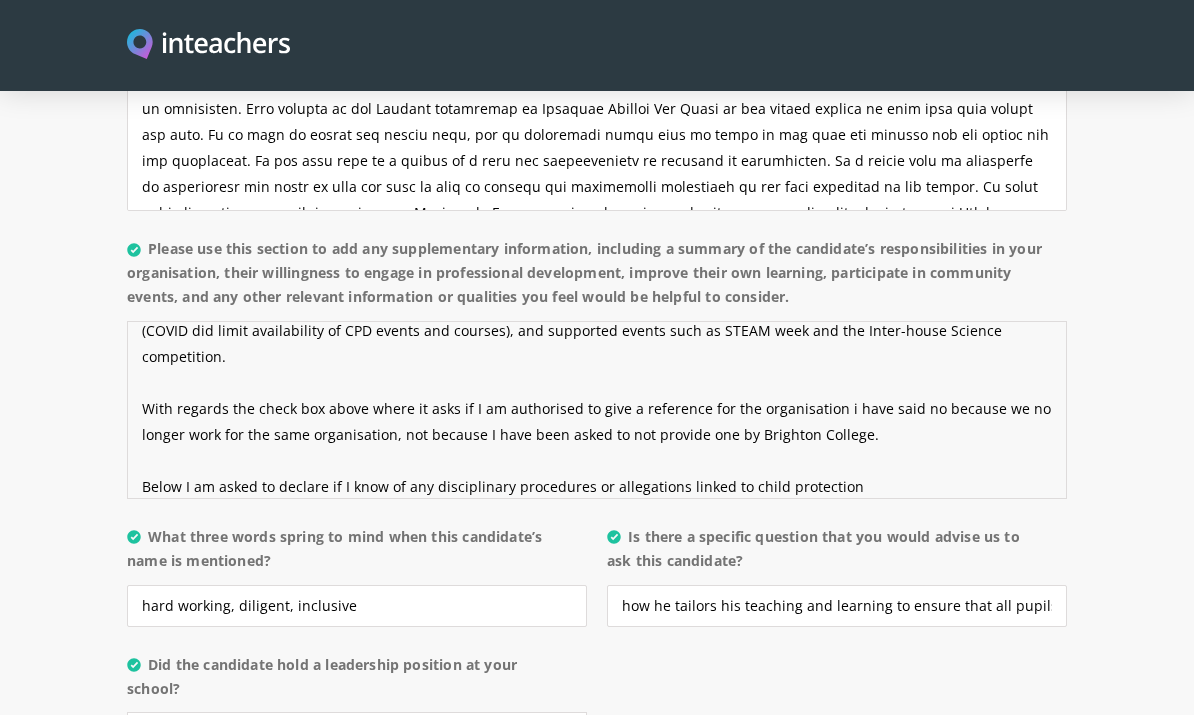 scroll, scrollTop: 1747, scrollLeft: 0, axis: vertical 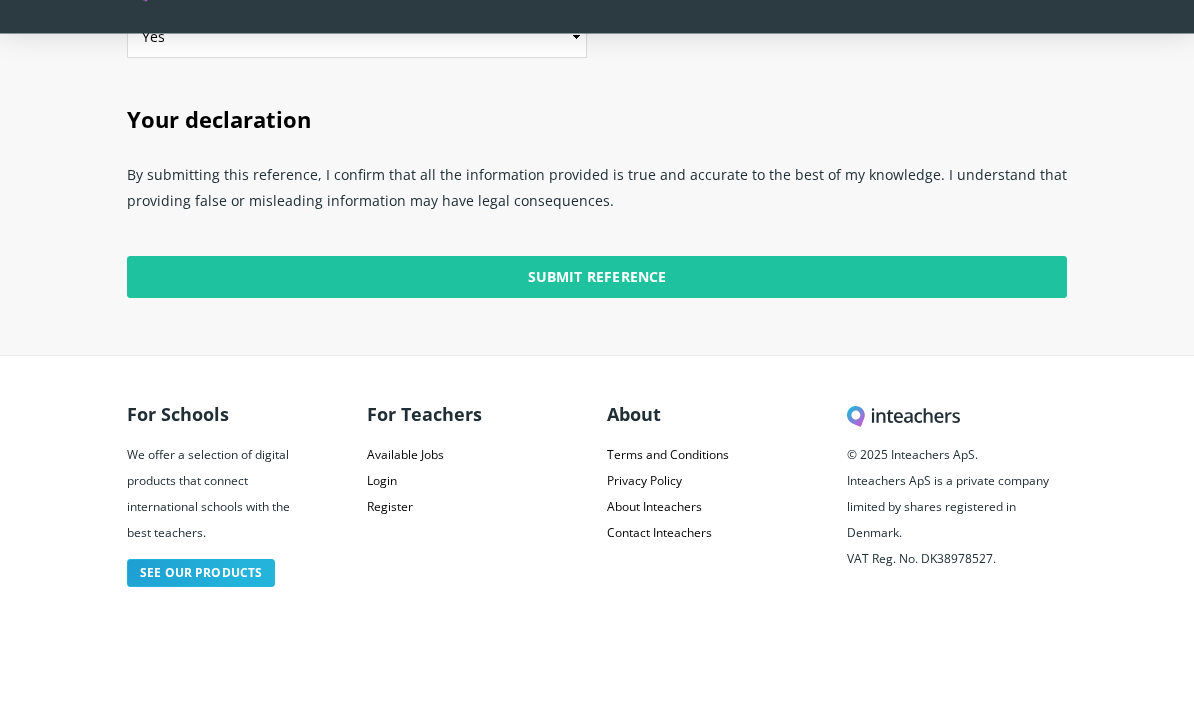 type on "During my tenure [FIRST] taught GCSE Separate Science (Biology) and KS3 Science. He lead activities which supported the school’s co-curriculuar programme as well as clinics and individual support sessions. He engaged with professional development where possible (COVID did limit availability of CPD events and courses), and supported events such as STEAM week and the Inter-house Science competition.
With regards the check box above where it asks if I am authorised to give a reference for the organisation i have said no because we no longer work for the same organisation, not because I have been asked to not provide one by [ORGANIZATION].
Below I am asked to declare if I know of any disciplinary procedures or allegations linked to child protection - again due to the fact that we no longer work together I am unable to answer these with absolute certainty but I can say that [FIRST] did not have any concerns like this raised while we worked together." 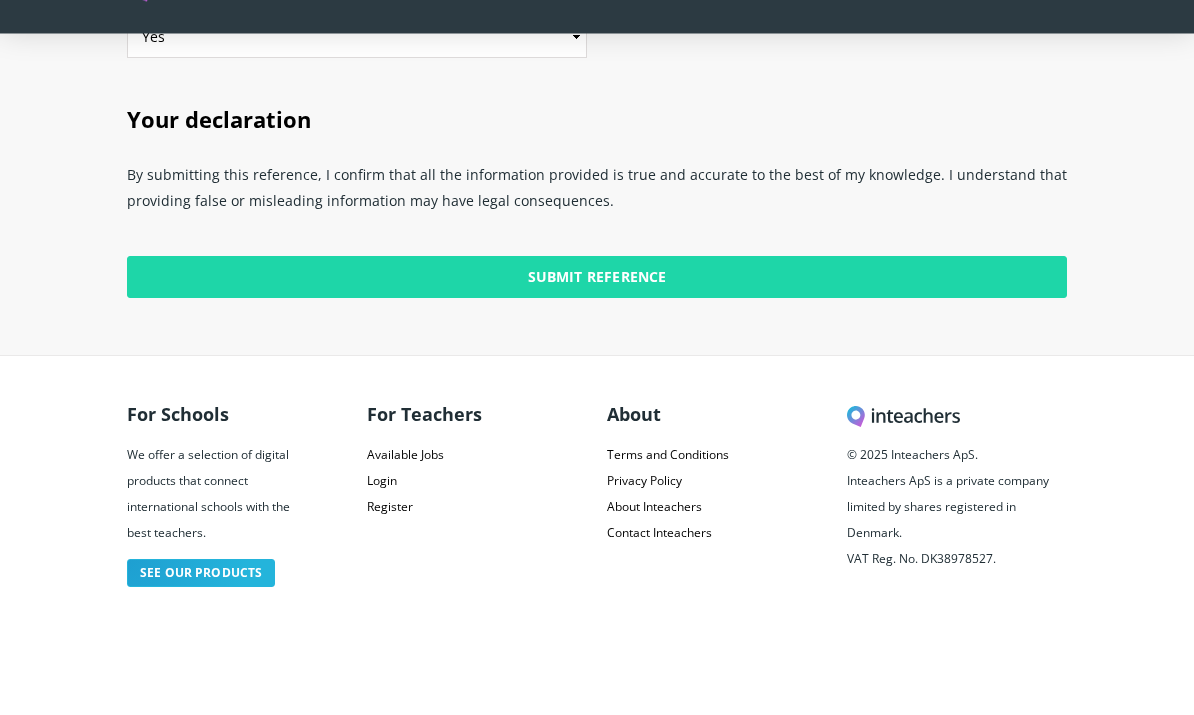 click on "Submit Reference" at bounding box center (597, 335) 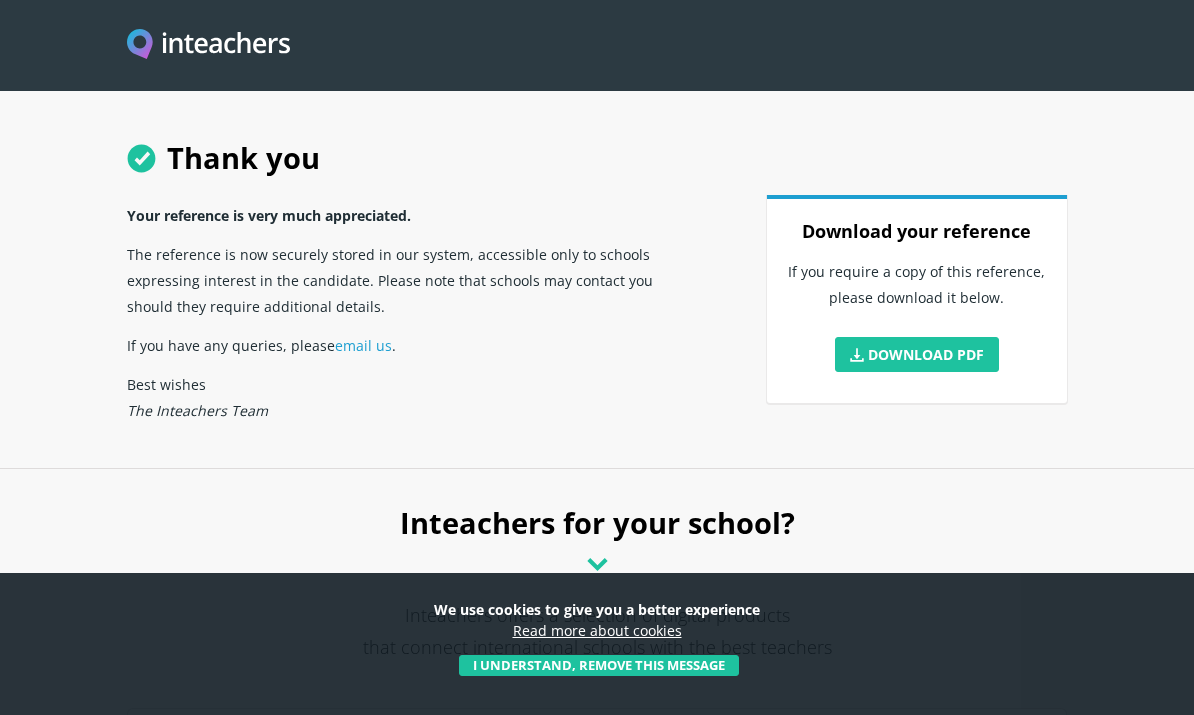 scroll, scrollTop: 0, scrollLeft: 0, axis: both 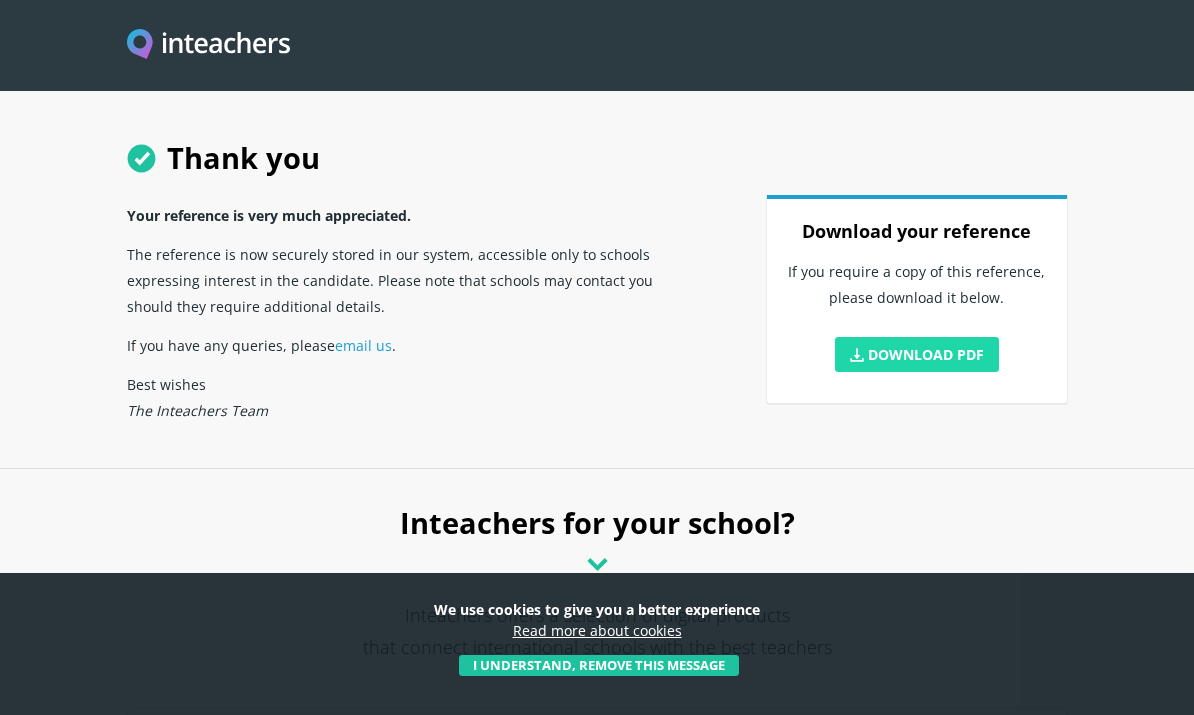 click on "Download PDF" at bounding box center [917, 354] 